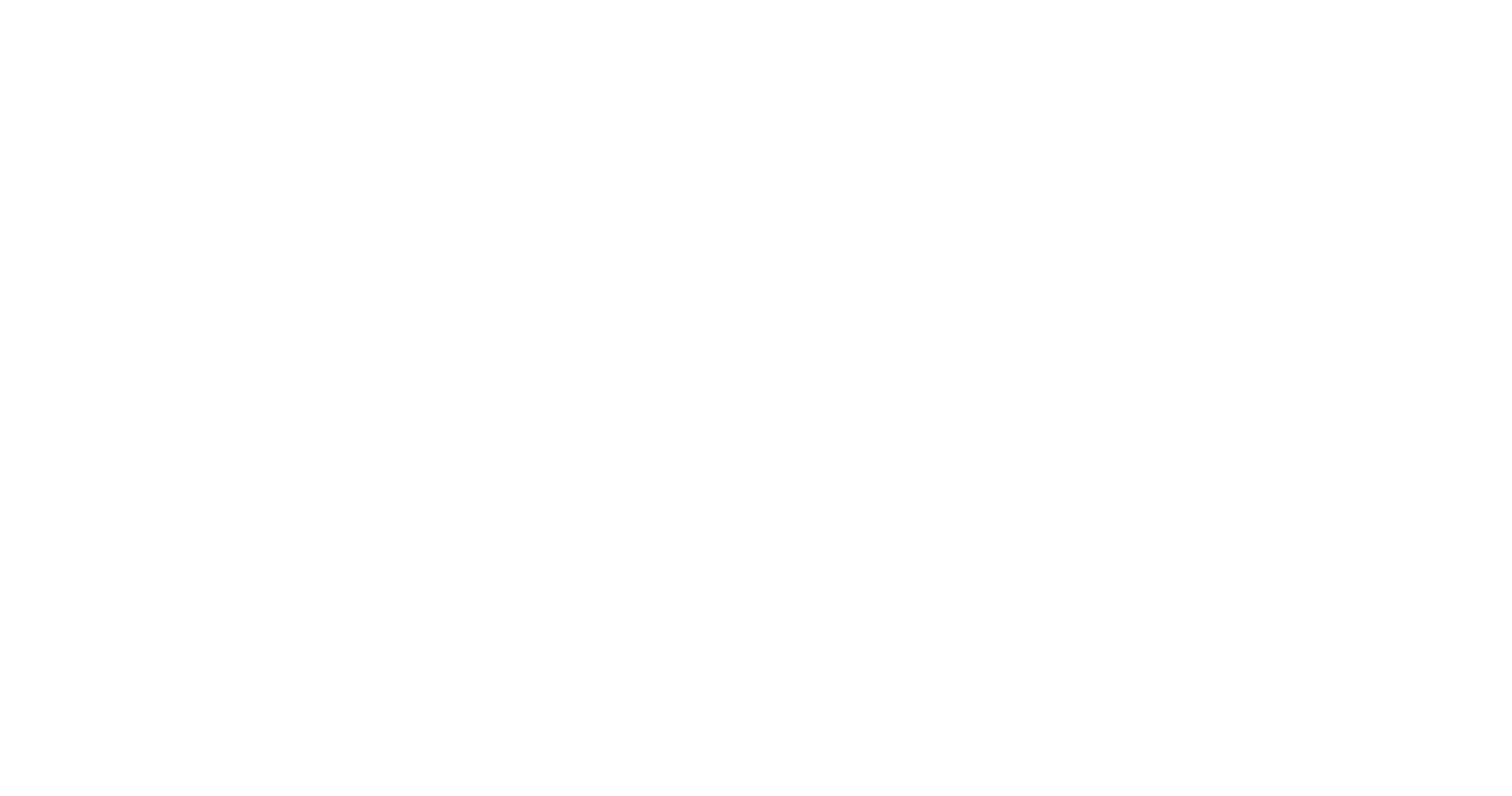 scroll, scrollTop: 0, scrollLeft: 0, axis: both 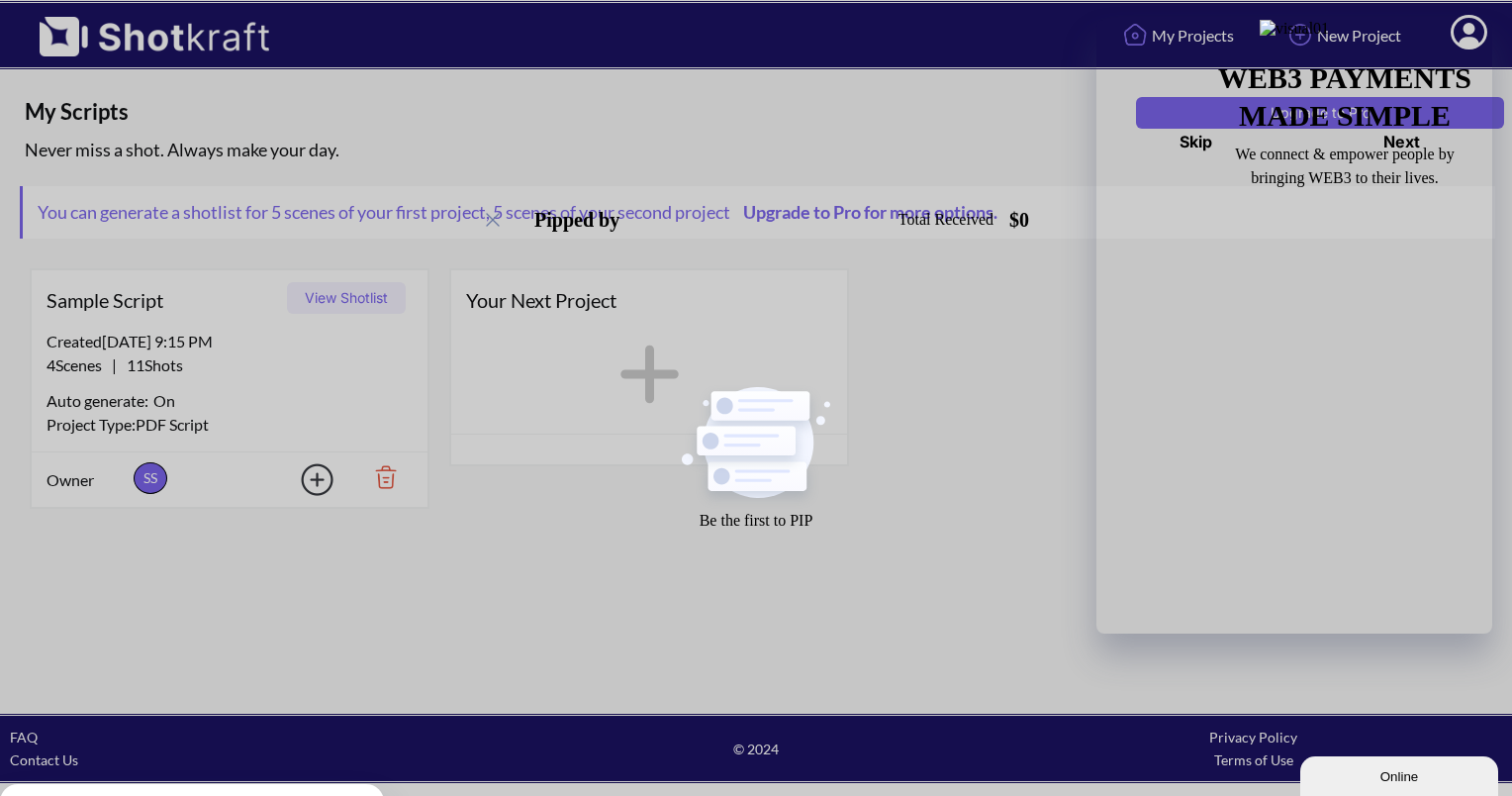 click at bounding box center (305, 479) 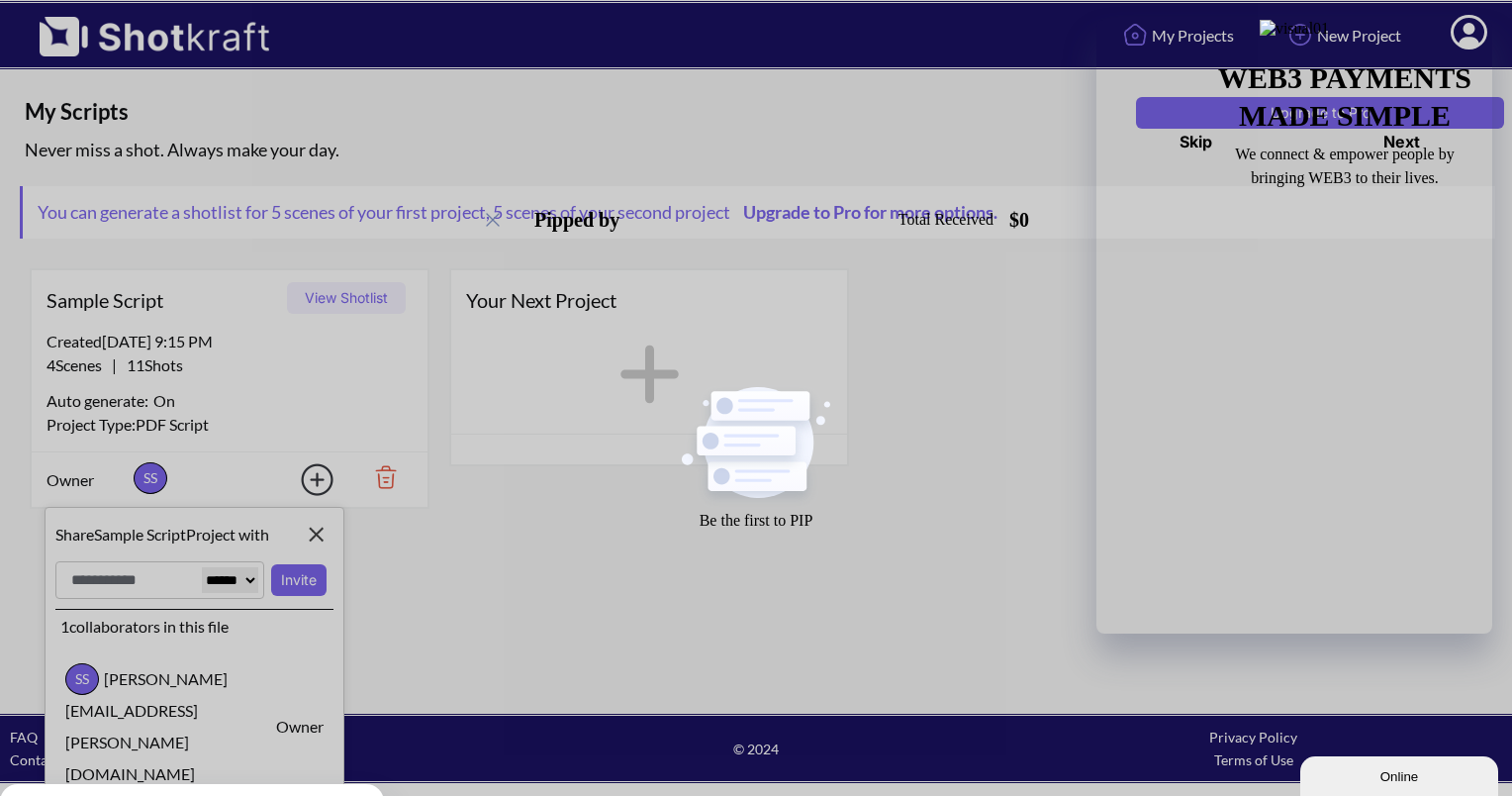 click on "View Shotlist" at bounding box center [346, 298] 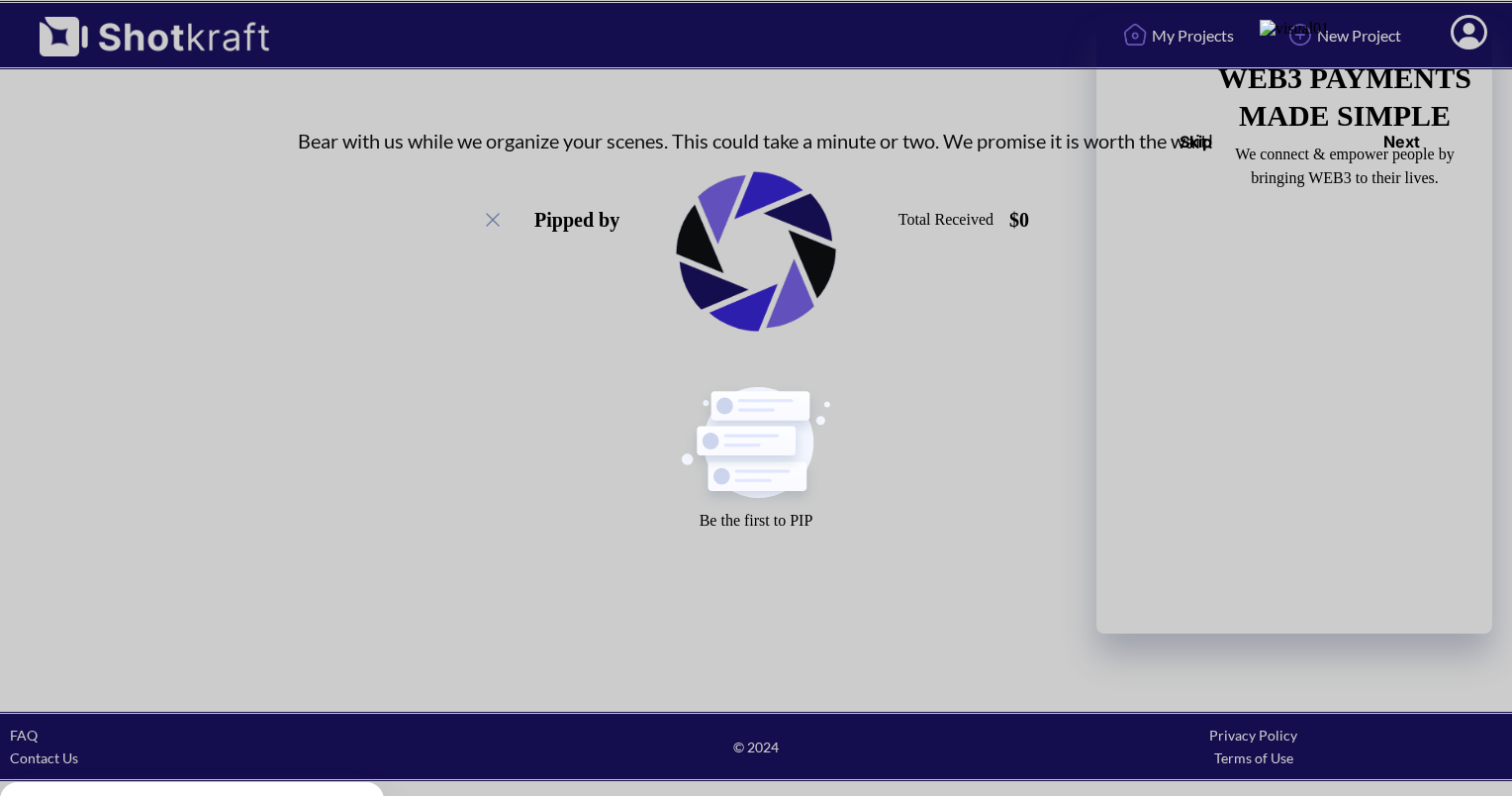 scroll, scrollTop: 0, scrollLeft: 0, axis: both 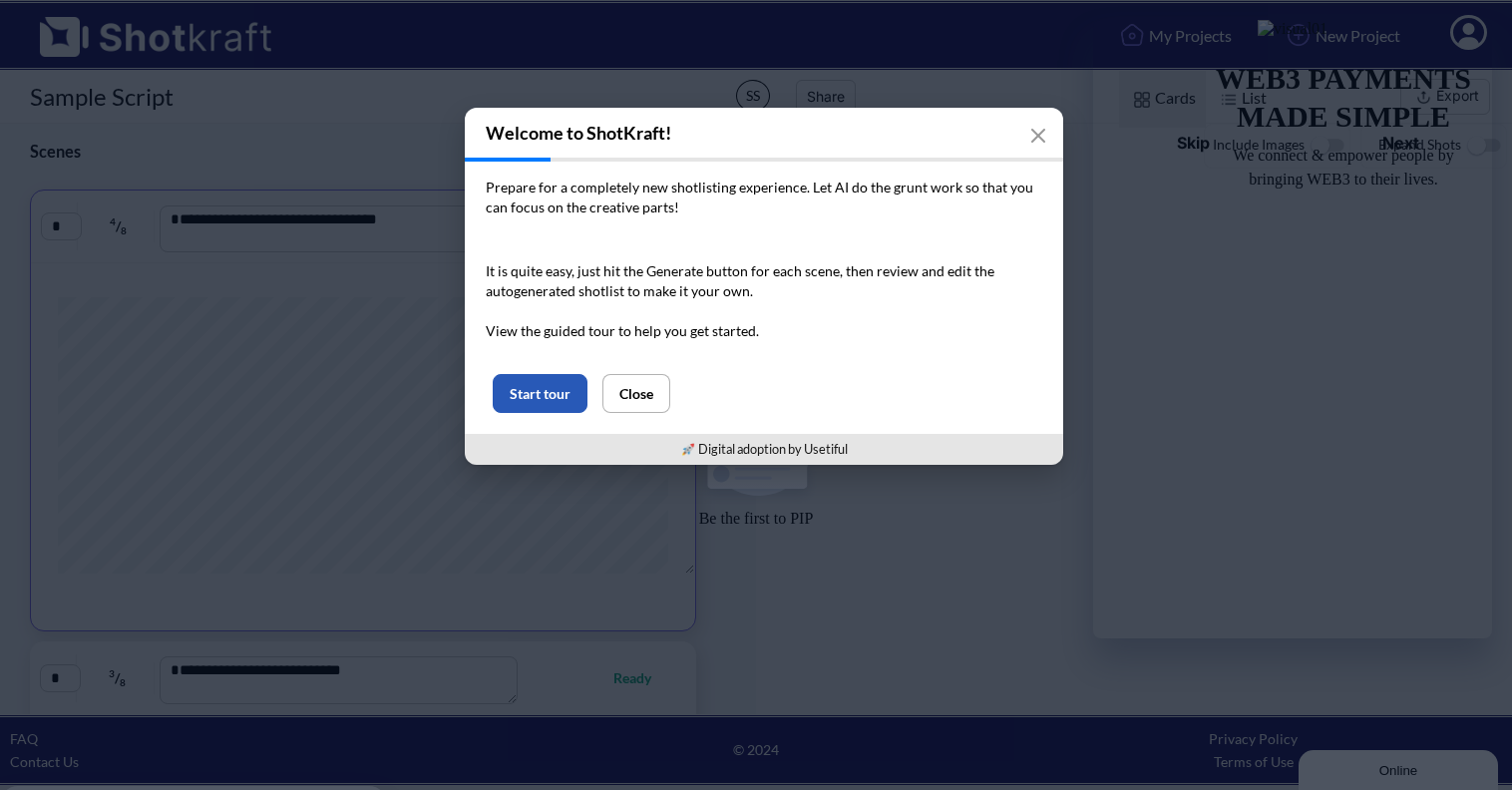 click on "Start tour" at bounding box center [540, 393] 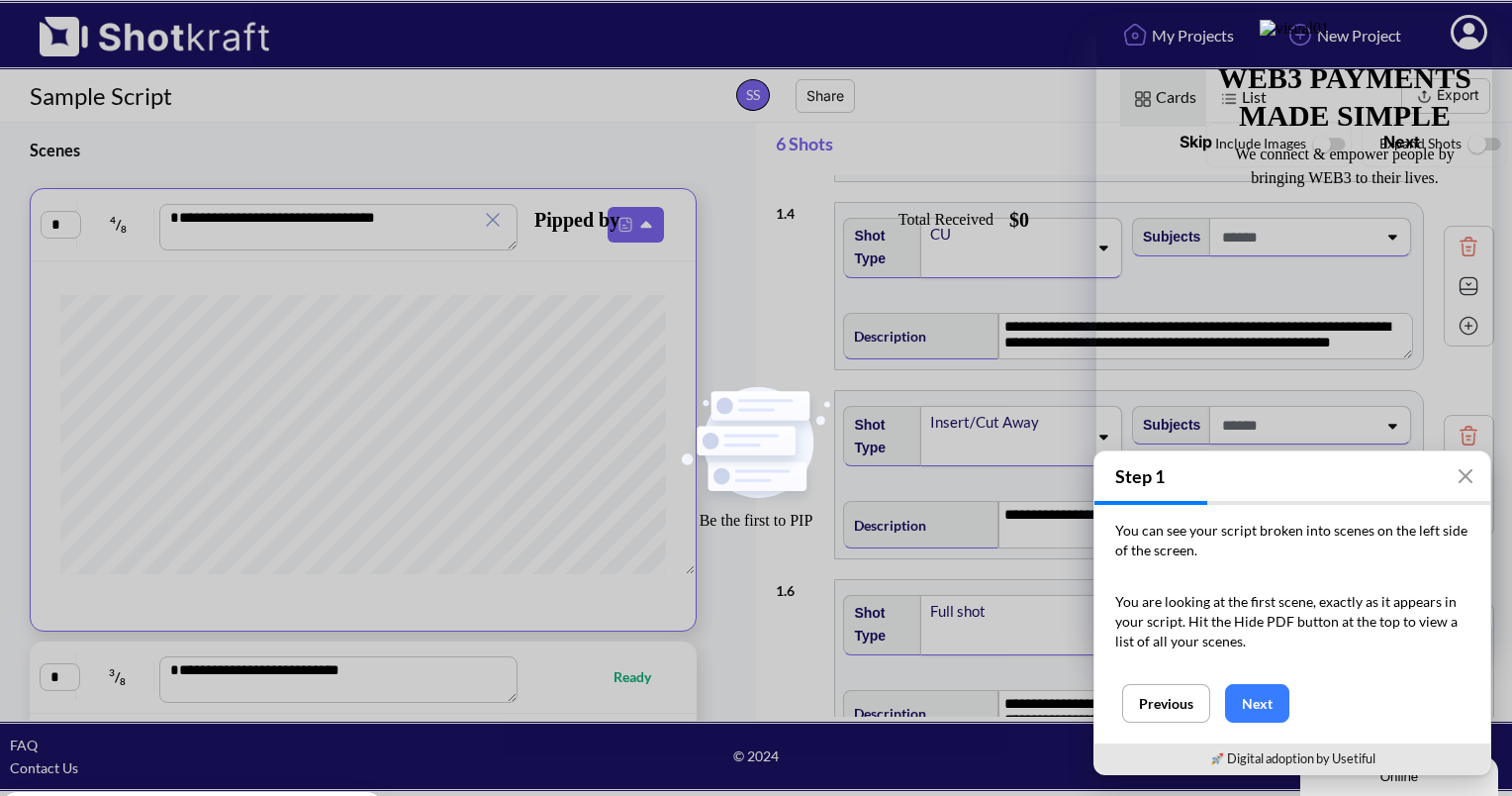scroll, scrollTop: 664, scrollLeft: 0, axis: vertical 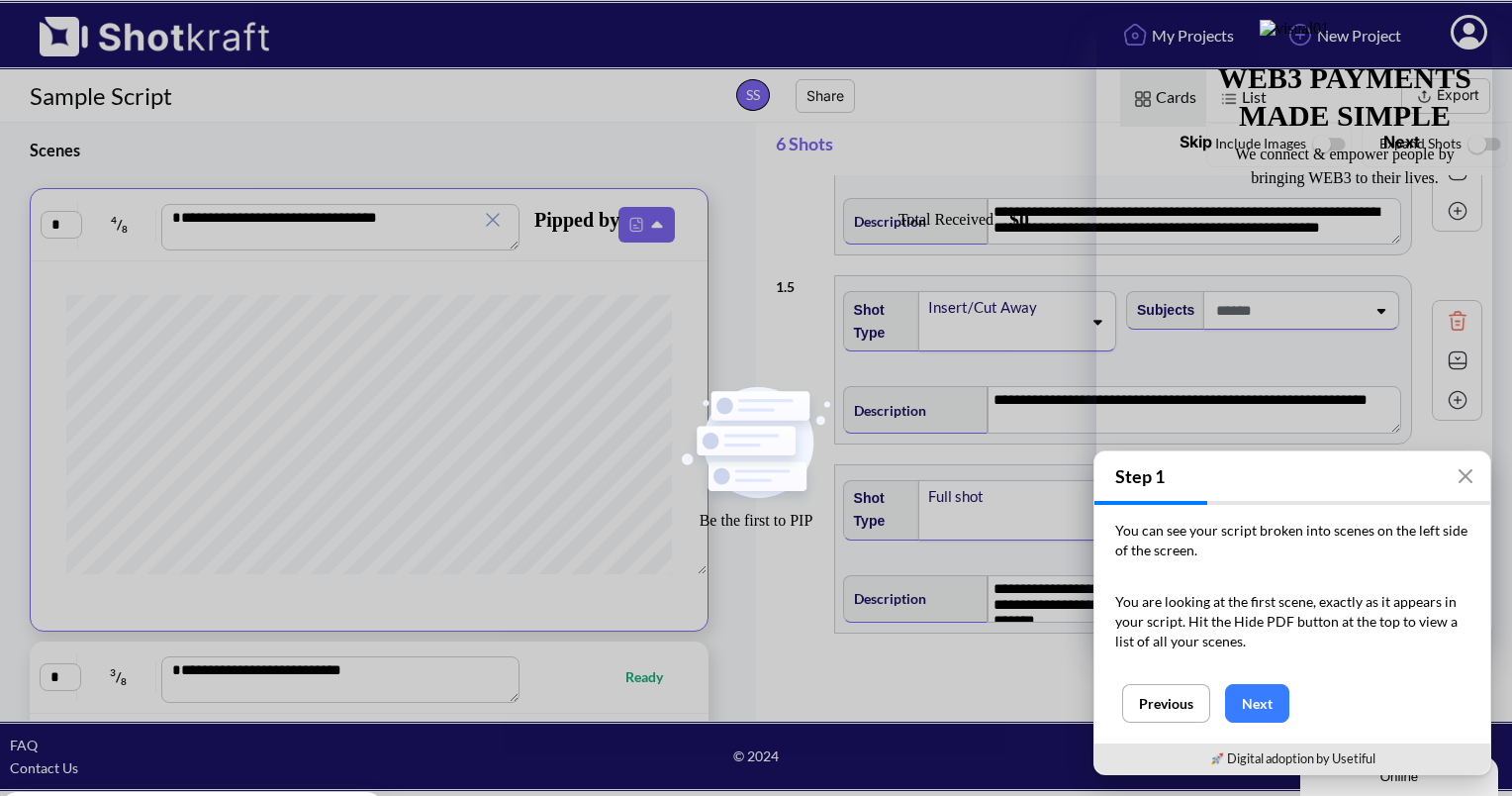 click on "**********" at bounding box center [340, 228] 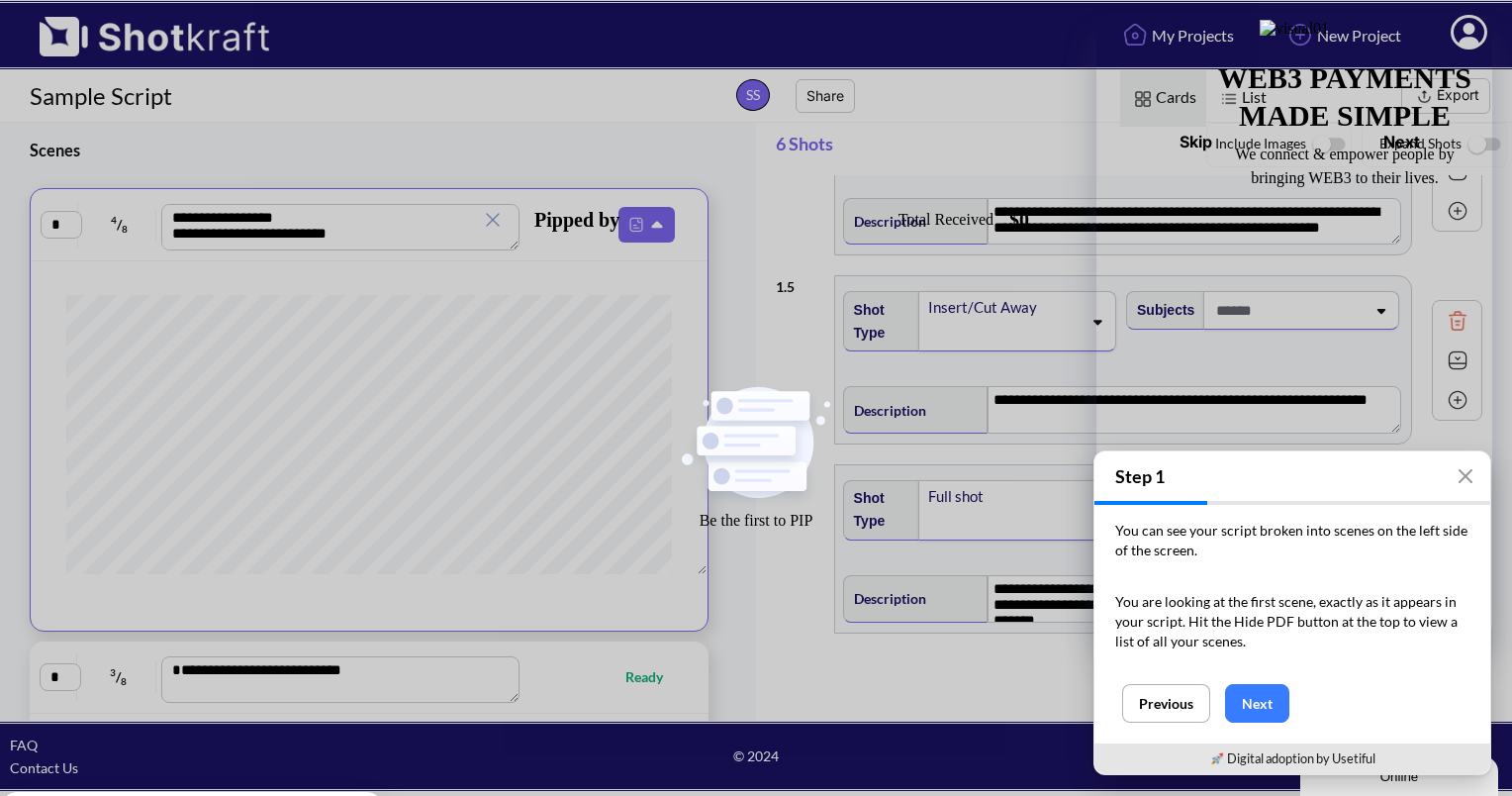 scroll, scrollTop: 3078, scrollLeft: 0, axis: vertical 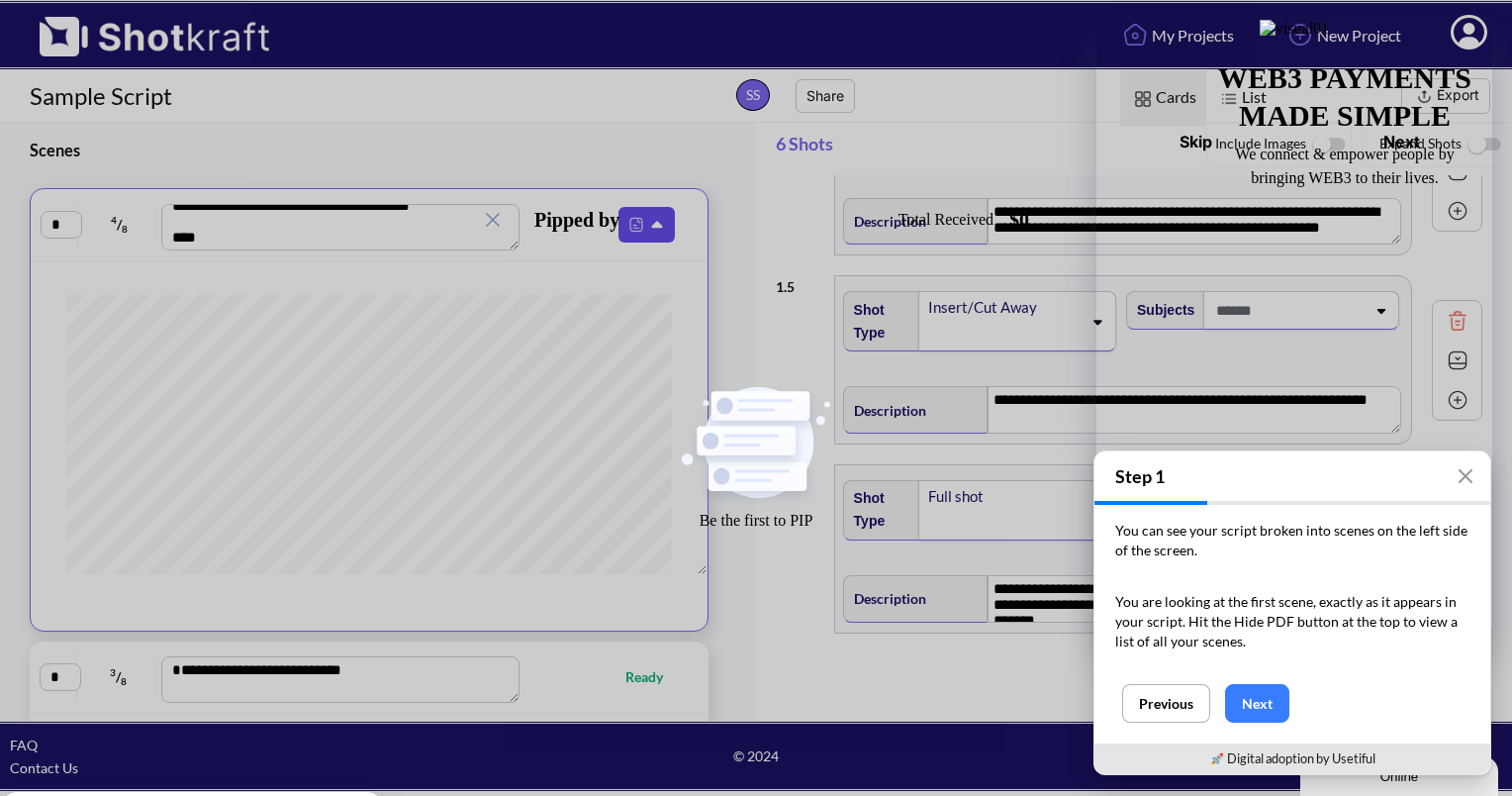 click at bounding box center [646, 225] 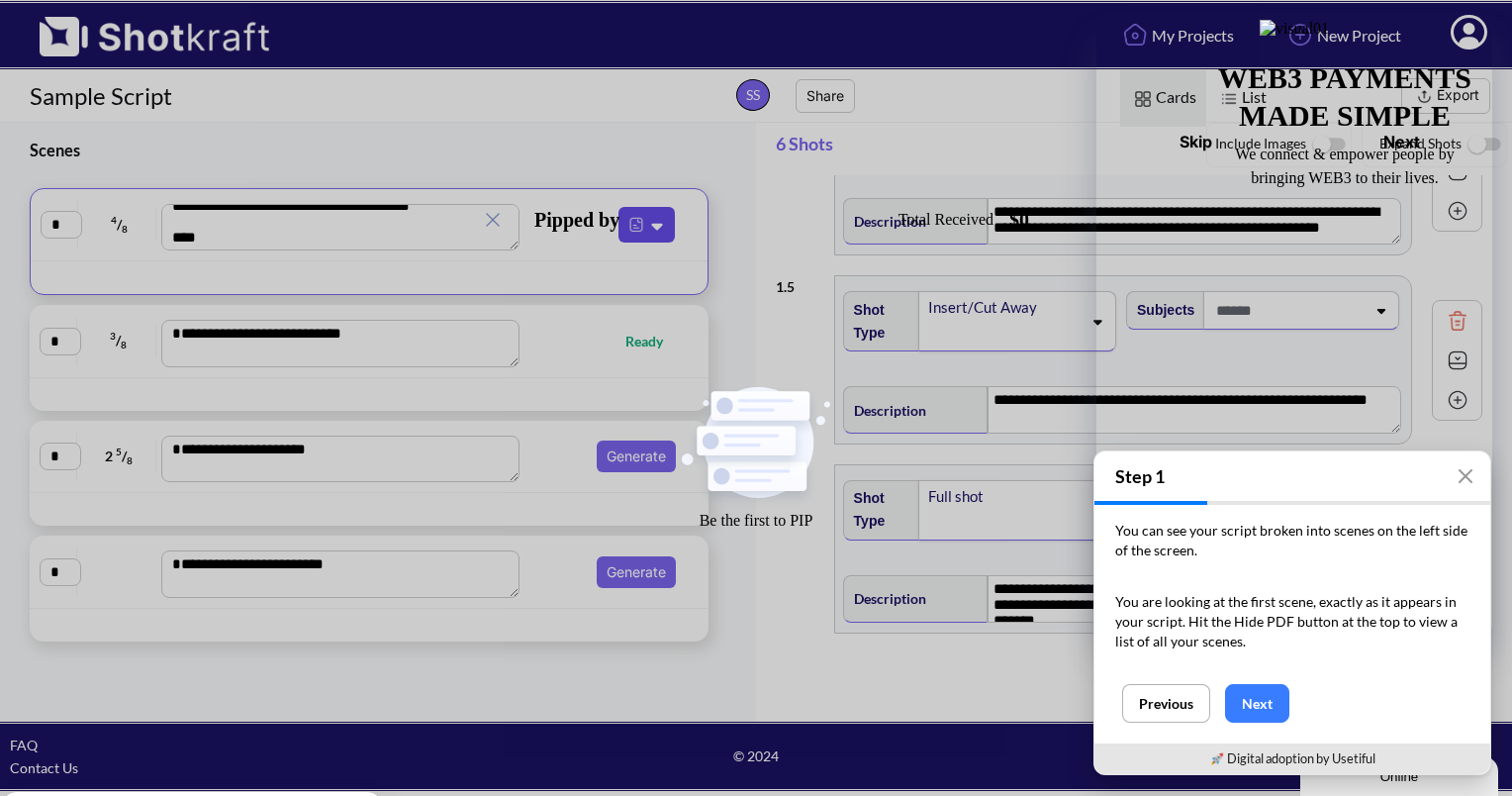 click at bounding box center [646, 225] 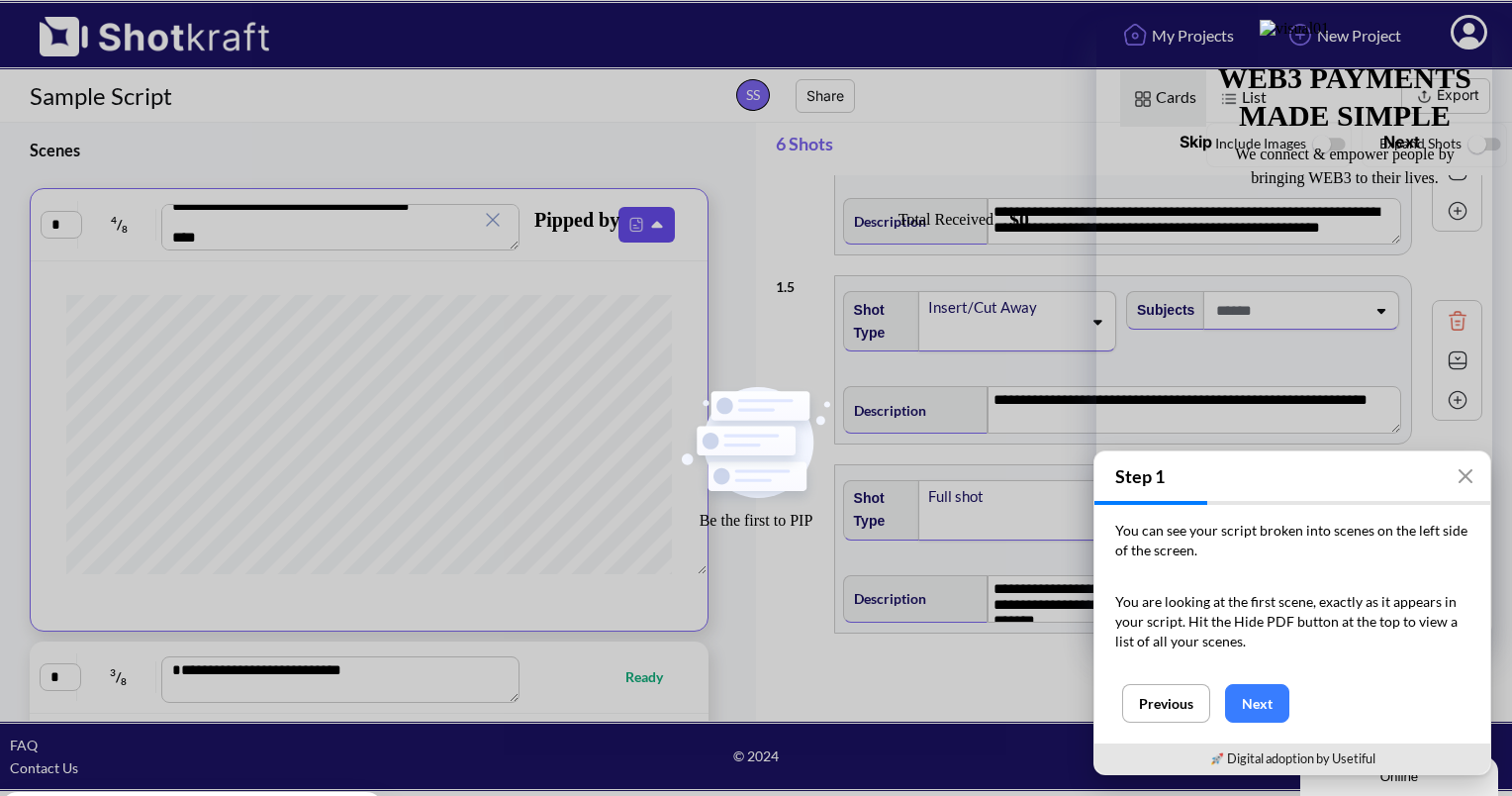 click 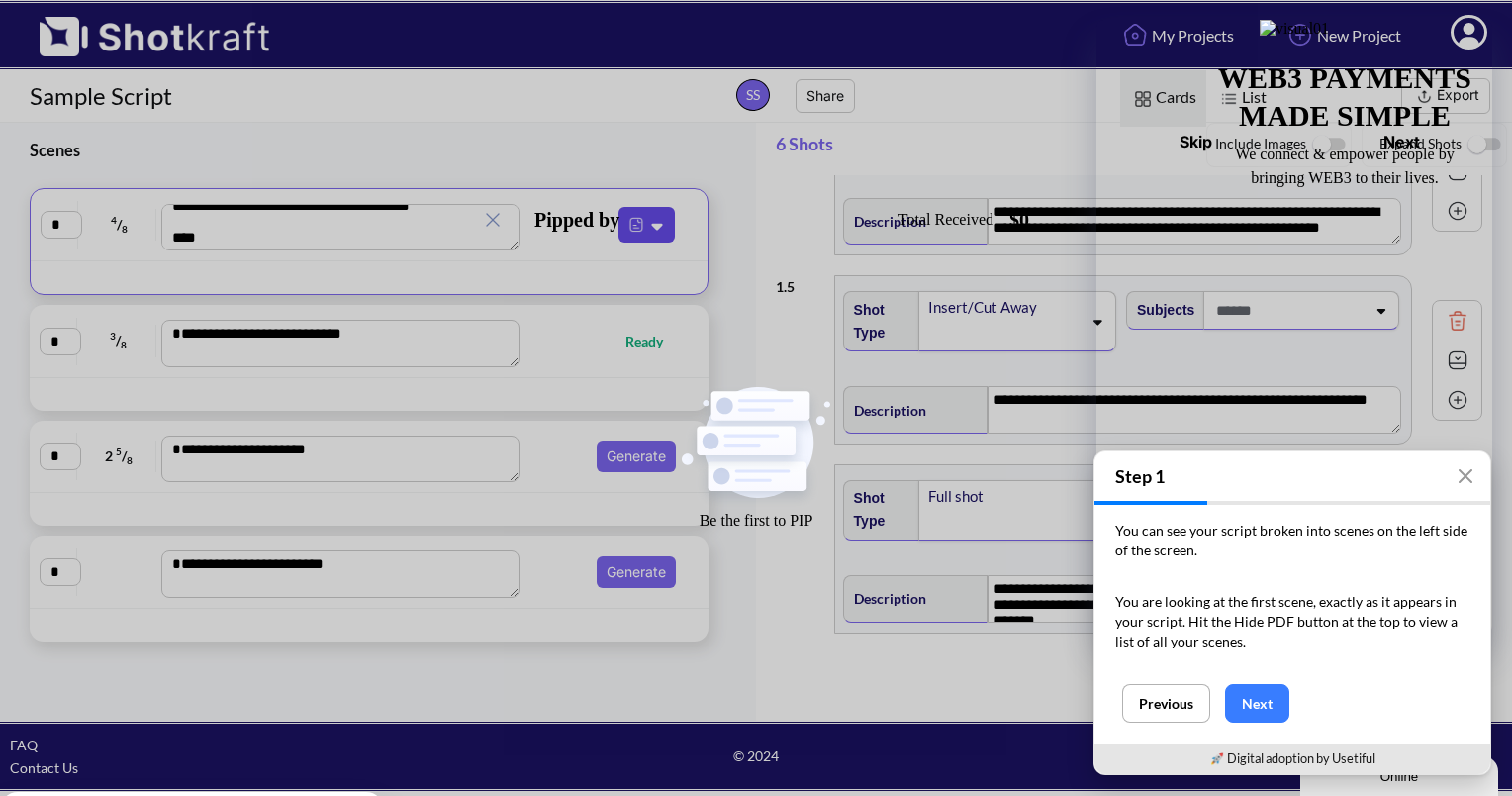 click 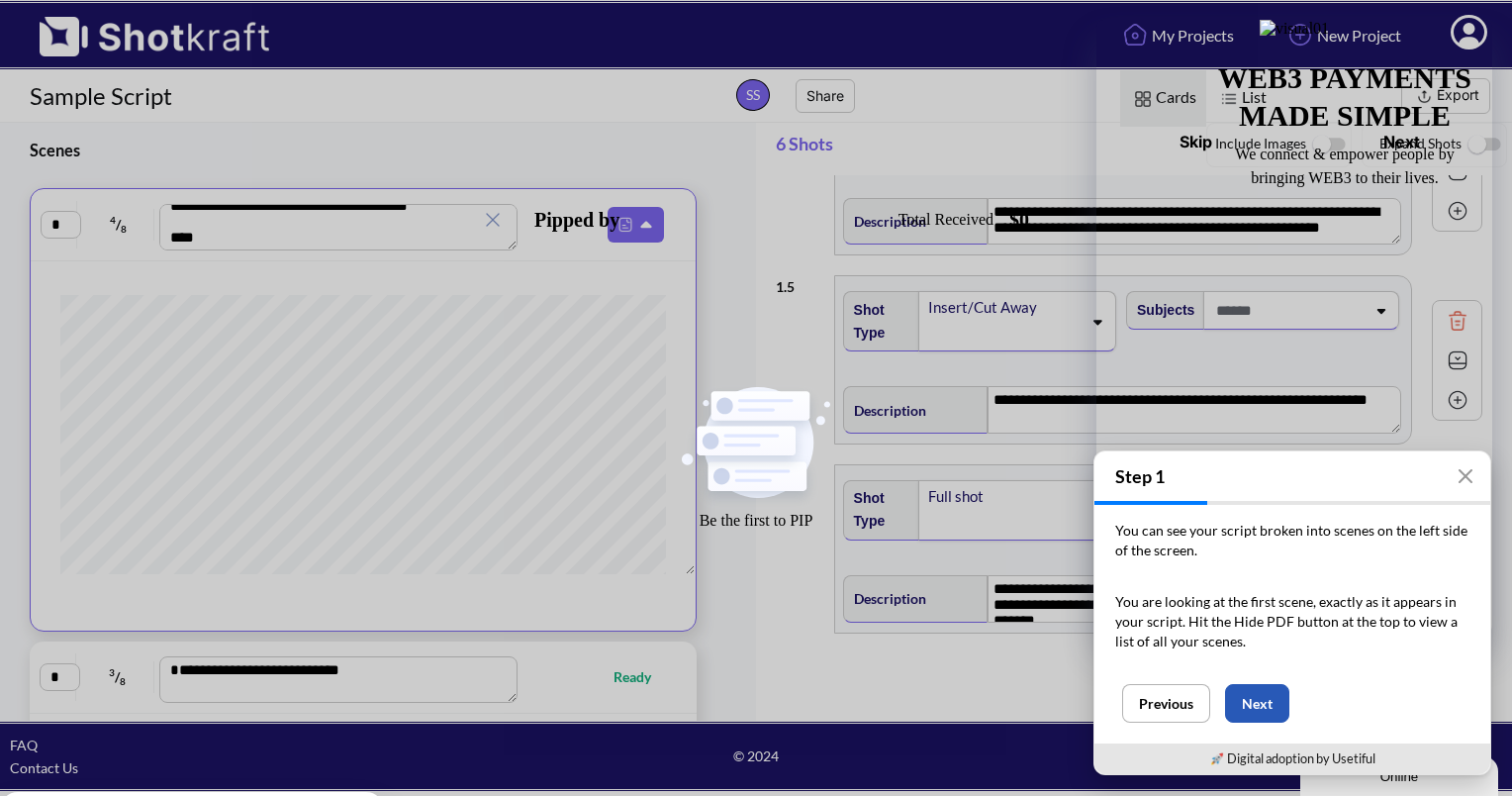 click on "Next" at bounding box center [1257, 703] 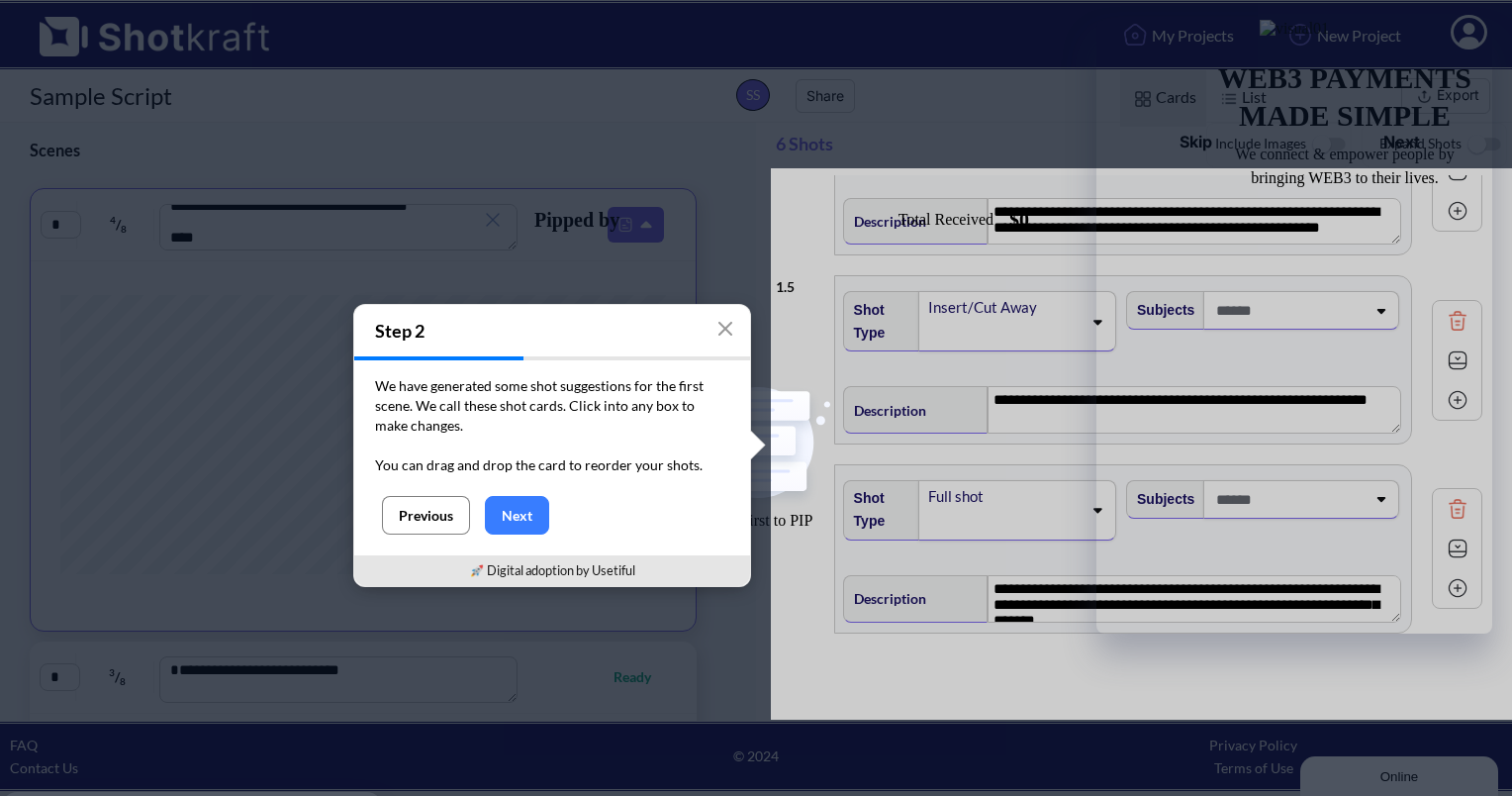 click on "Previous" at bounding box center (425, 515) 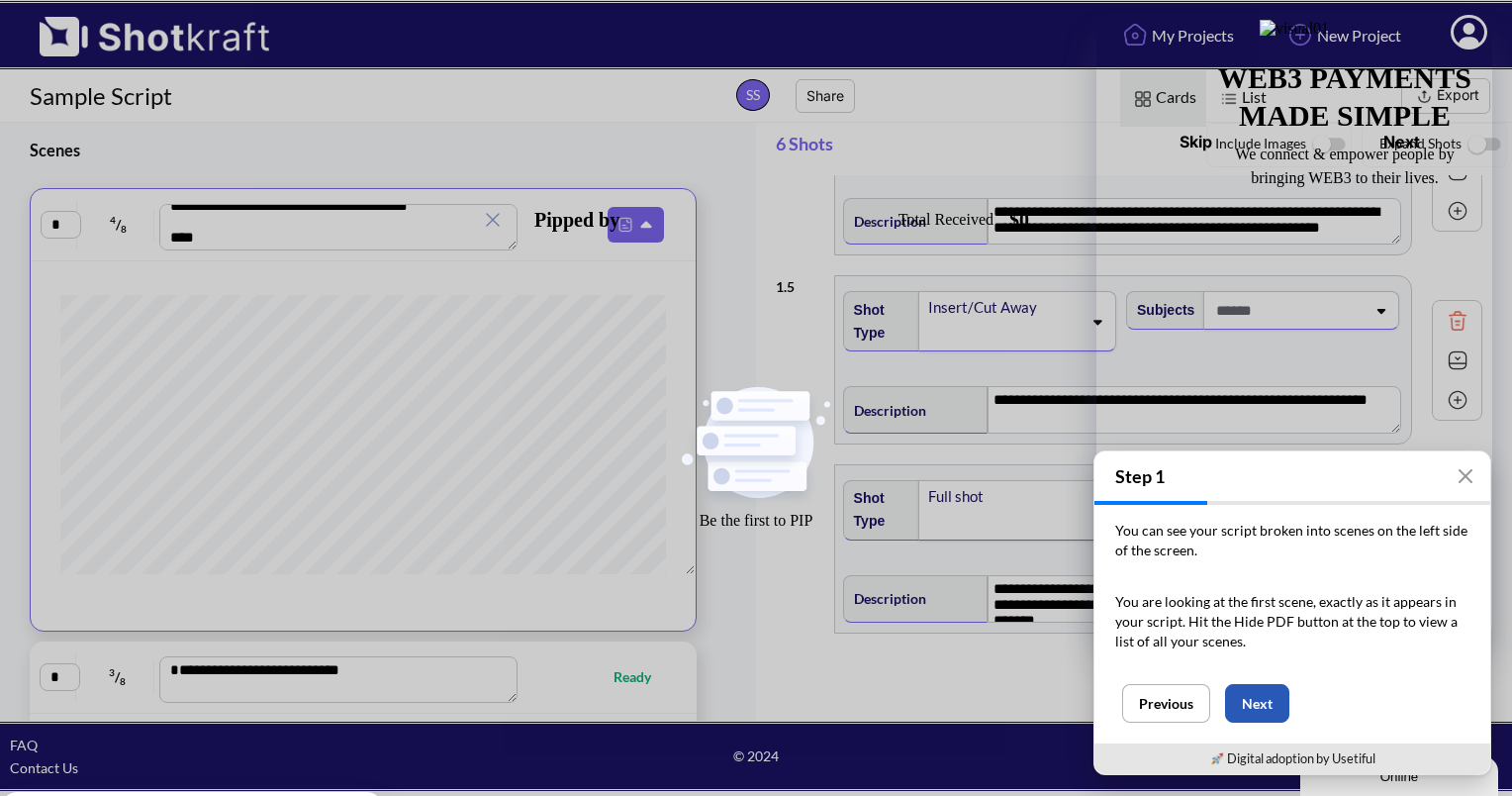 click on "Next" at bounding box center [1257, 703] 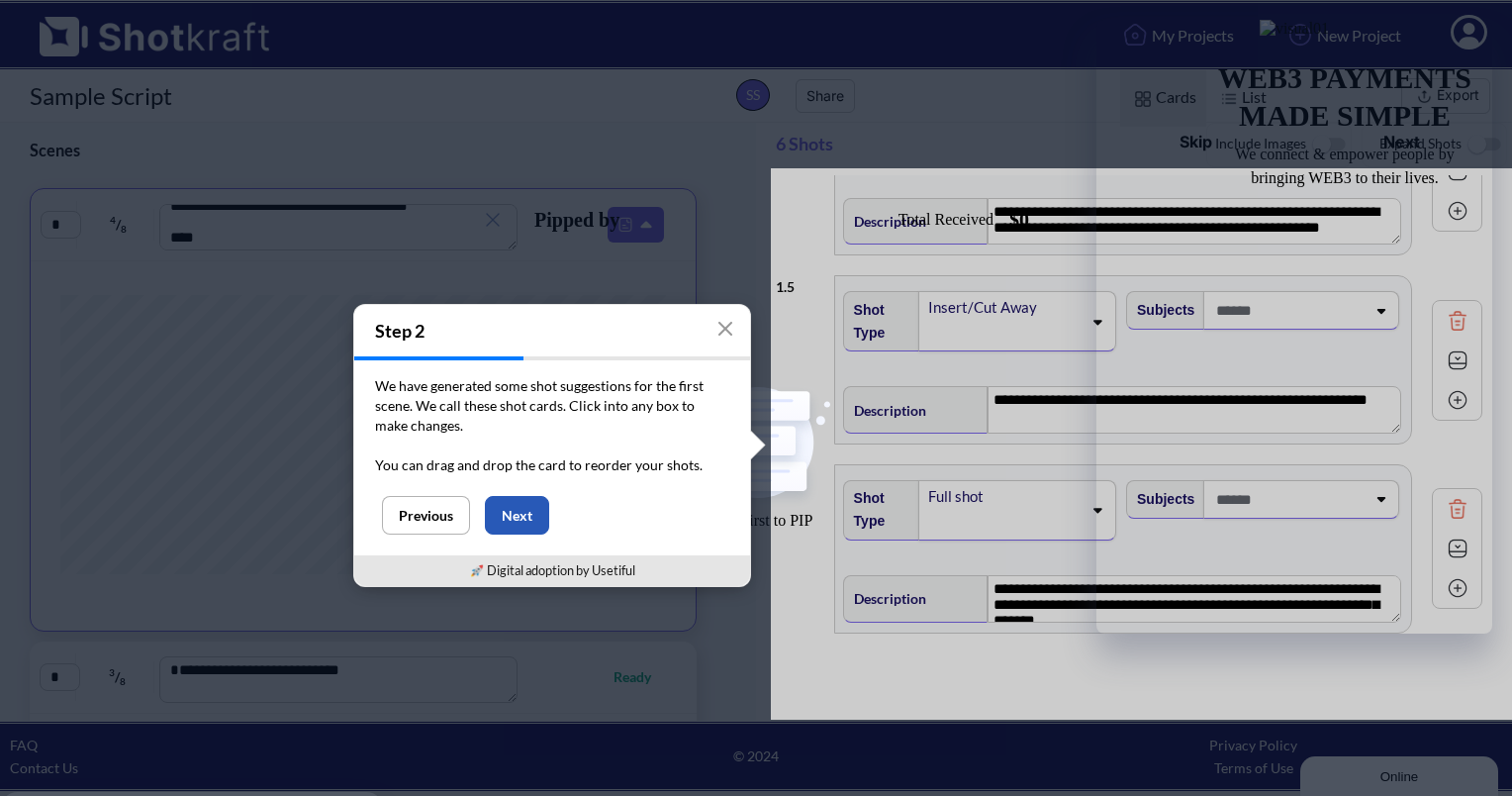 click on "Next" at bounding box center [517, 515] 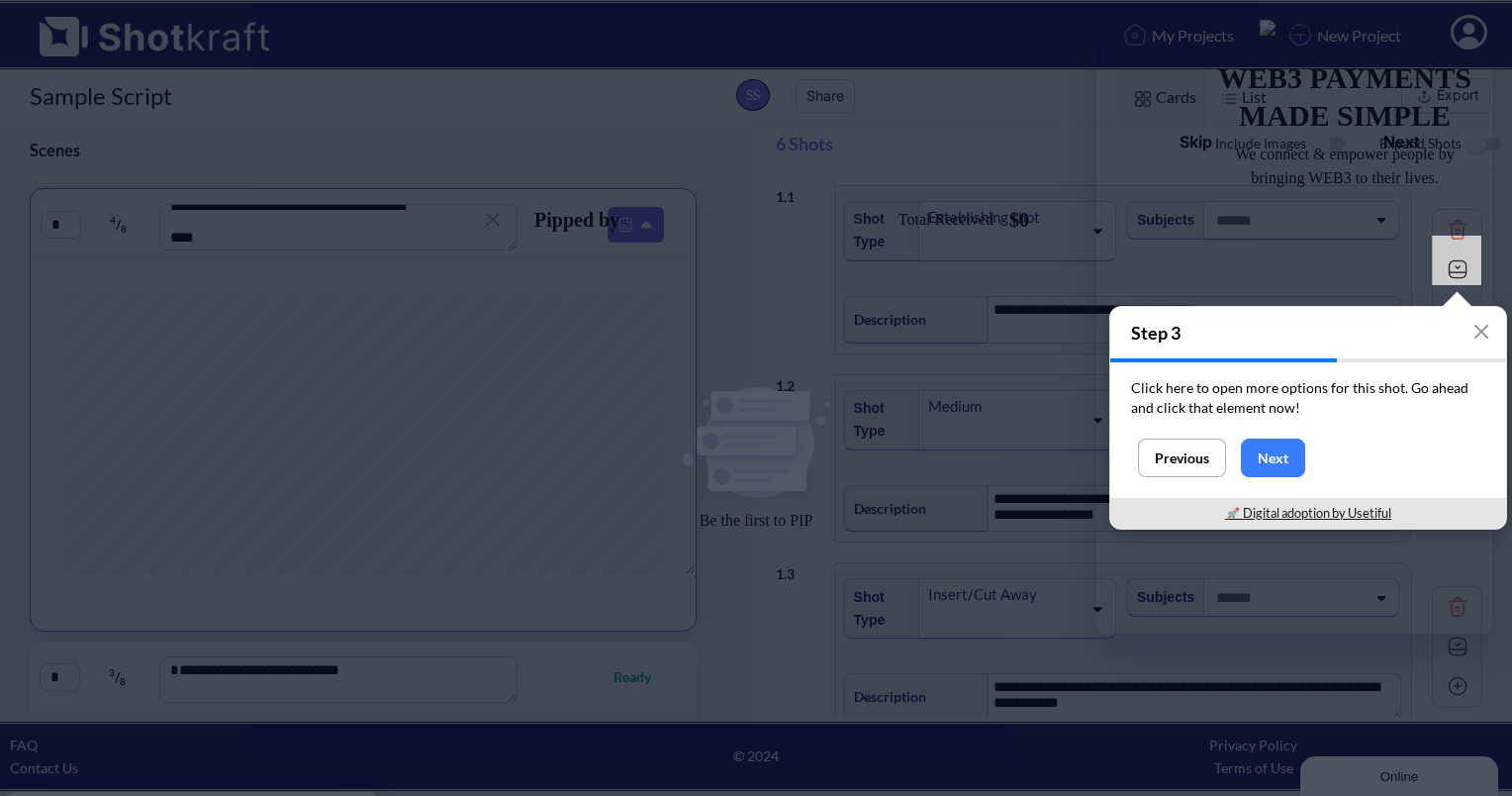 scroll, scrollTop: 0, scrollLeft: 0, axis: both 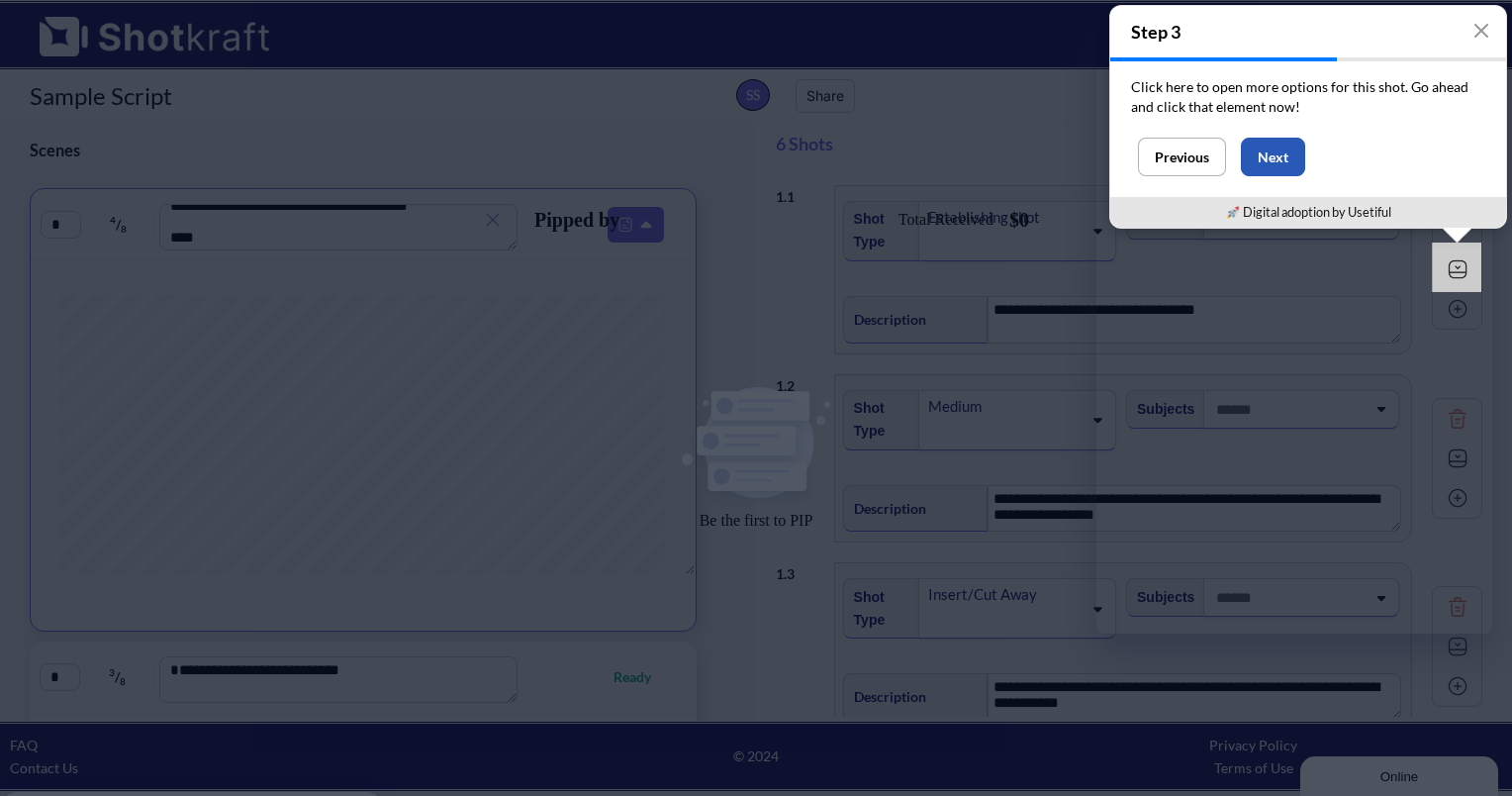 click on "Next" at bounding box center [1273, 156] 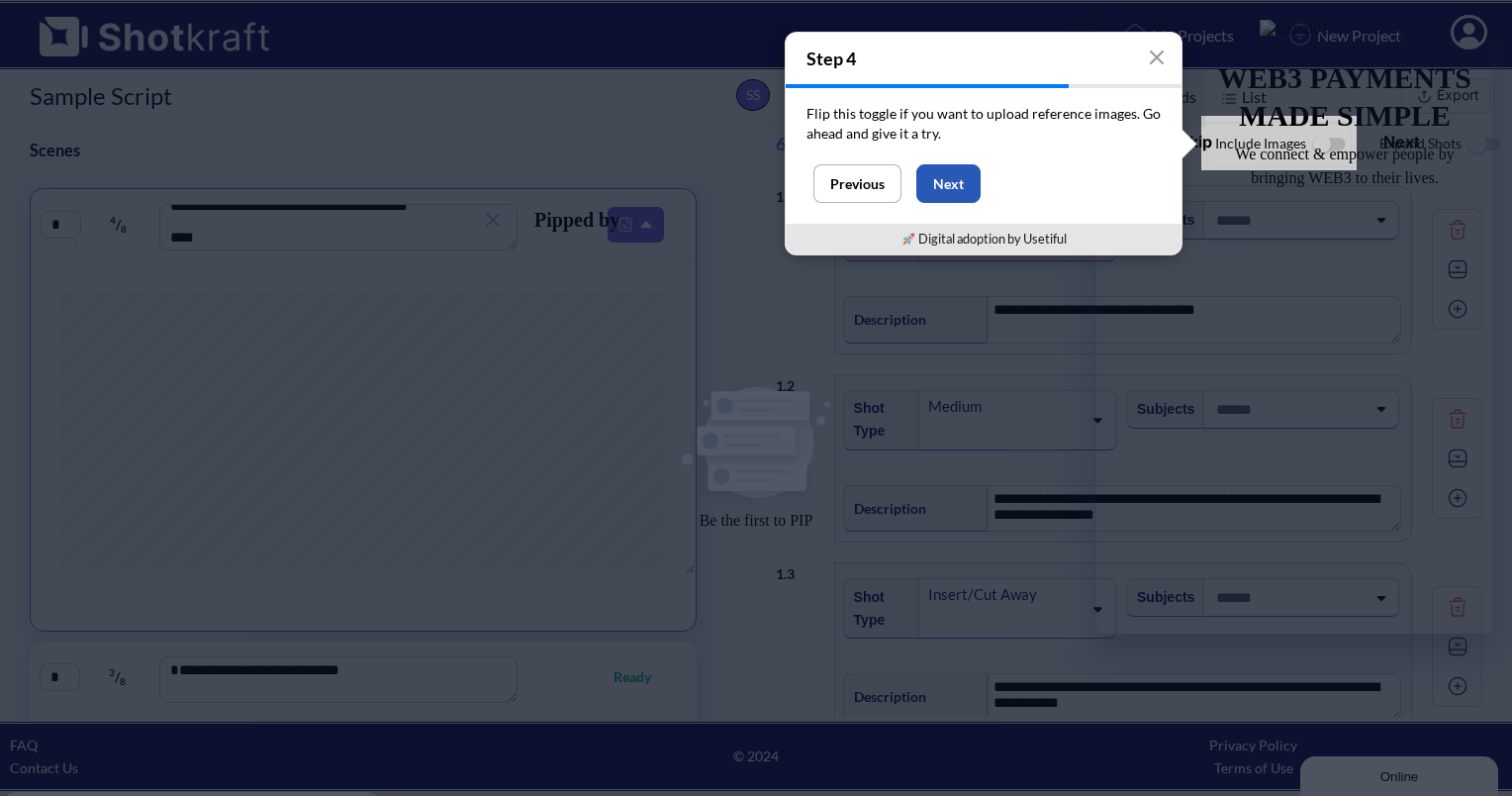 click on "Next" at bounding box center [948, 183] 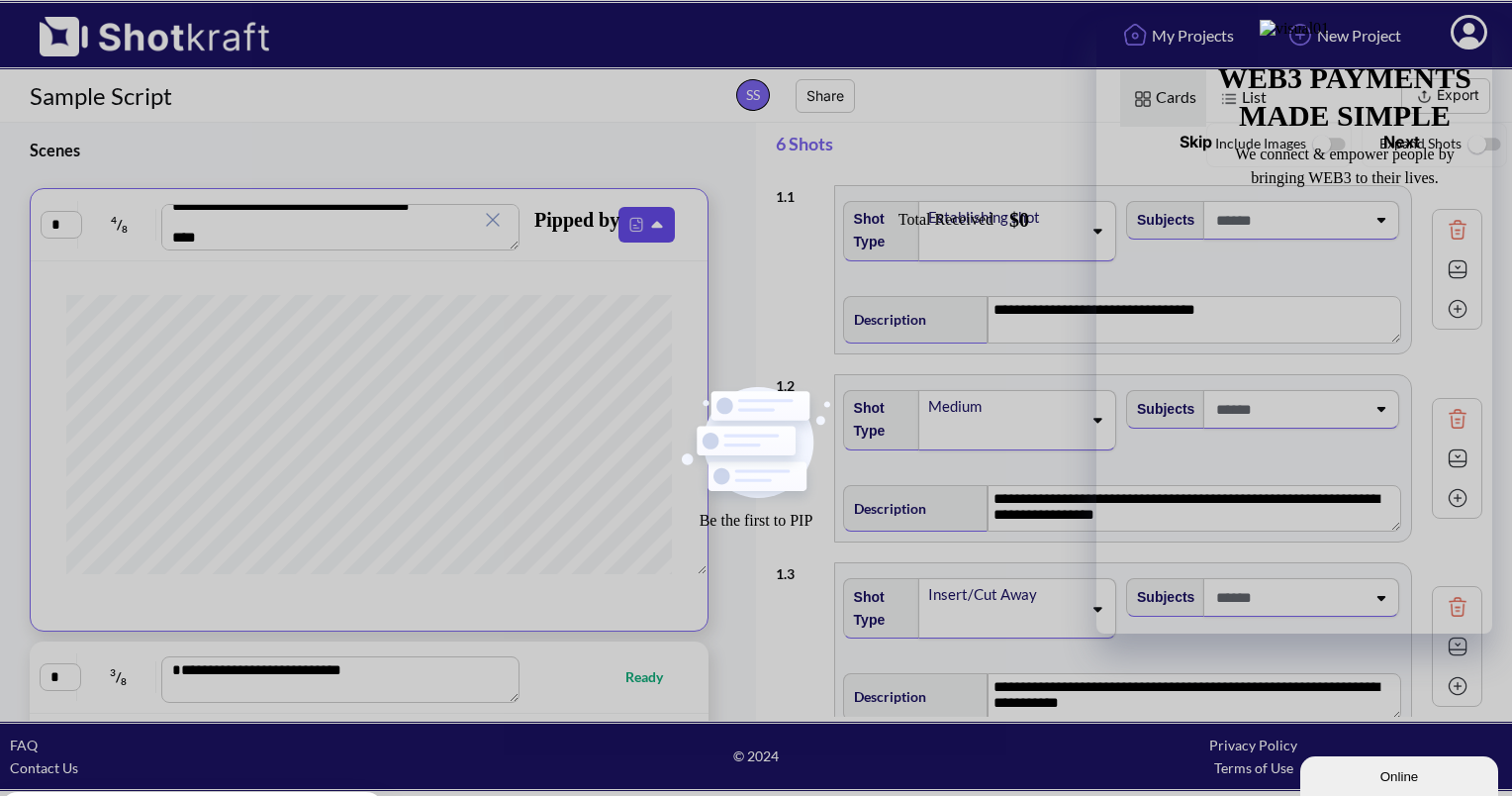 click at bounding box center [636, 225] 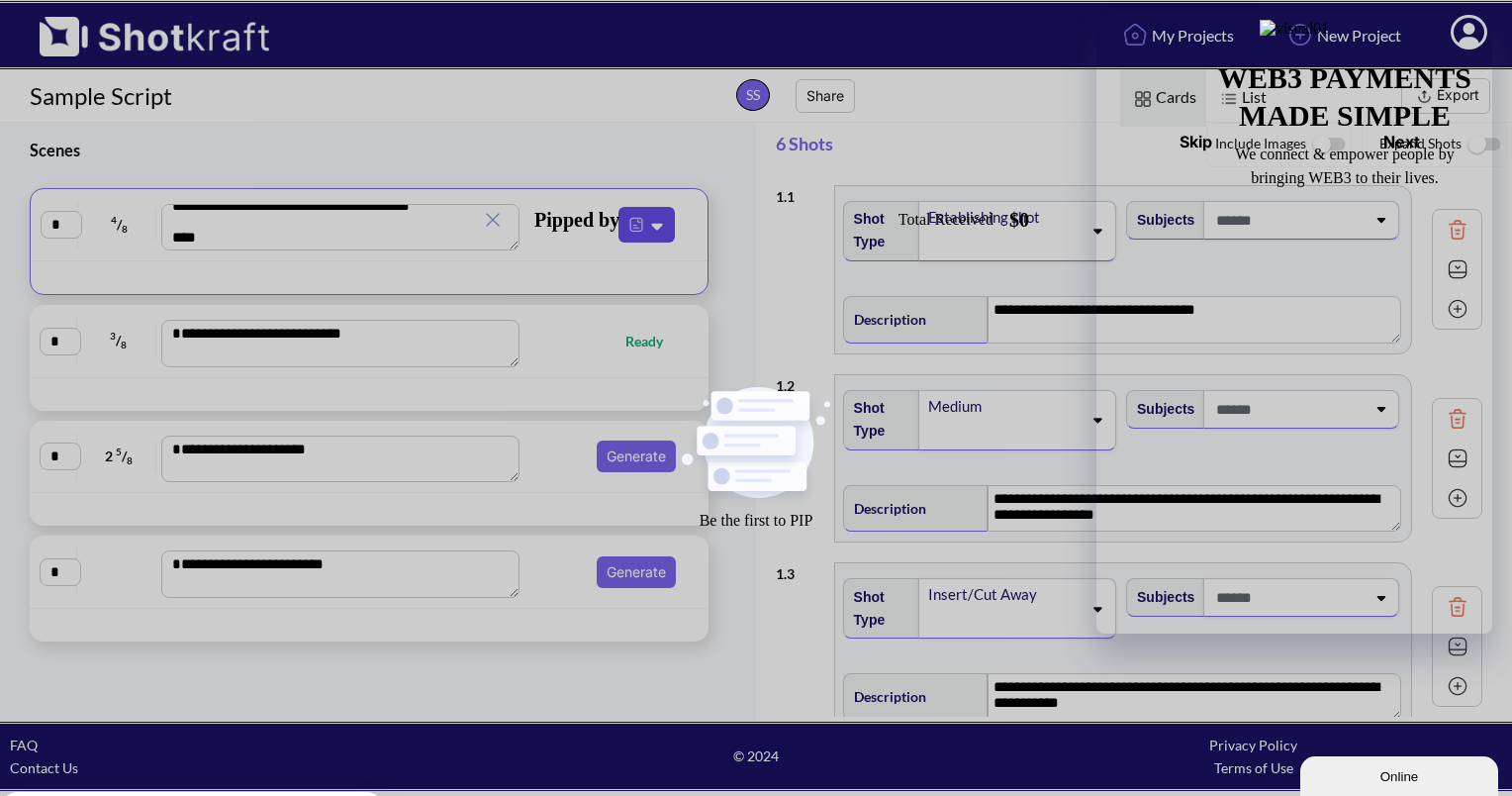 click at bounding box center (636, 225) 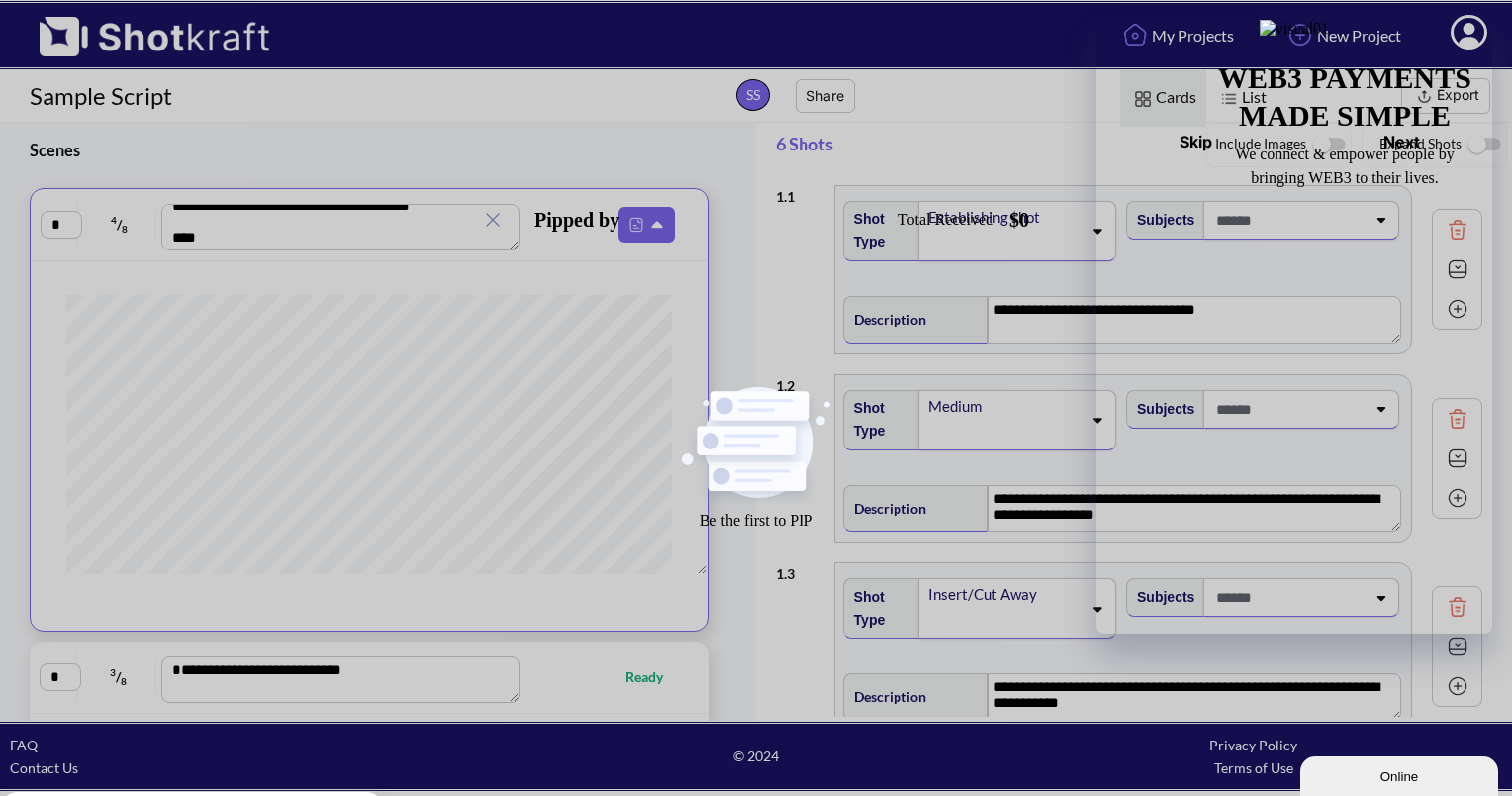 click at bounding box center (340, 228) 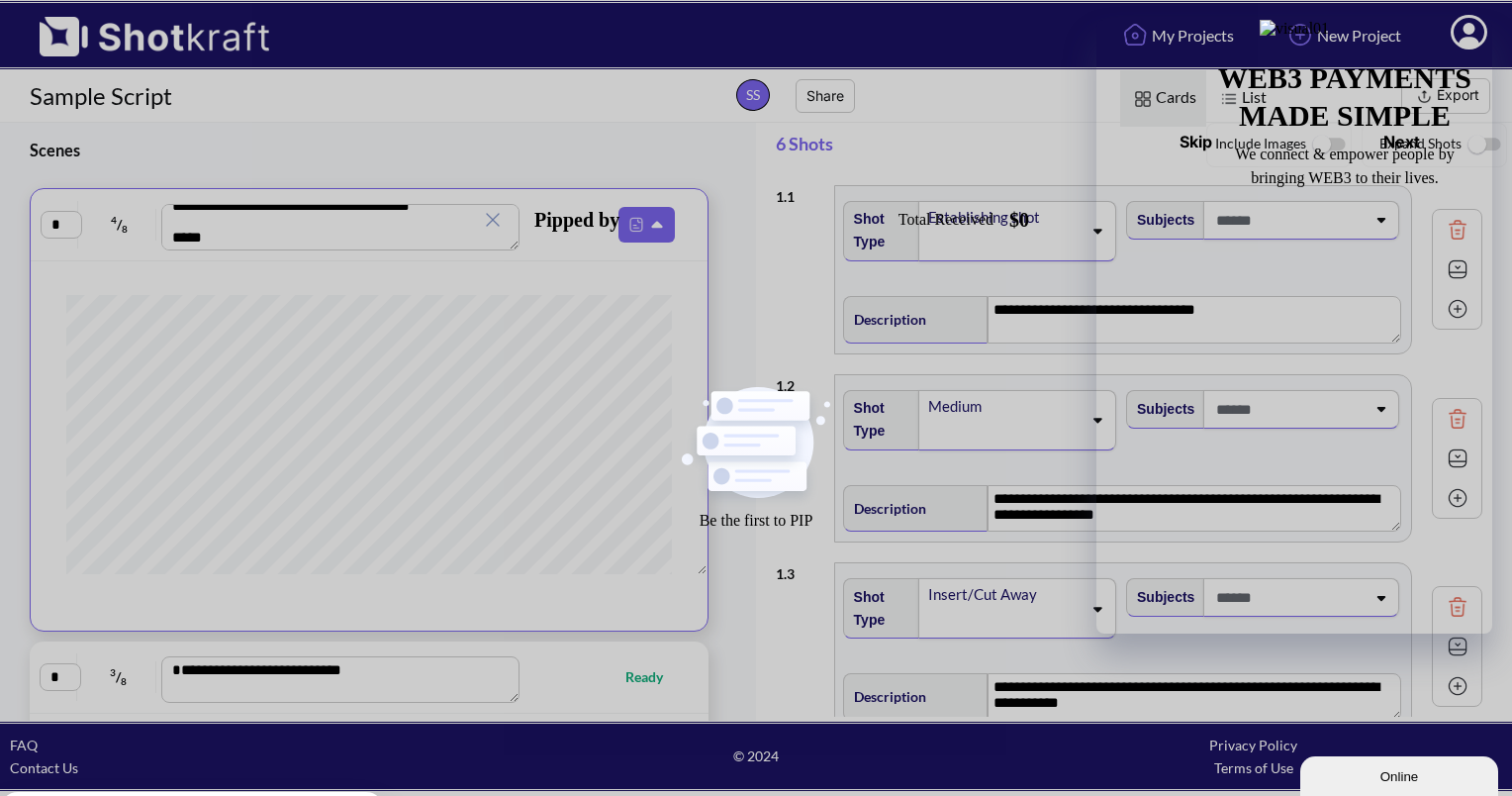 scroll, scrollTop: 3096, scrollLeft: 0, axis: vertical 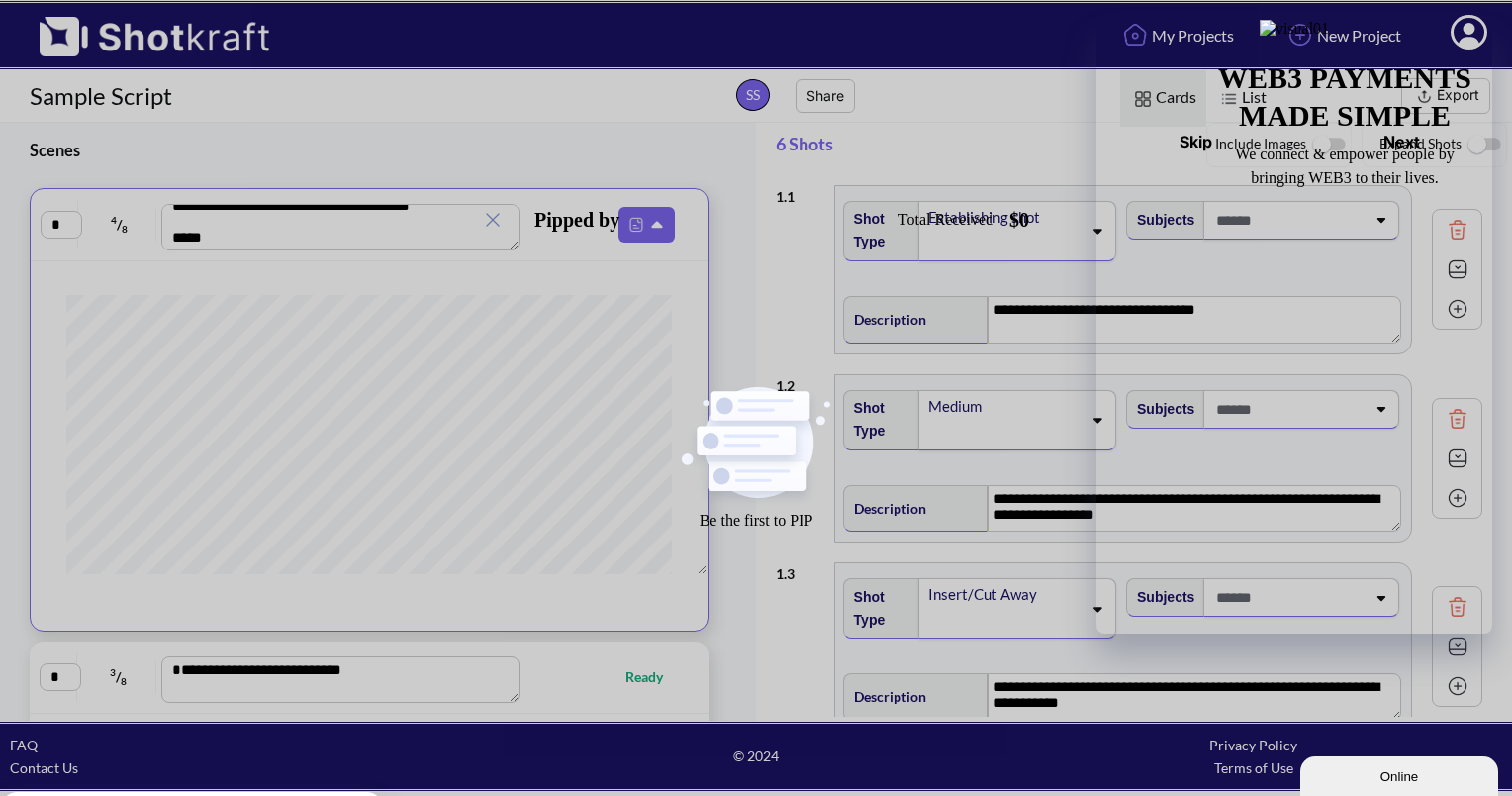 type on "**********" 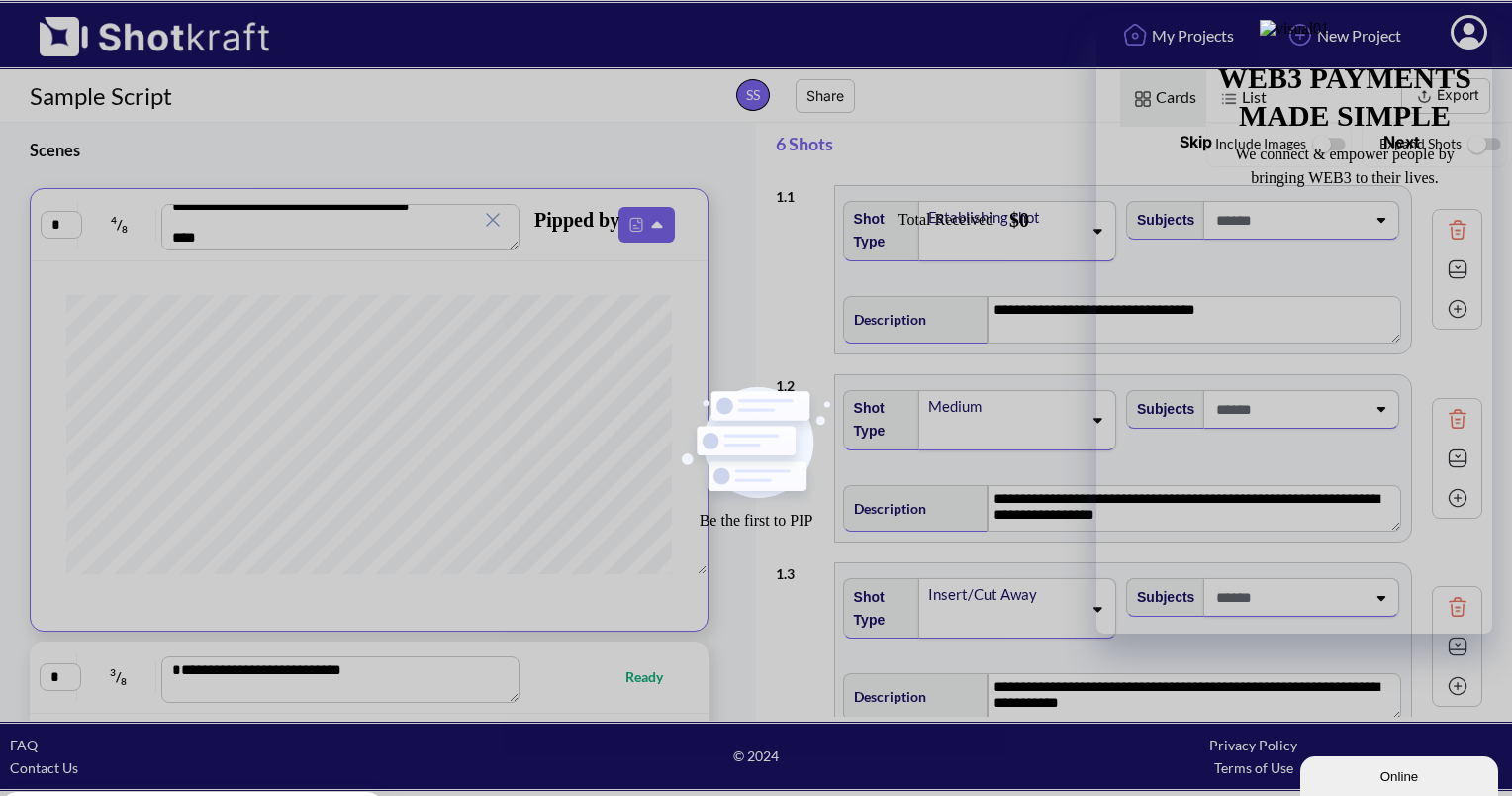 scroll, scrollTop: 3083, scrollLeft: 0, axis: vertical 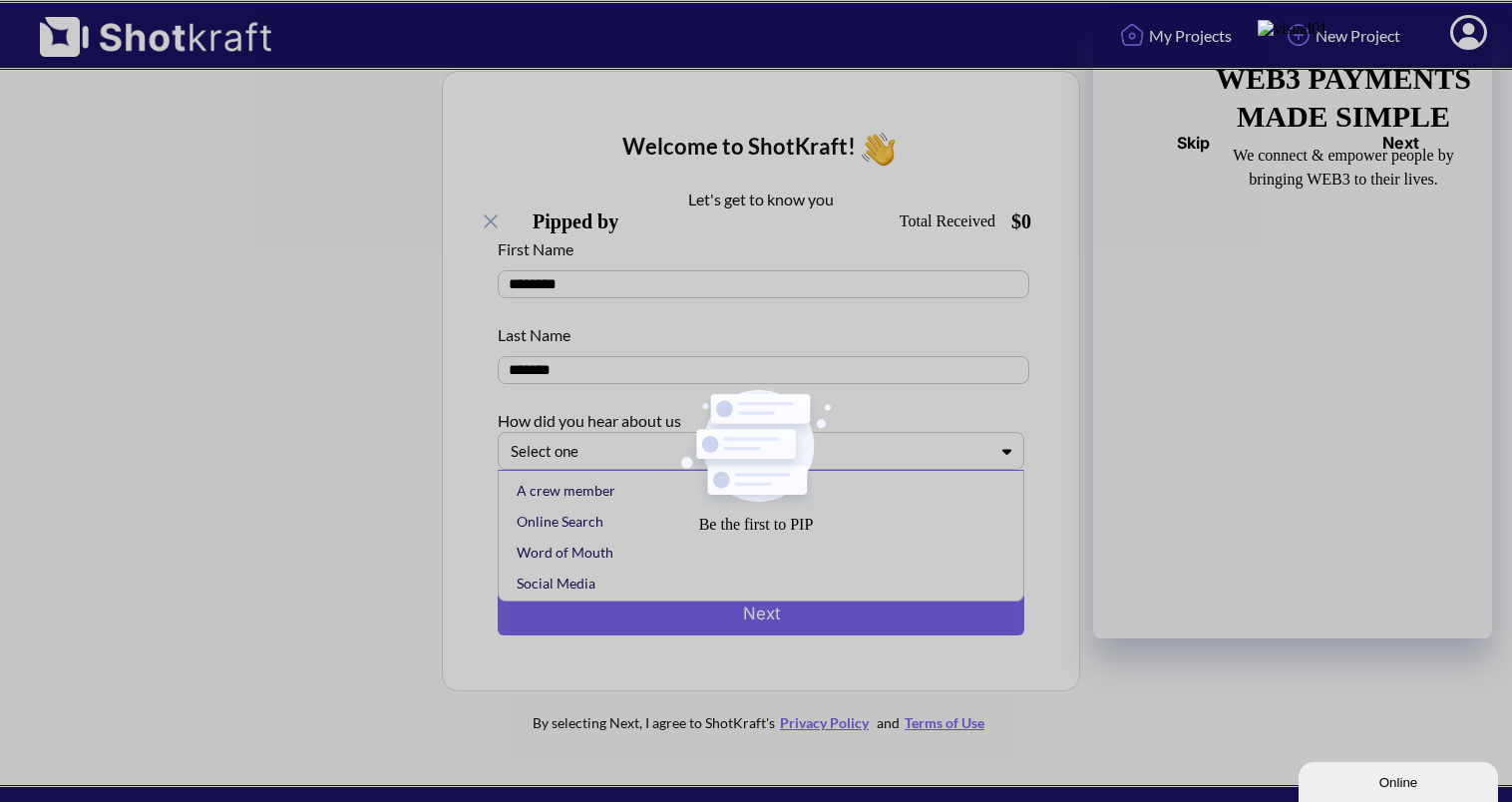 click at bounding box center [749, 451] 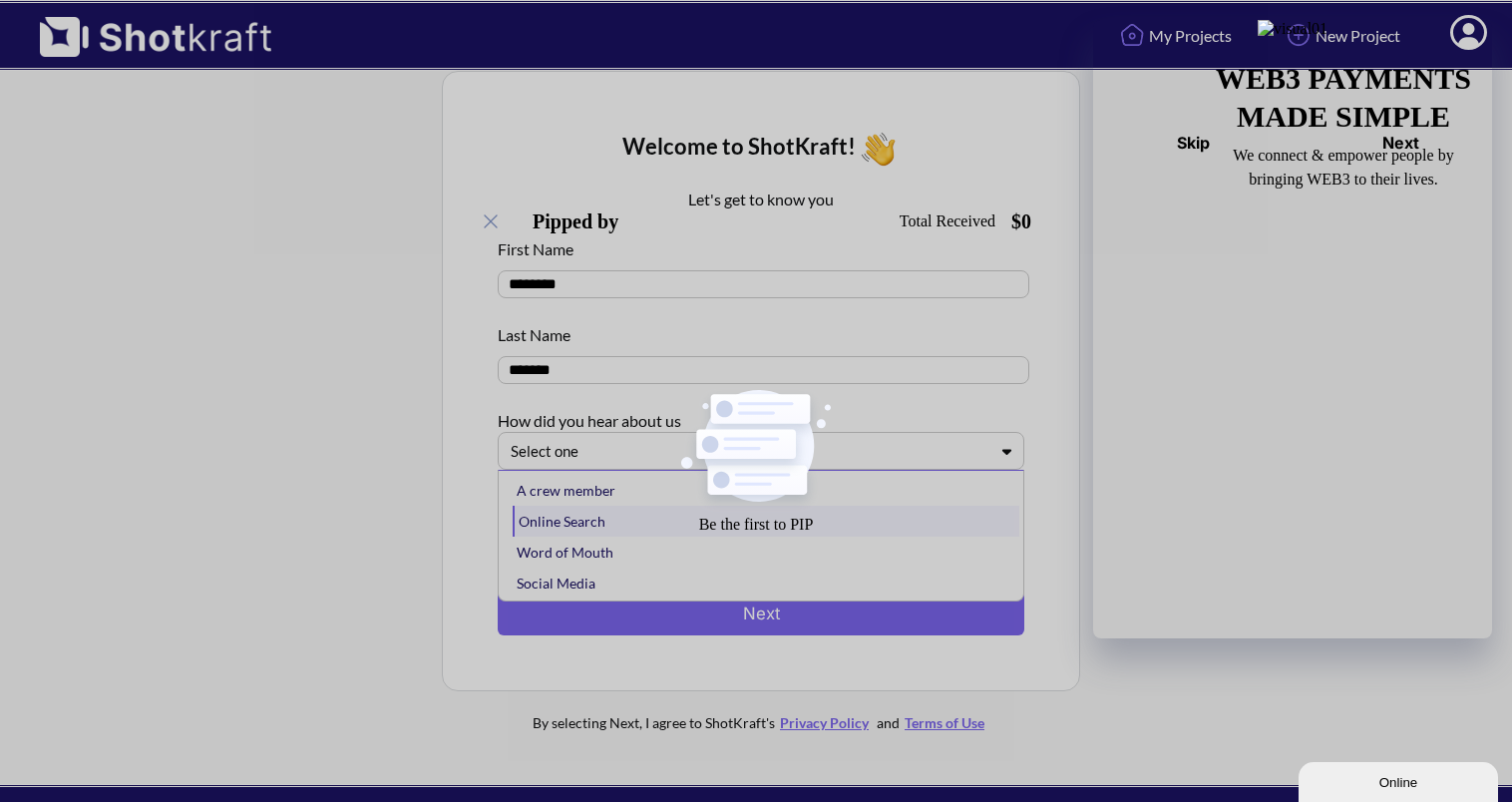 scroll, scrollTop: 33, scrollLeft: 0, axis: vertical 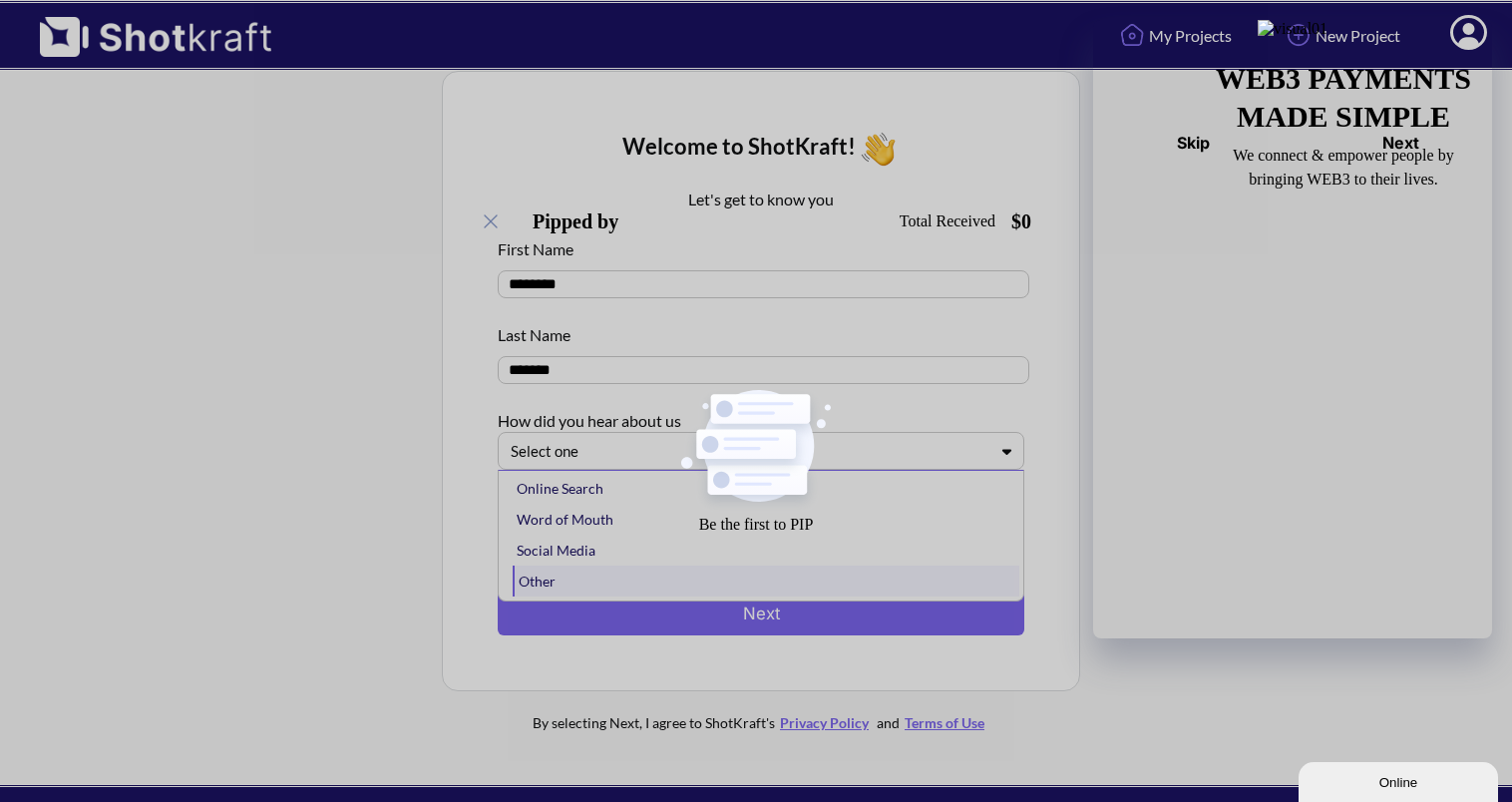 click on "Other" at bounding box center [766, 581] 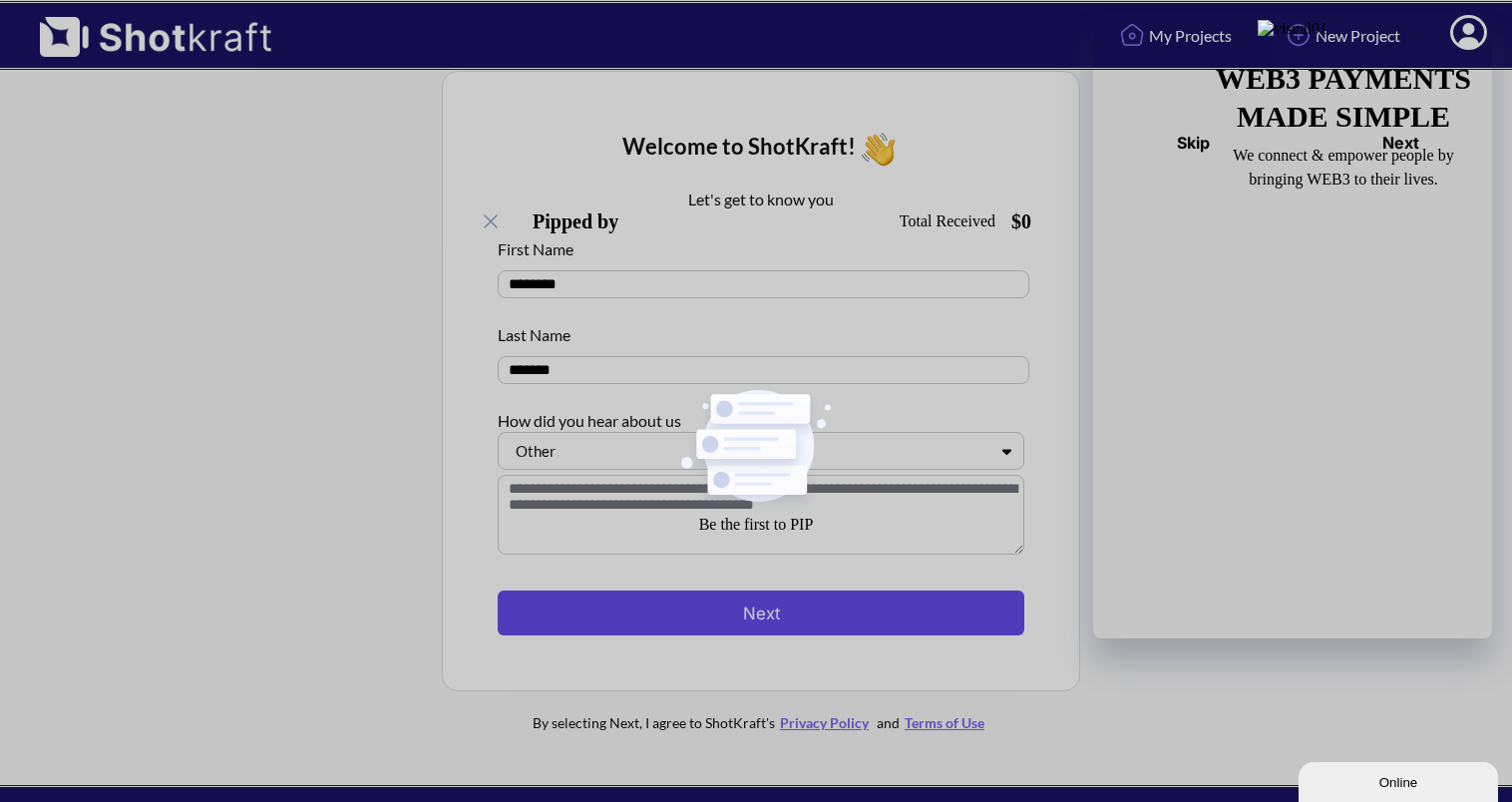 click on "Next" at bounding box center [761, 612] 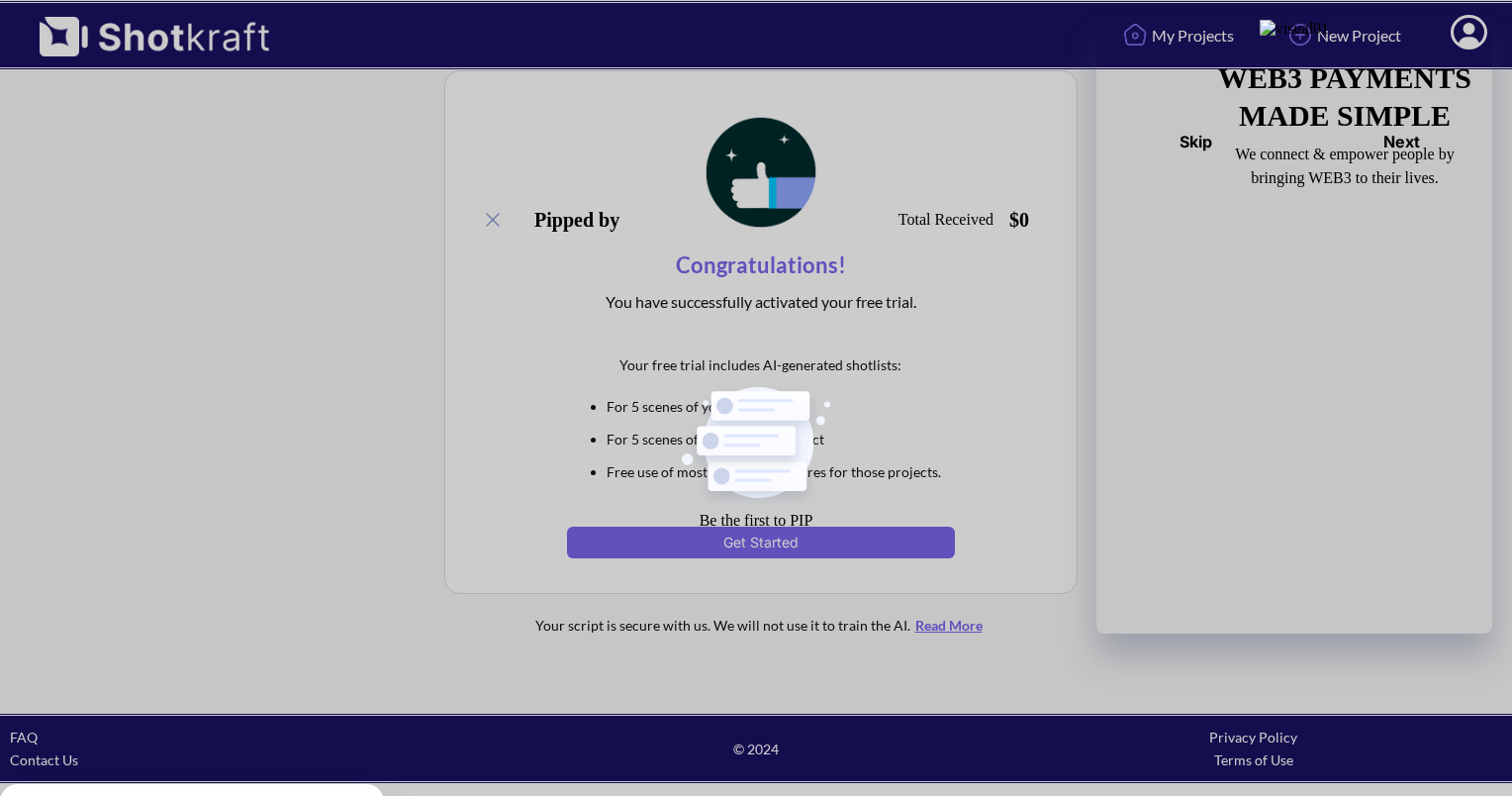scroll, scrollTop: 0, scrollLeft: 0, axis: both 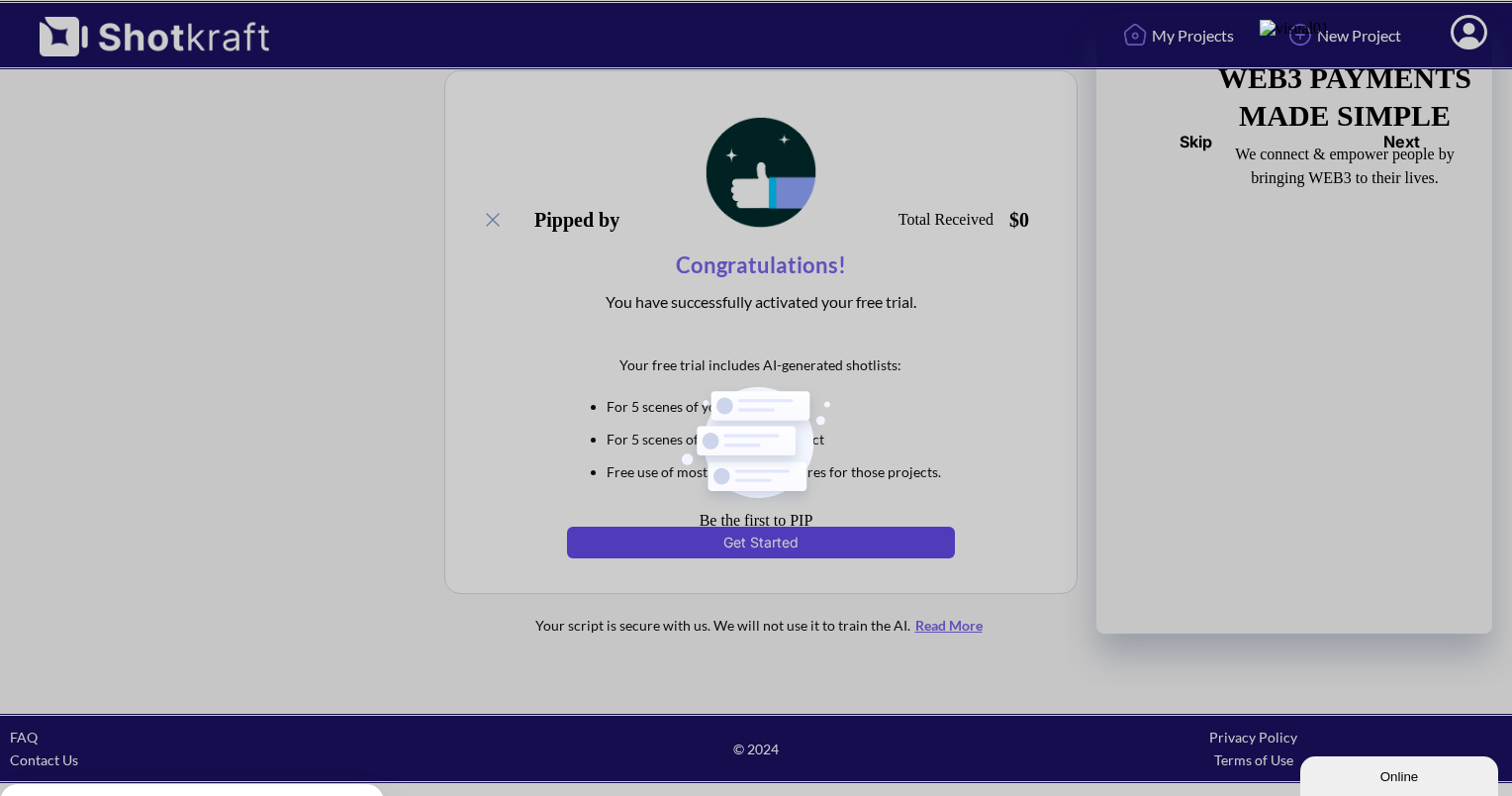 click on "Get Started" at bounding box center (760, 543) 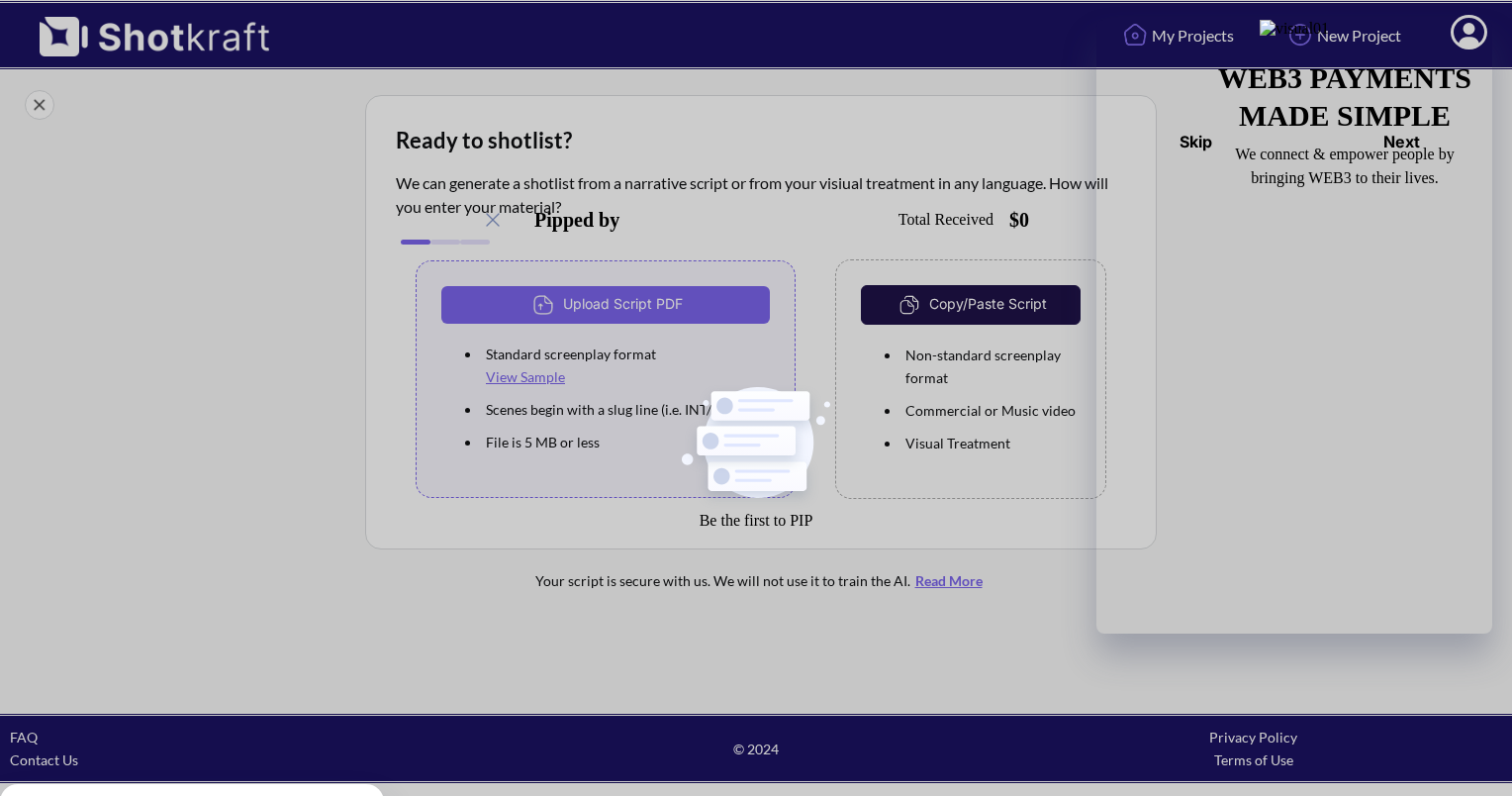 scroll, scrollTop: 0, scrollLeft: 0, axis: both 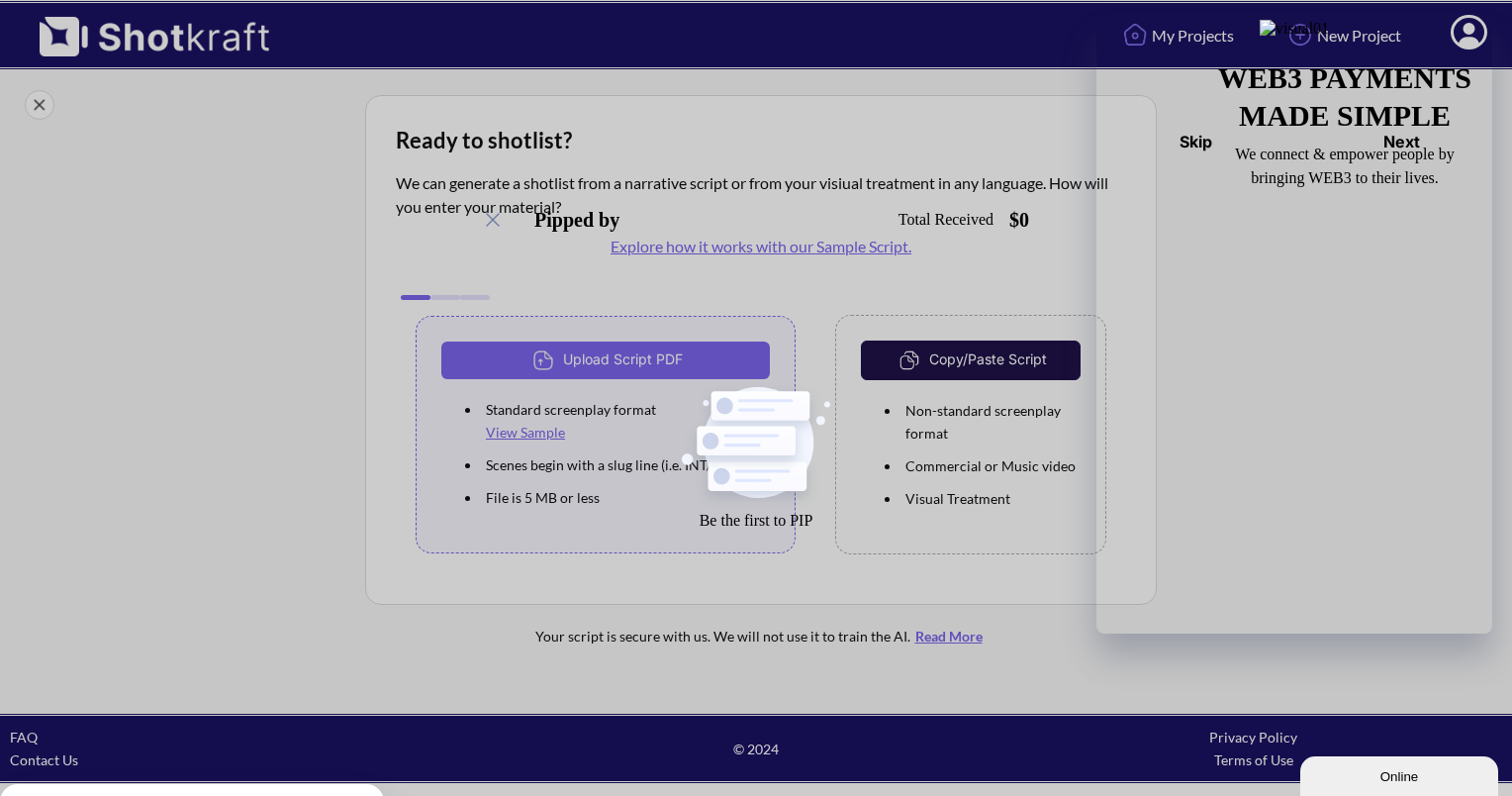 click on "Copy/Paste Script" at bounding box center [971, 360] 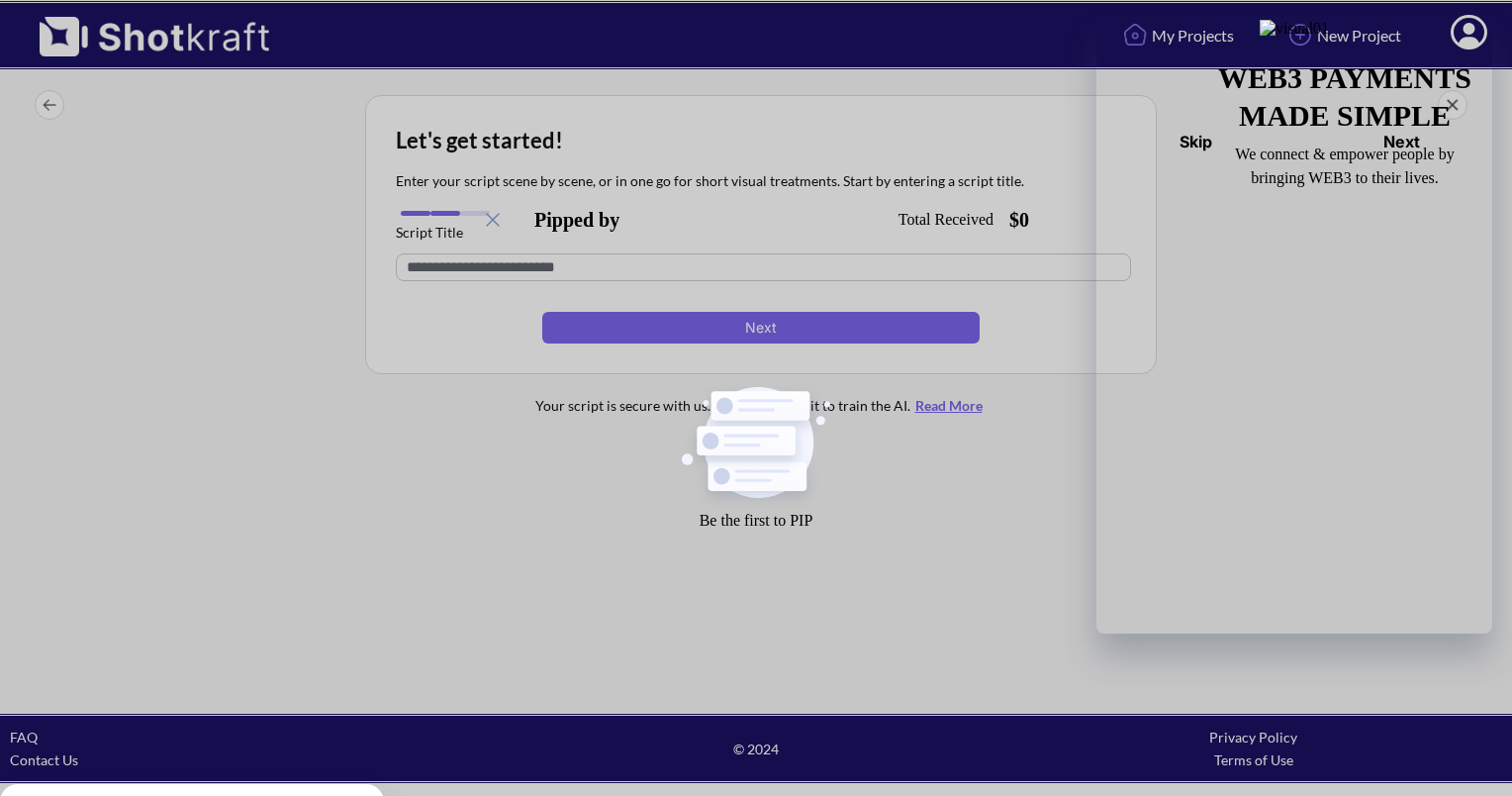 scroll, scrollTop: 0, scrollLeft: 0, axis: both 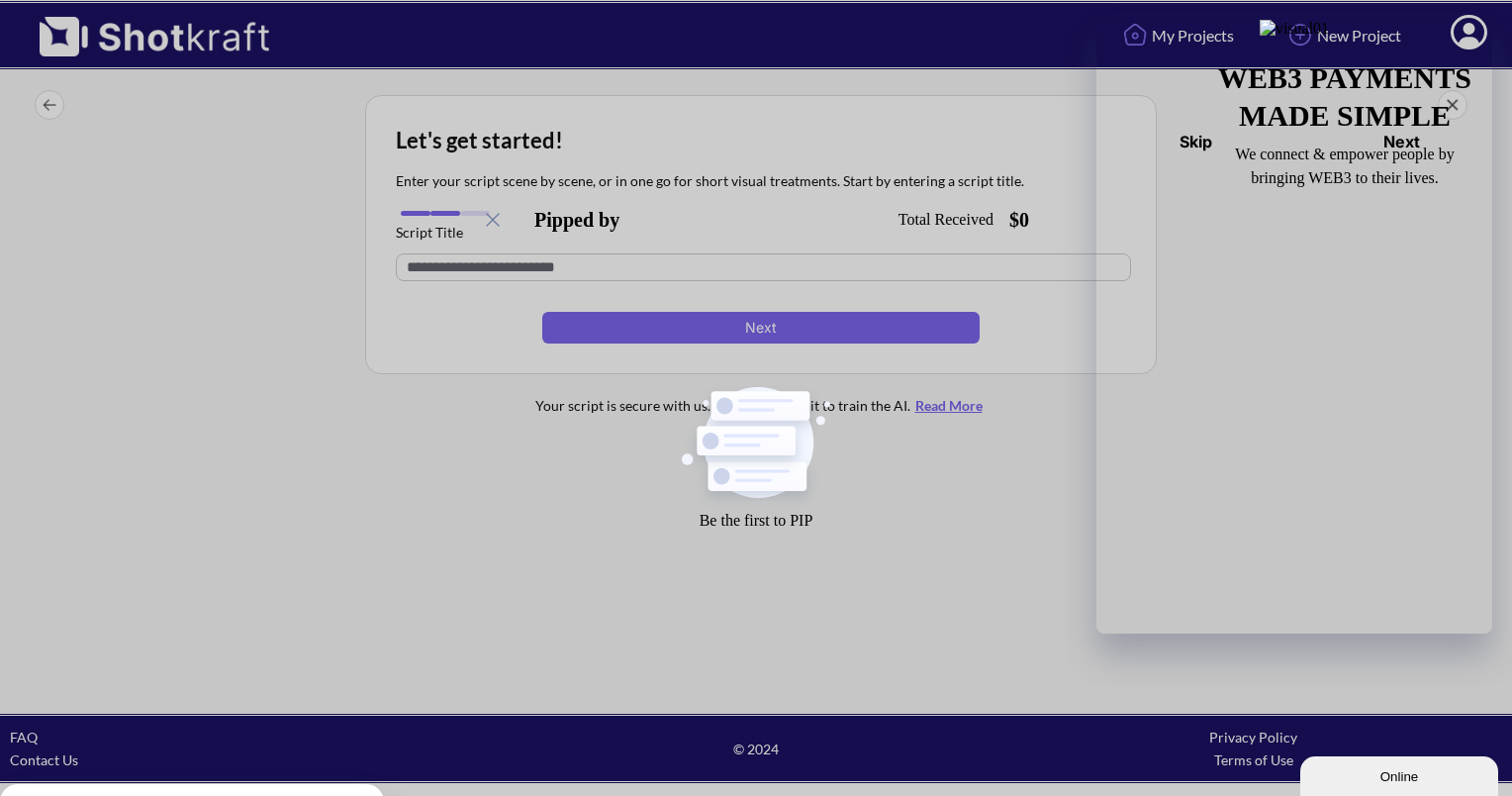 click at bounding box center (763, 267) 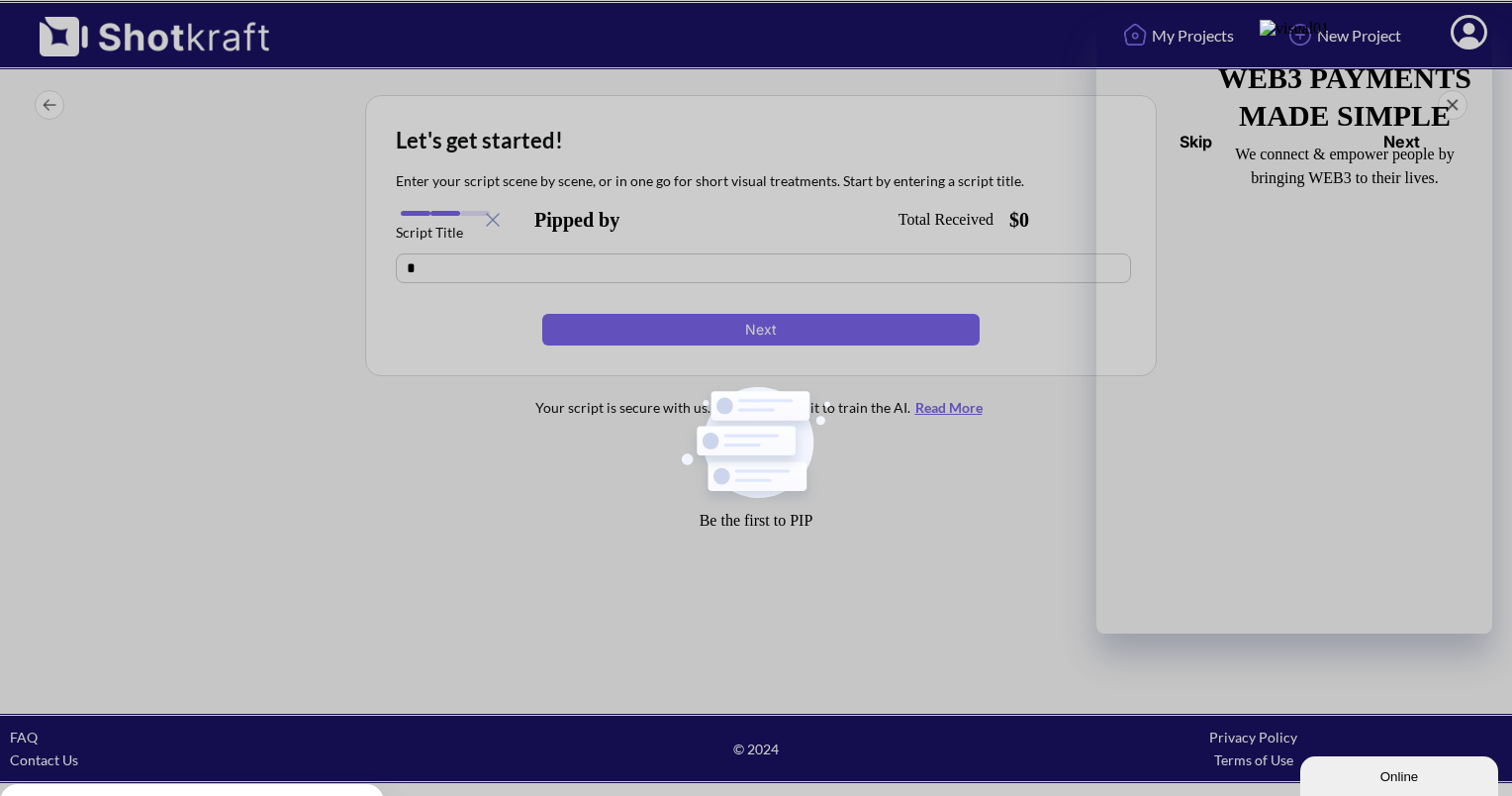 scroll, scrollTop: 0, scrollLeft: 0, axis: both 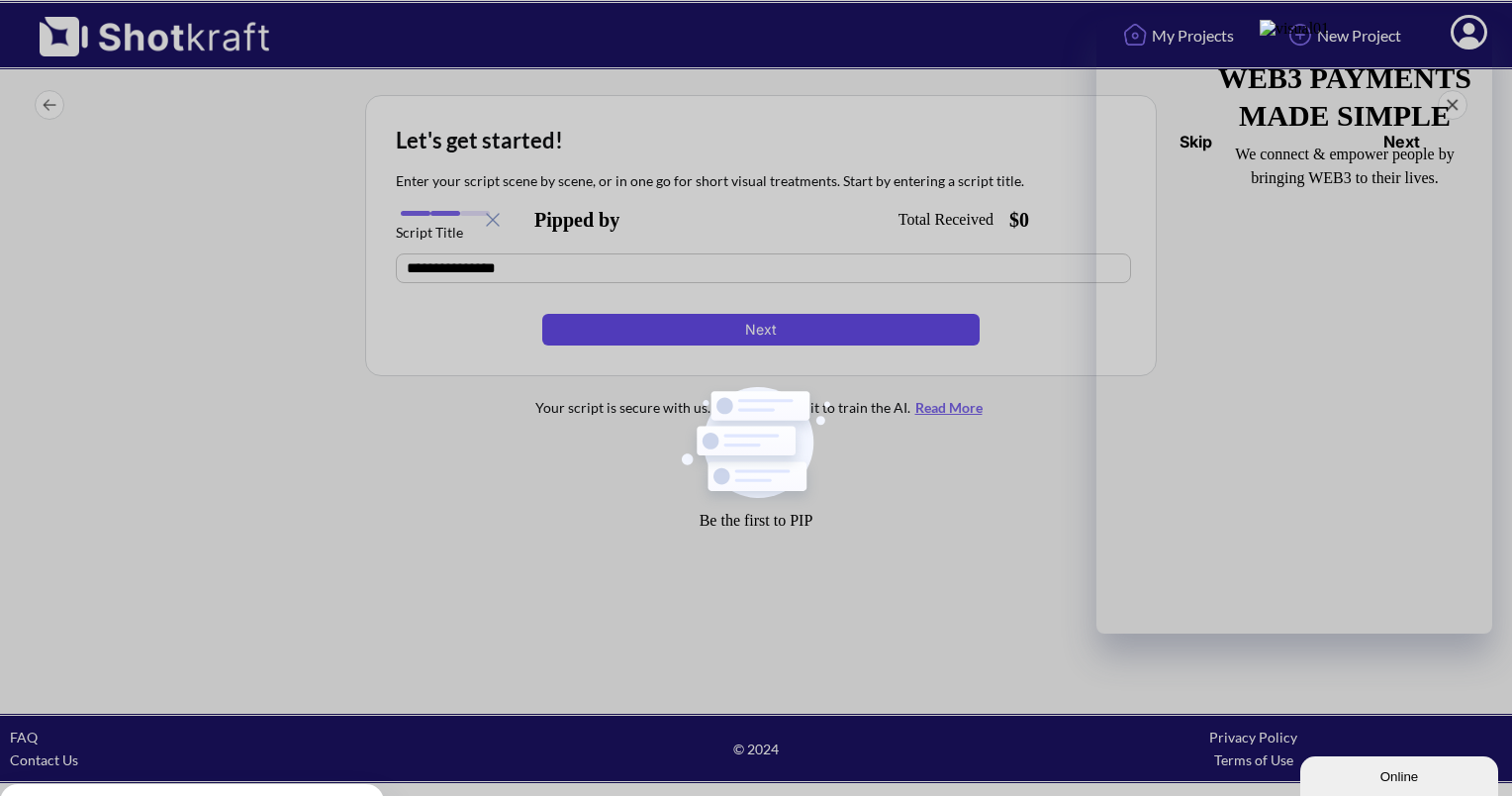 type on "**********" 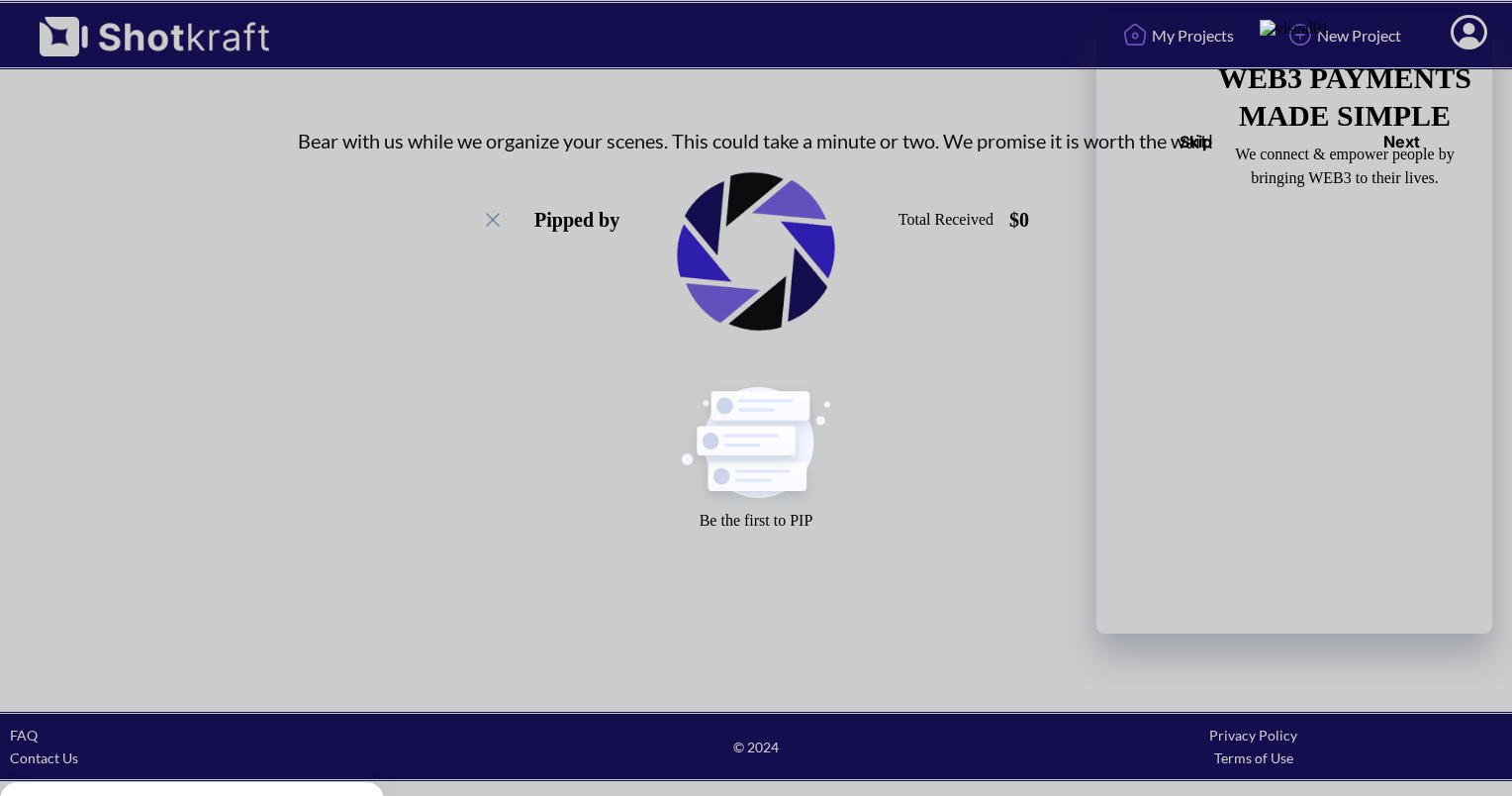 scroll, scrollTop: 0, scrollLeft: 0, axis: both 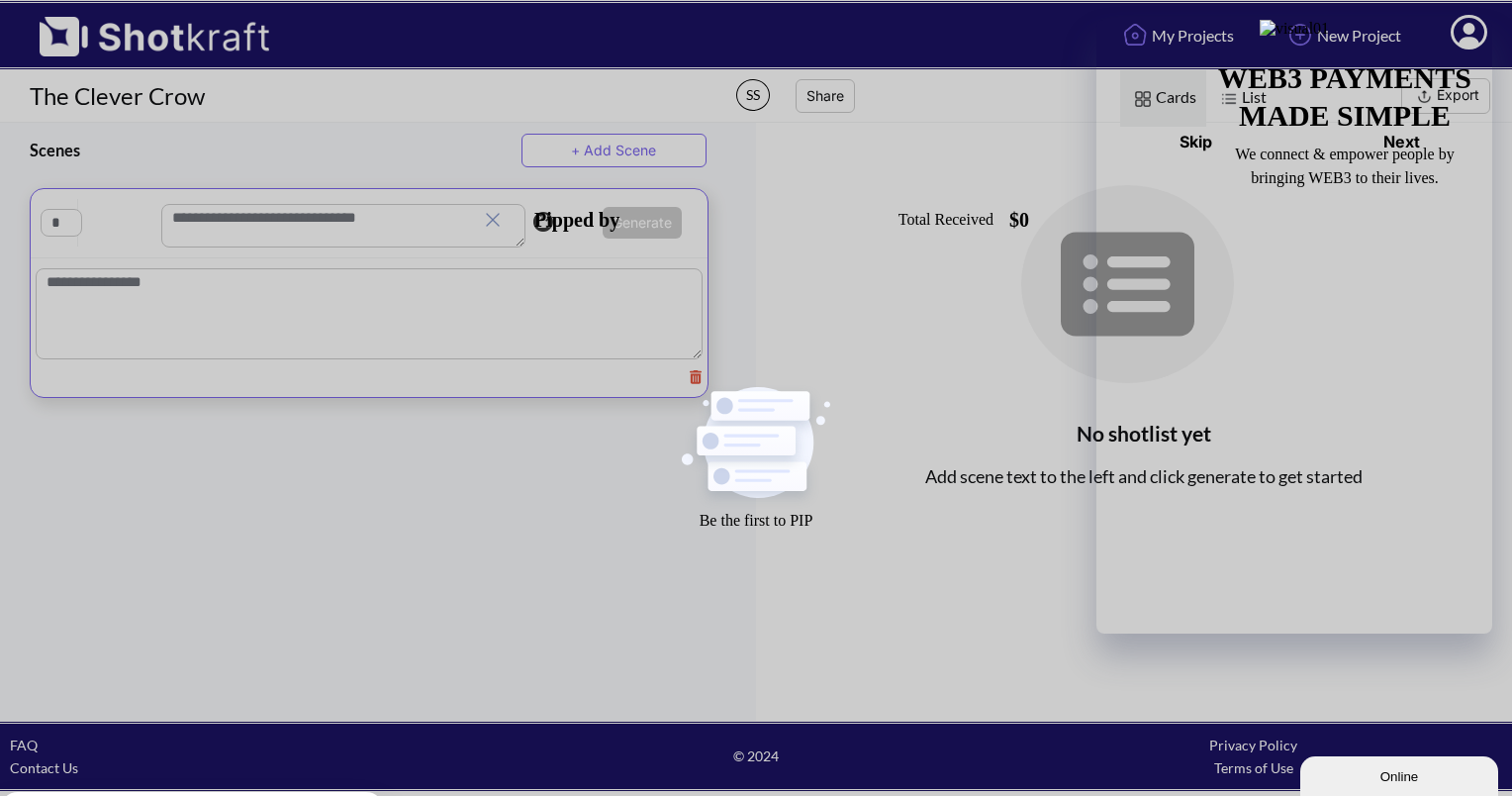 click at bounding box center [343, 226] 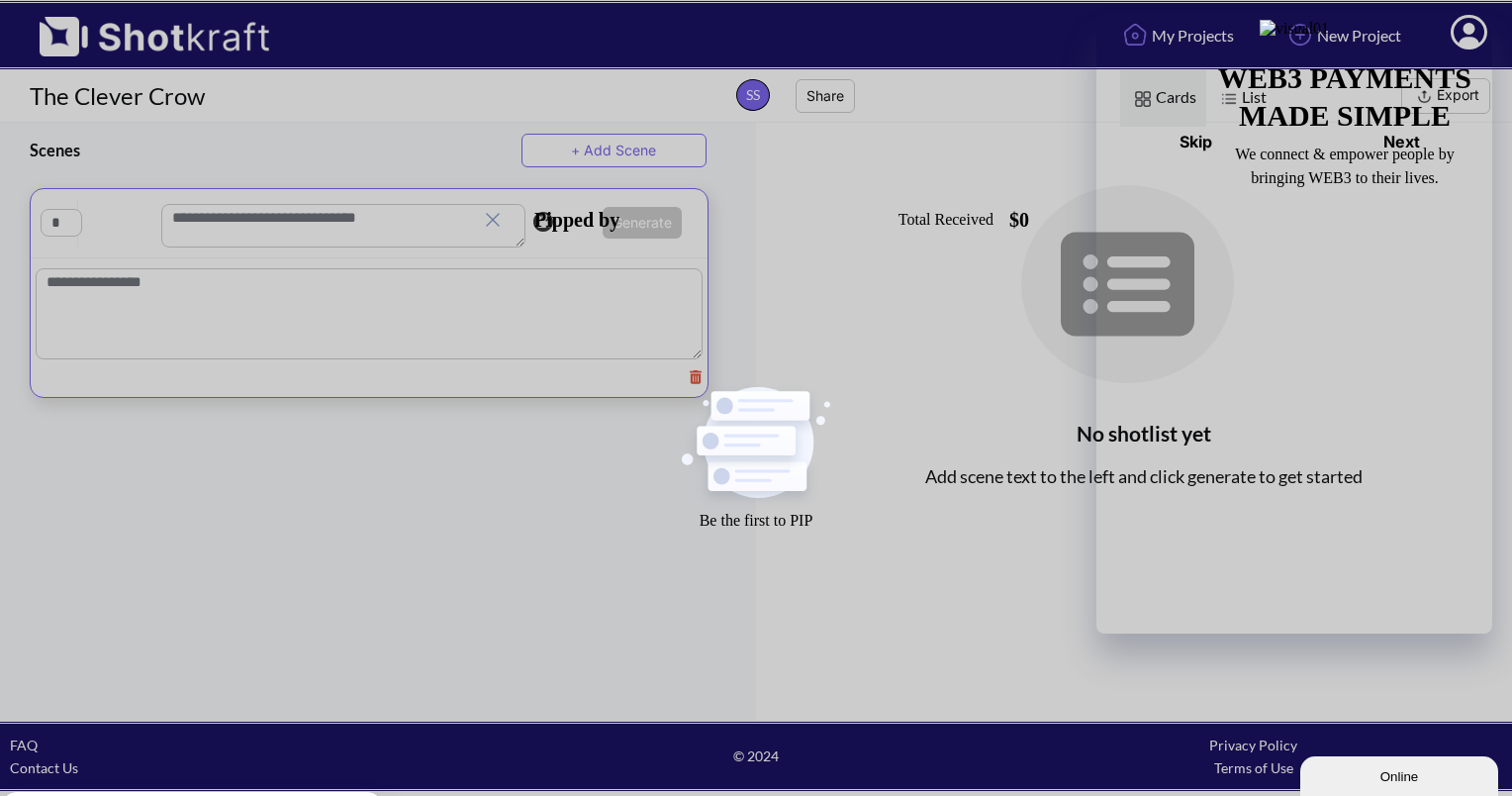 click at bounding box center (369, 314) 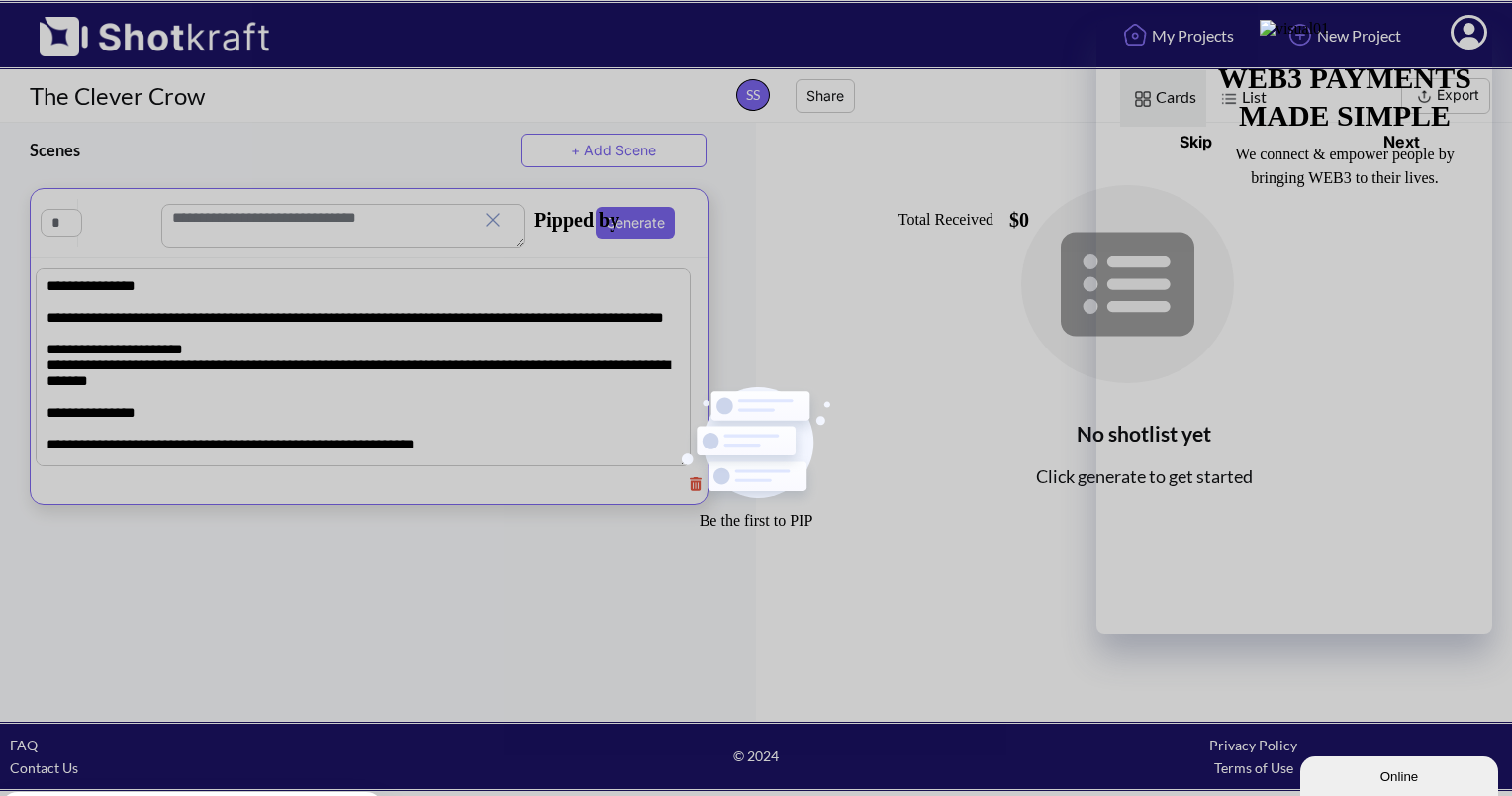 scroll, scrollTop: 0, scrollLeft: 0, axis: both 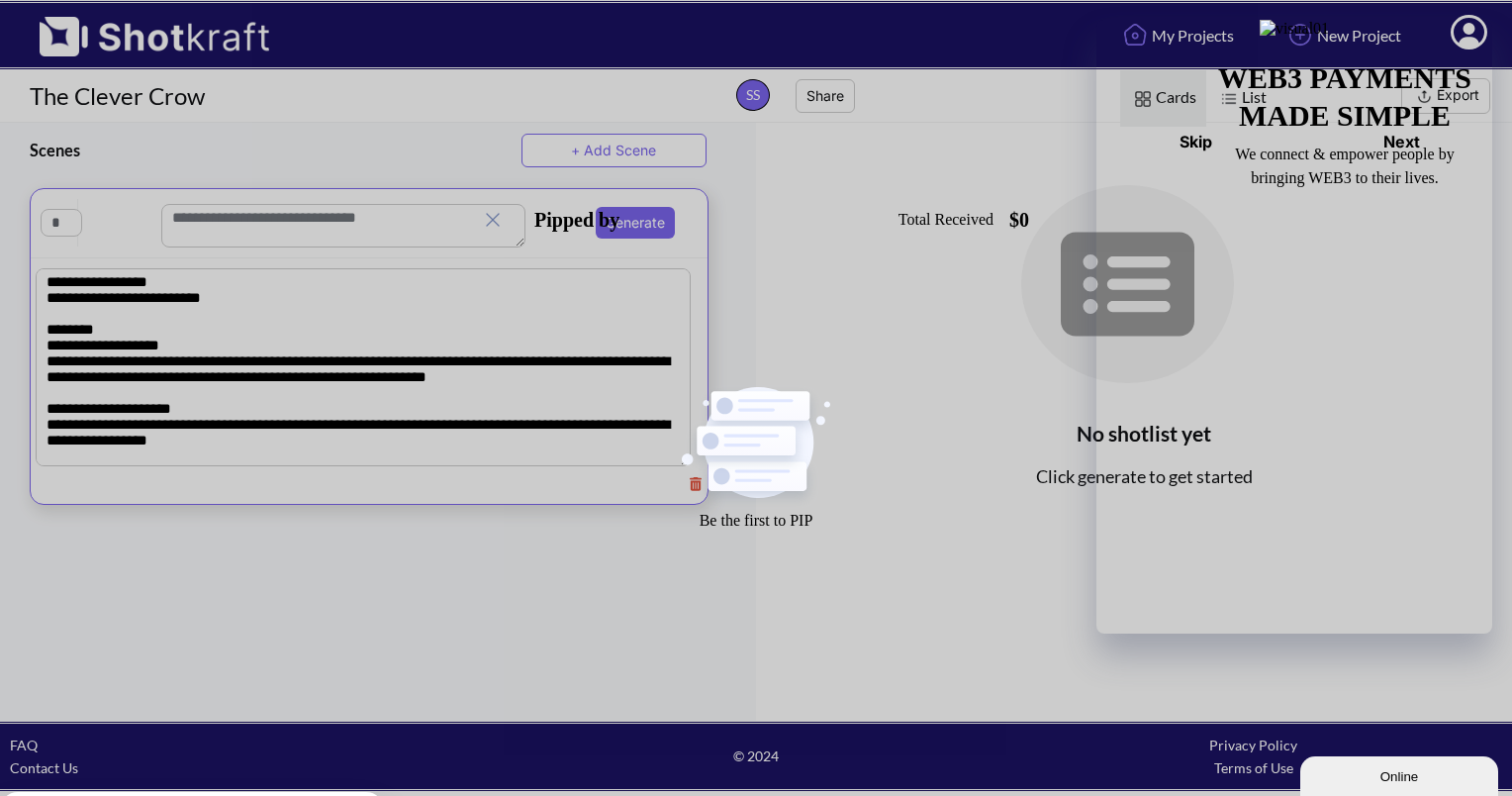 click at bounding box center [343, 226] 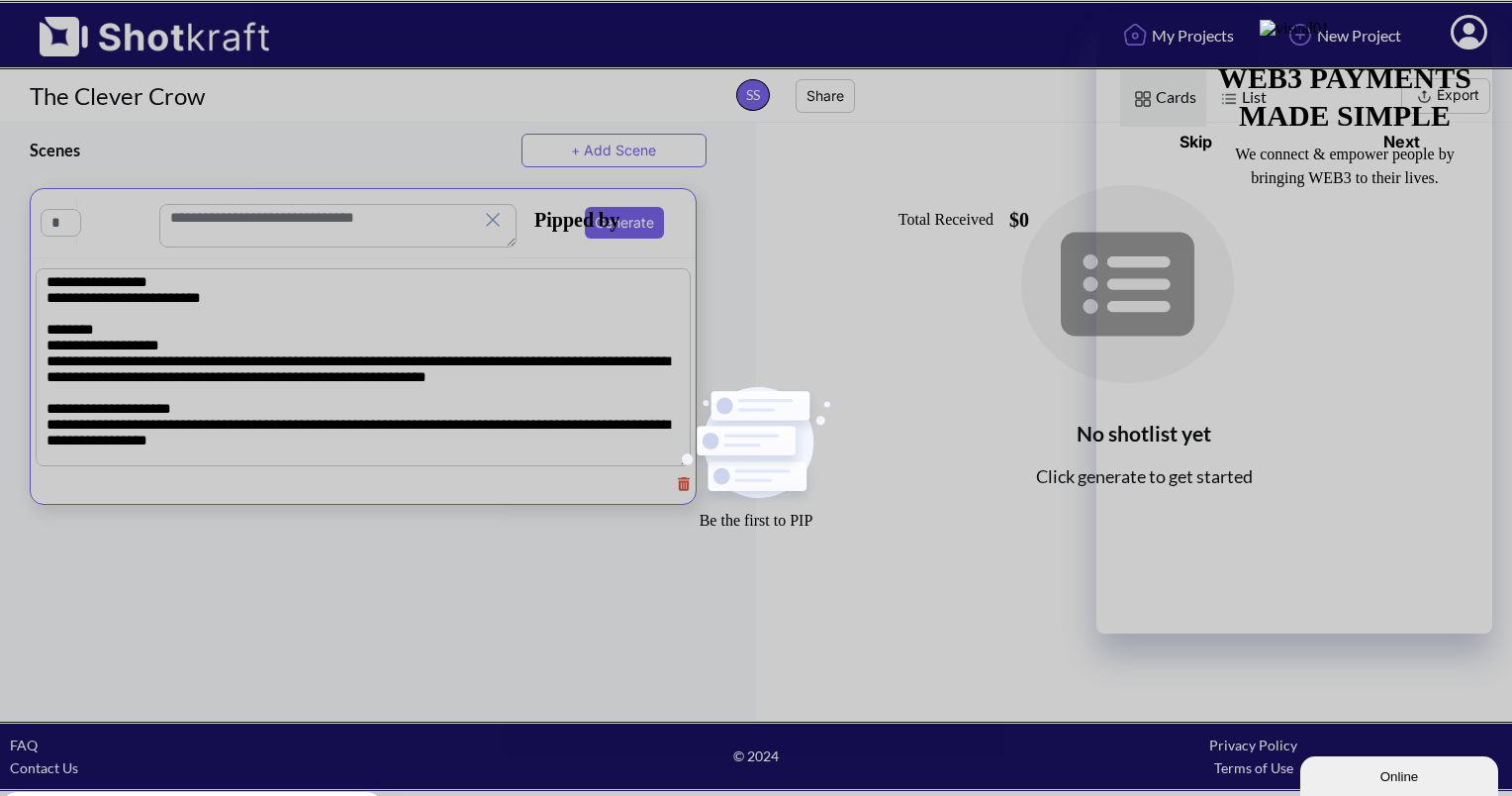 drag, startPoint x: 257, startPoint y: 307, endPoint x: -4, endPoint y: 267, distance: 264.04734 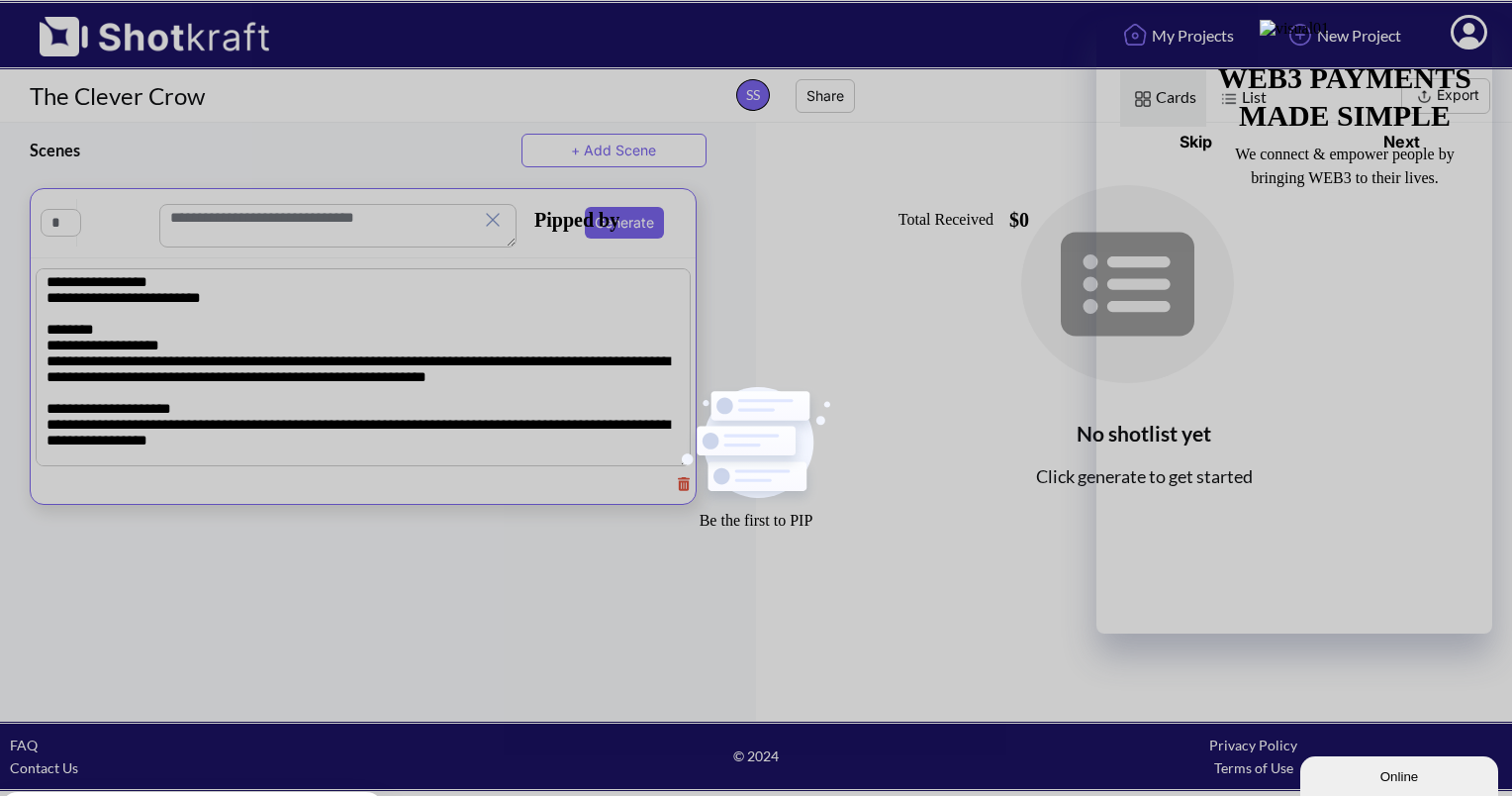 click on "My Projects    New Project    My Profile    Log Out The Clever [PERSON_NAME]     Share List Cards Export Scenes + Add Scene Generate       No shotlist yet Click generate to get started FAQ Contact Us © 2024 Privacy Policy Terms of Use WEB3 PAYMENTS MADE SIMPLE We connect & empower people by bringing WEB3 to their lives. SOCIAL PAYMENTS Send and Receive money on your favorite social platform PIP TAGS Create your unique PIP tag and share anywhere for easy payments Skip Next Sign in Required Connect your wallet and sign in to PIP extension Connect Pipped by Total Received $ 0 Be the first to PIP Event Log 내용 Log 내용 Log 내용" at bounding box center (756, 396) 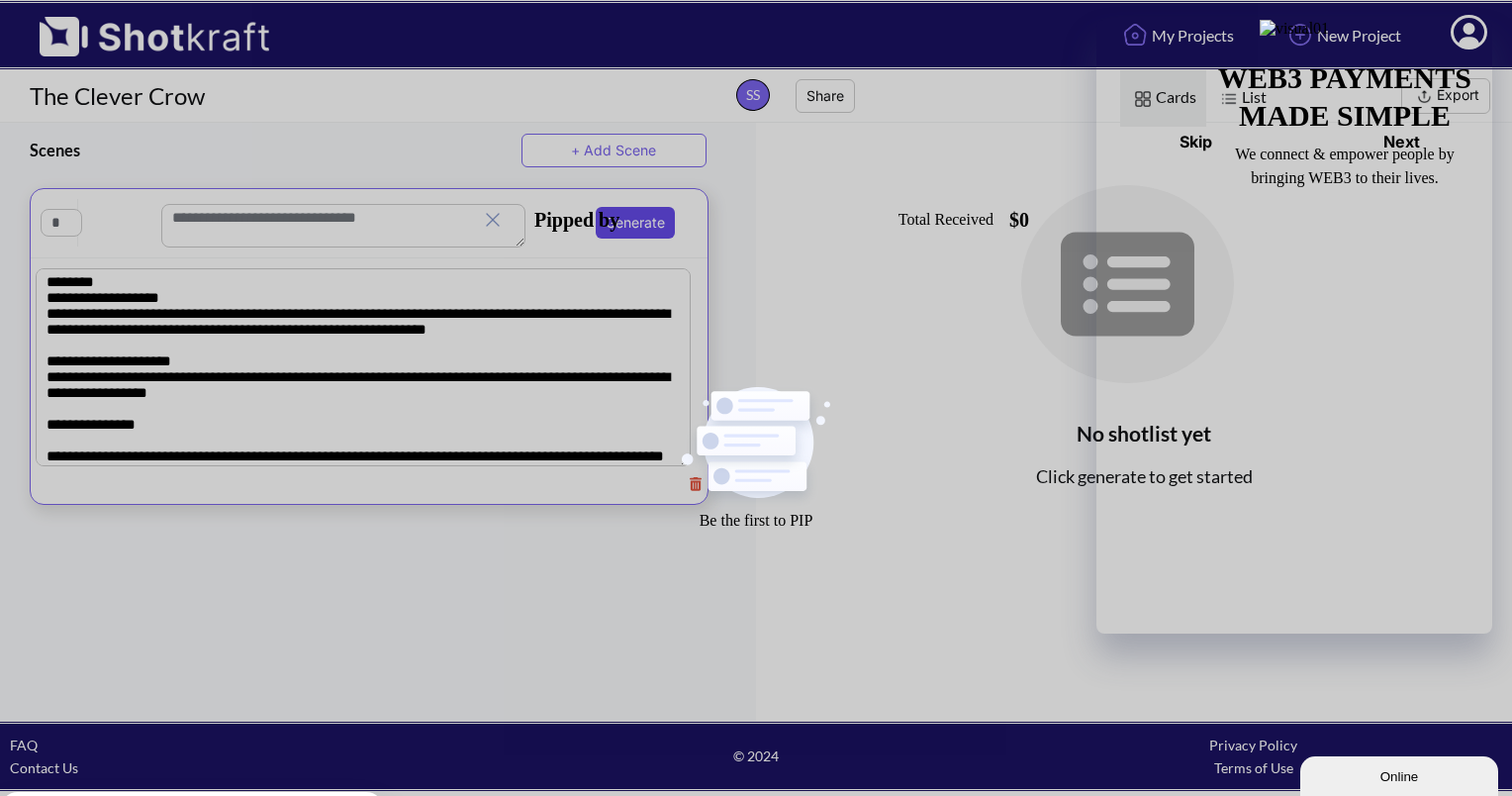 type on "**********" 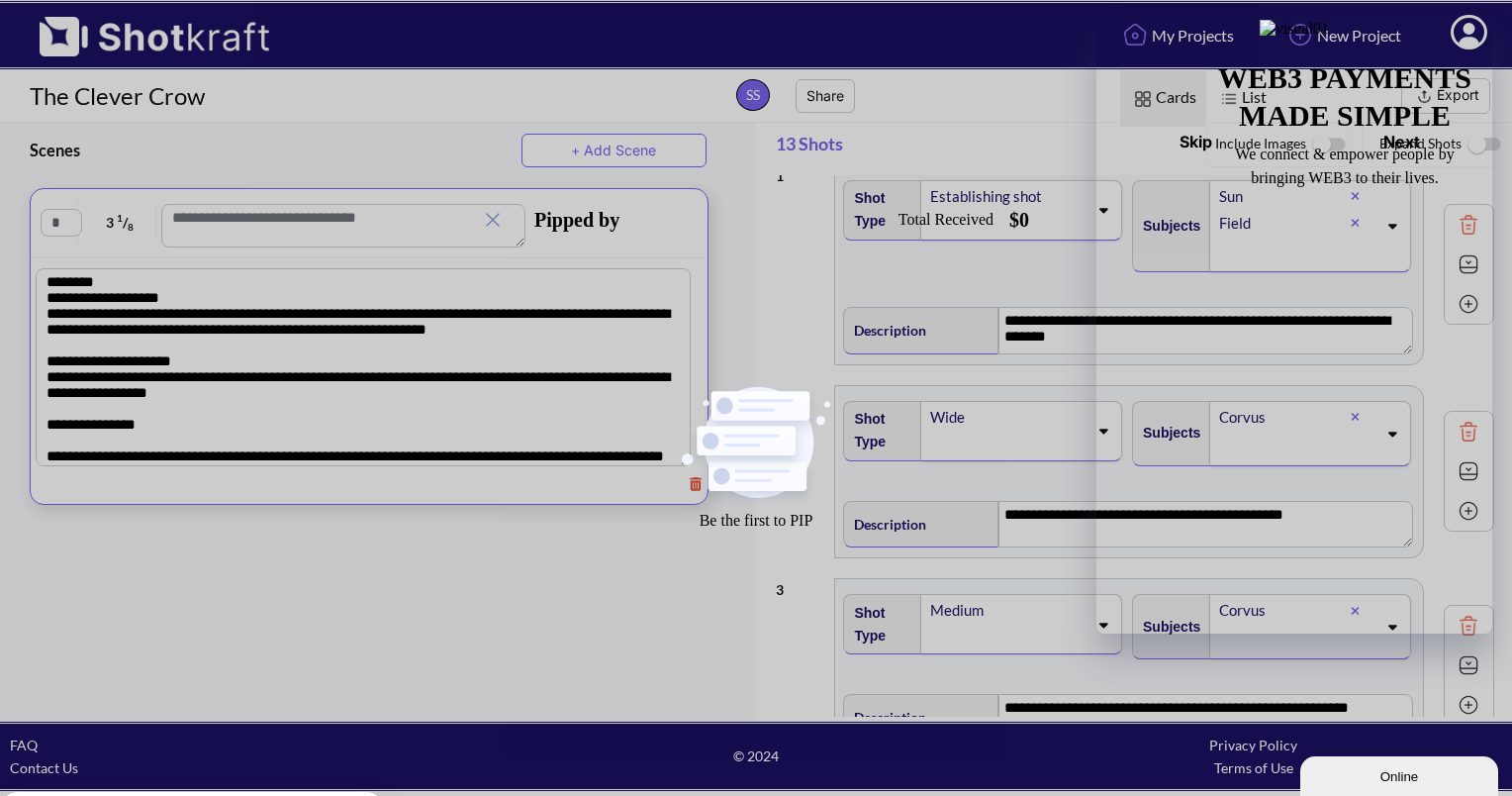 scroll, scrollTop: 0, scrollLeft: 0, axis: both 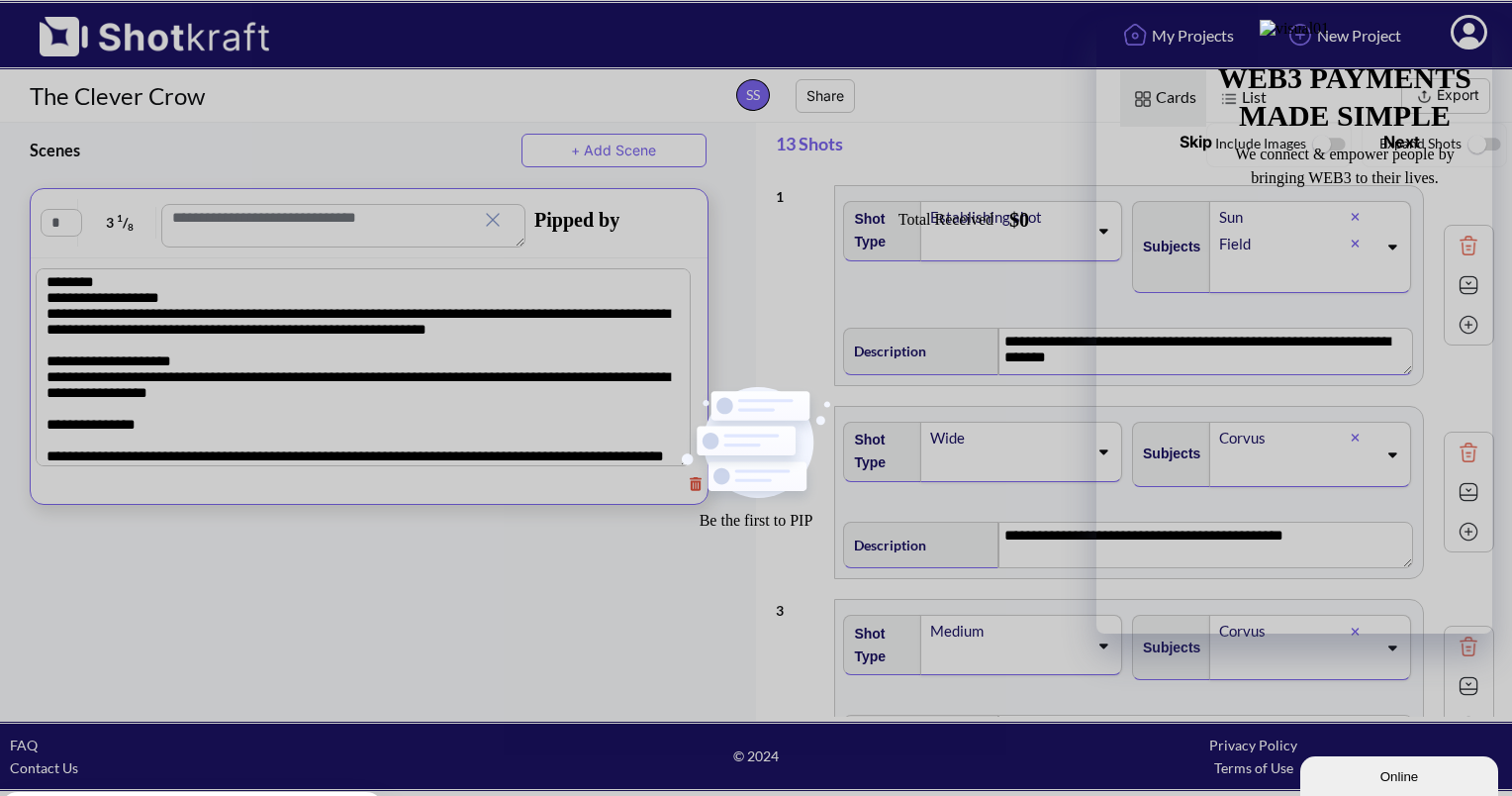 click on "**********" at bounding box center [1205, 351] 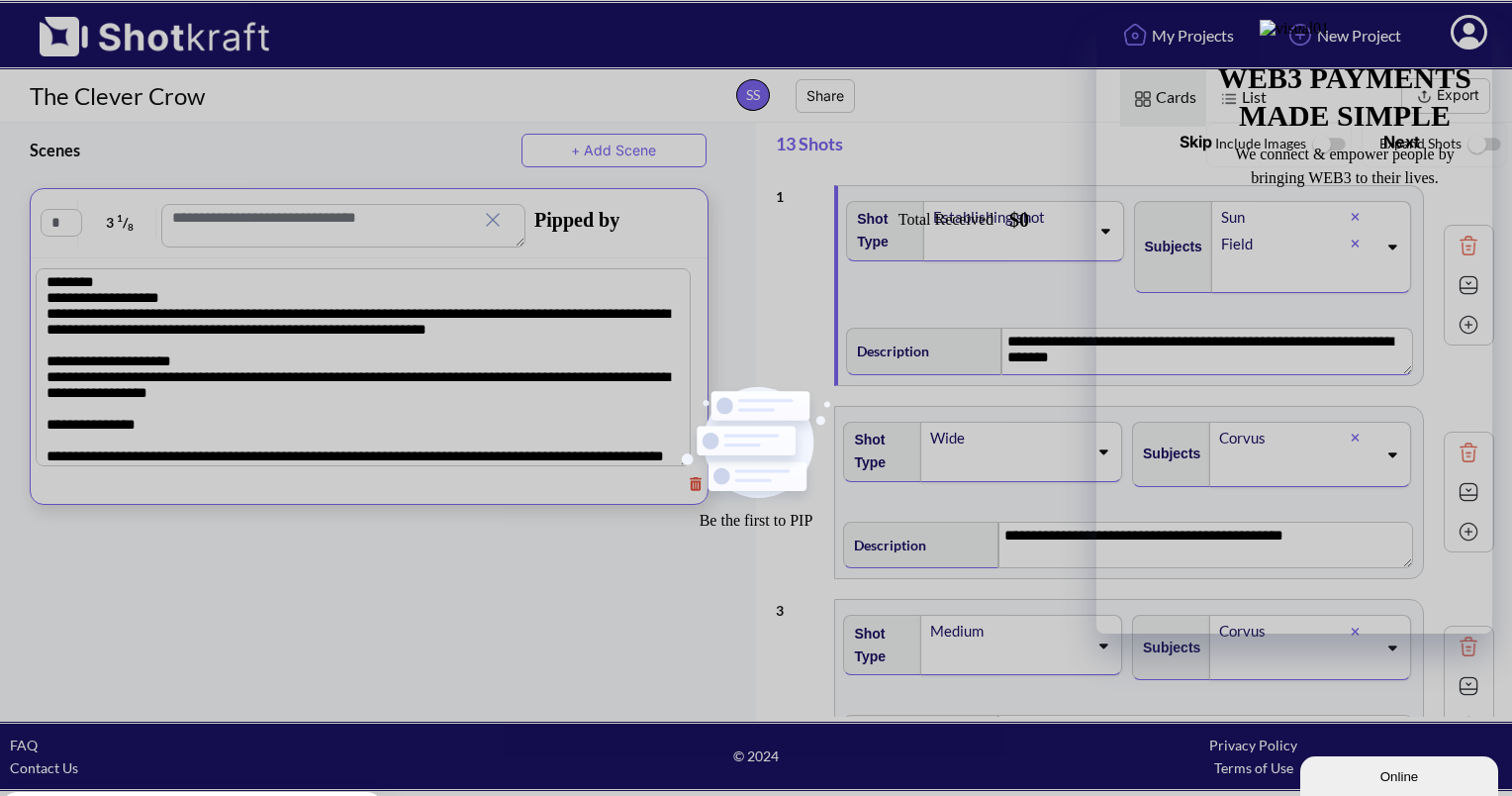 click at bounding box center (1468, 325) 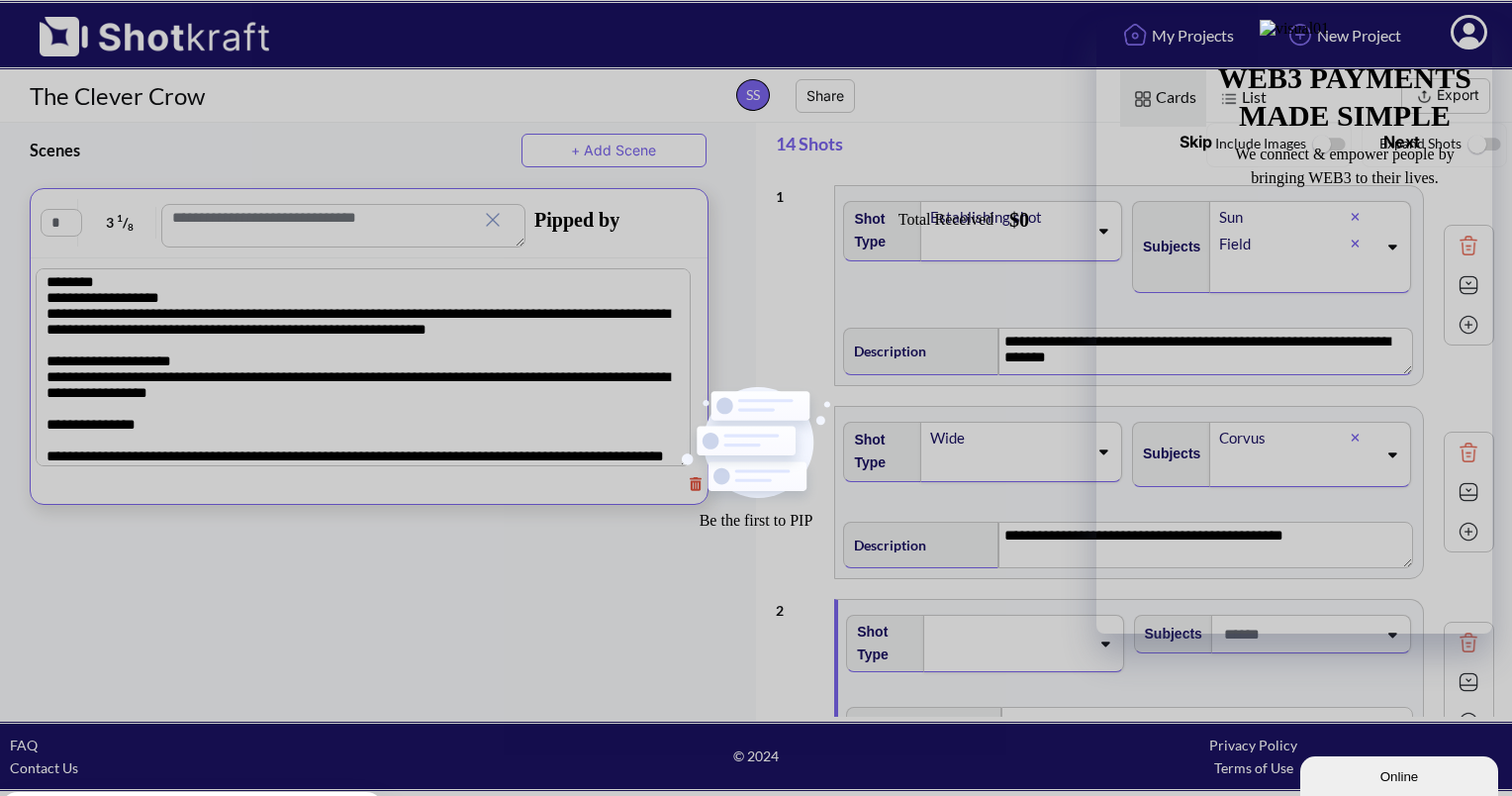 click at bounding box center [1468, 325] 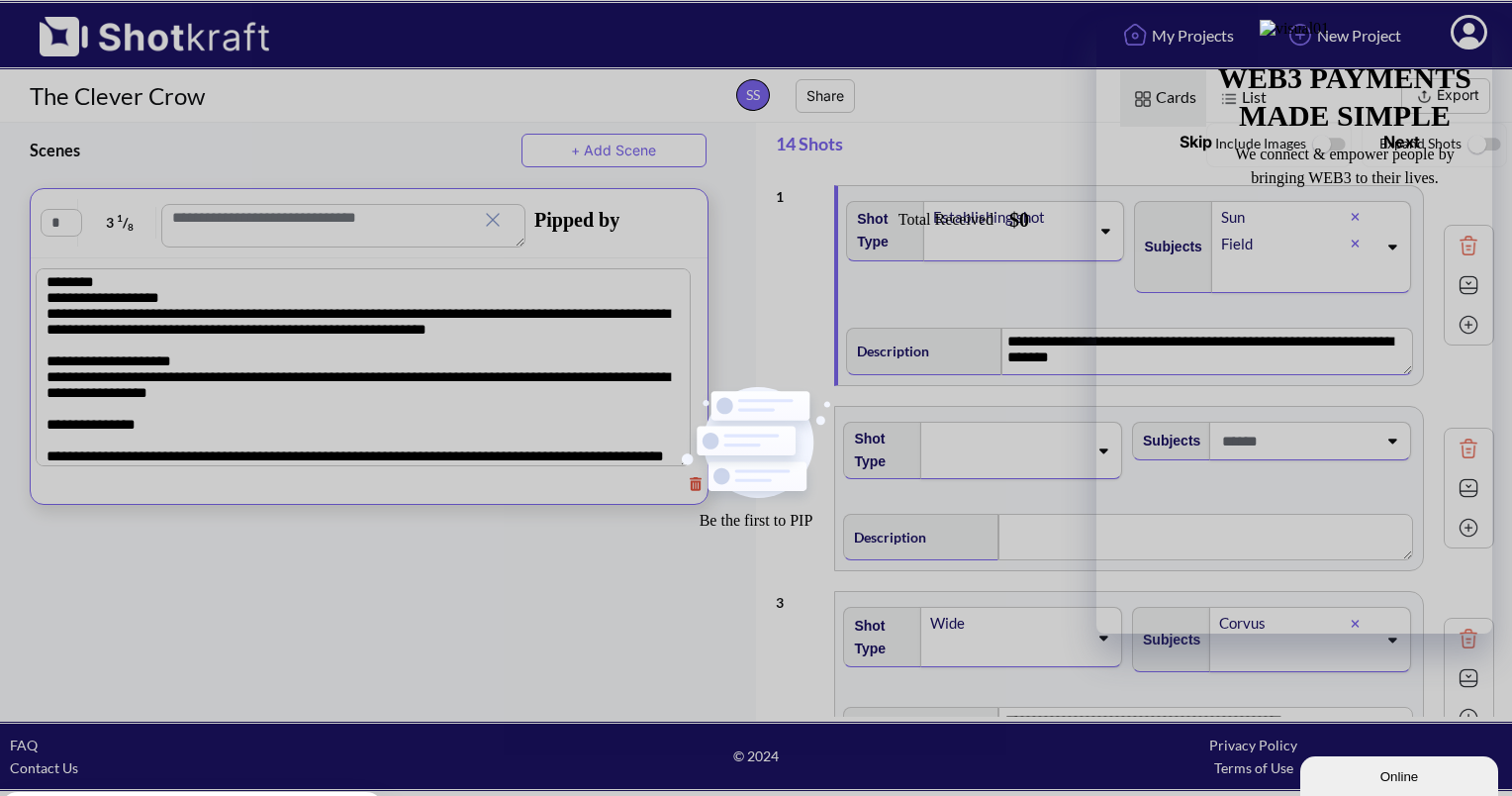 type 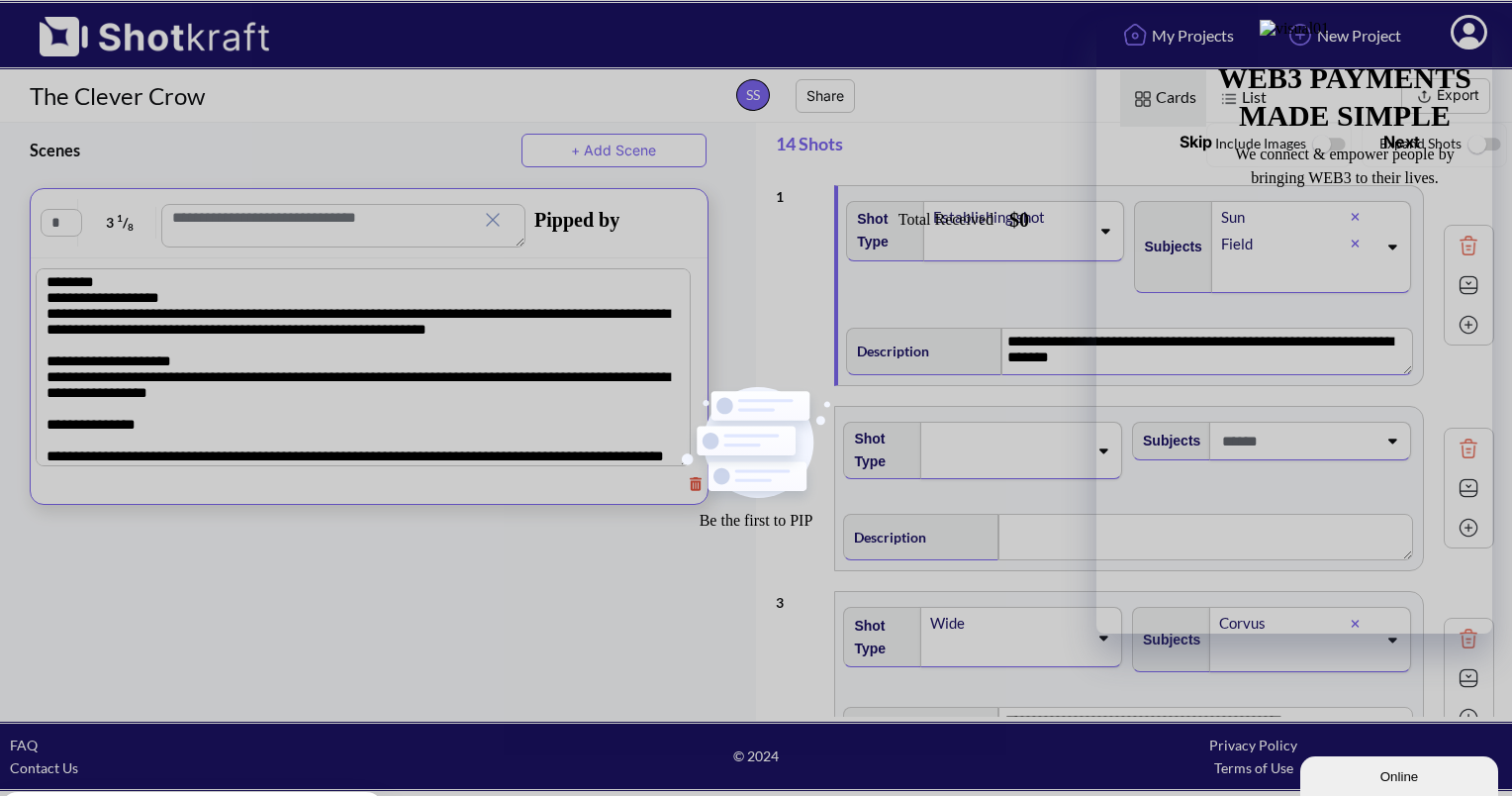 type on "**********" 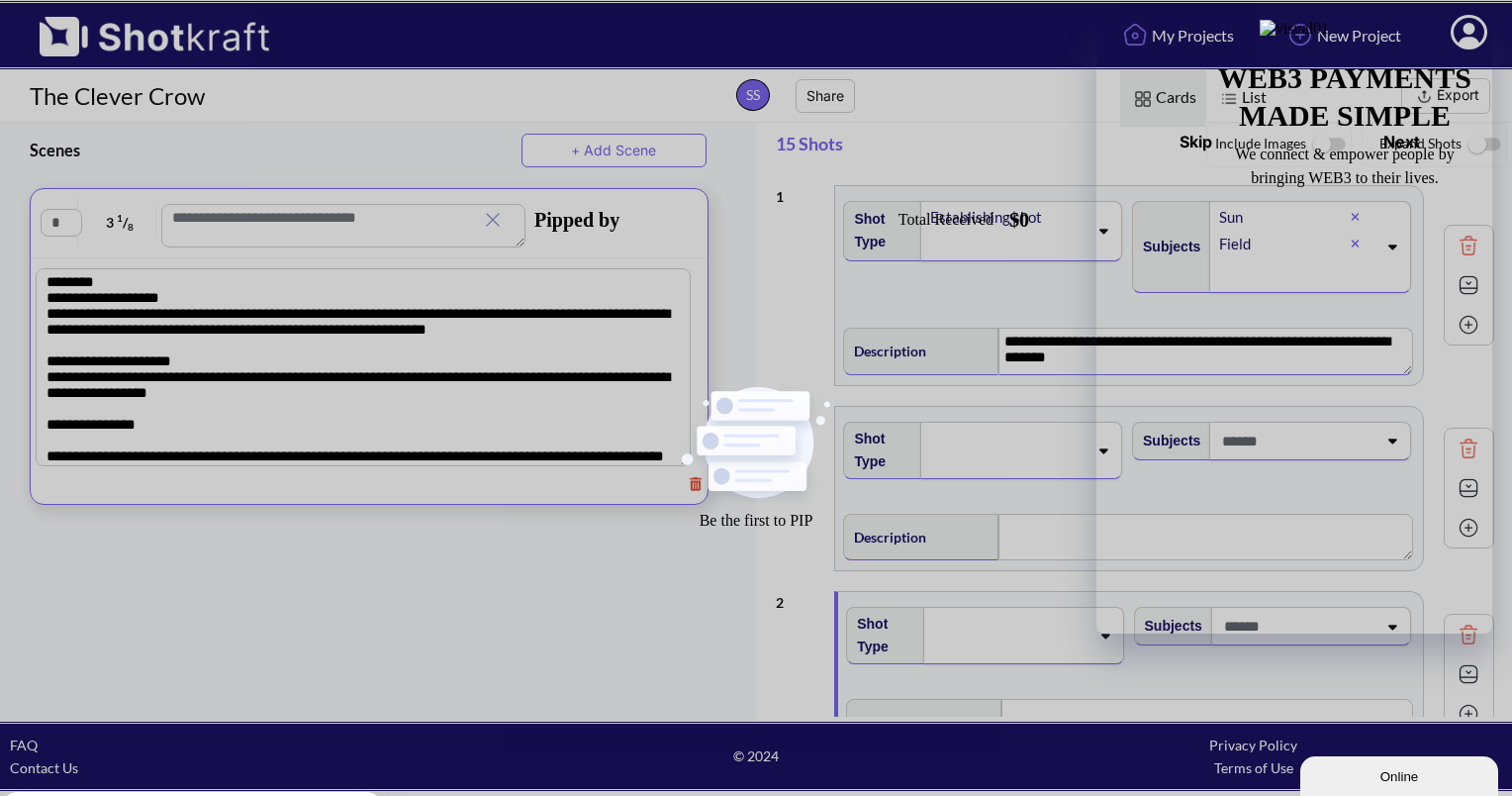click at bounding box center (1468, 325) 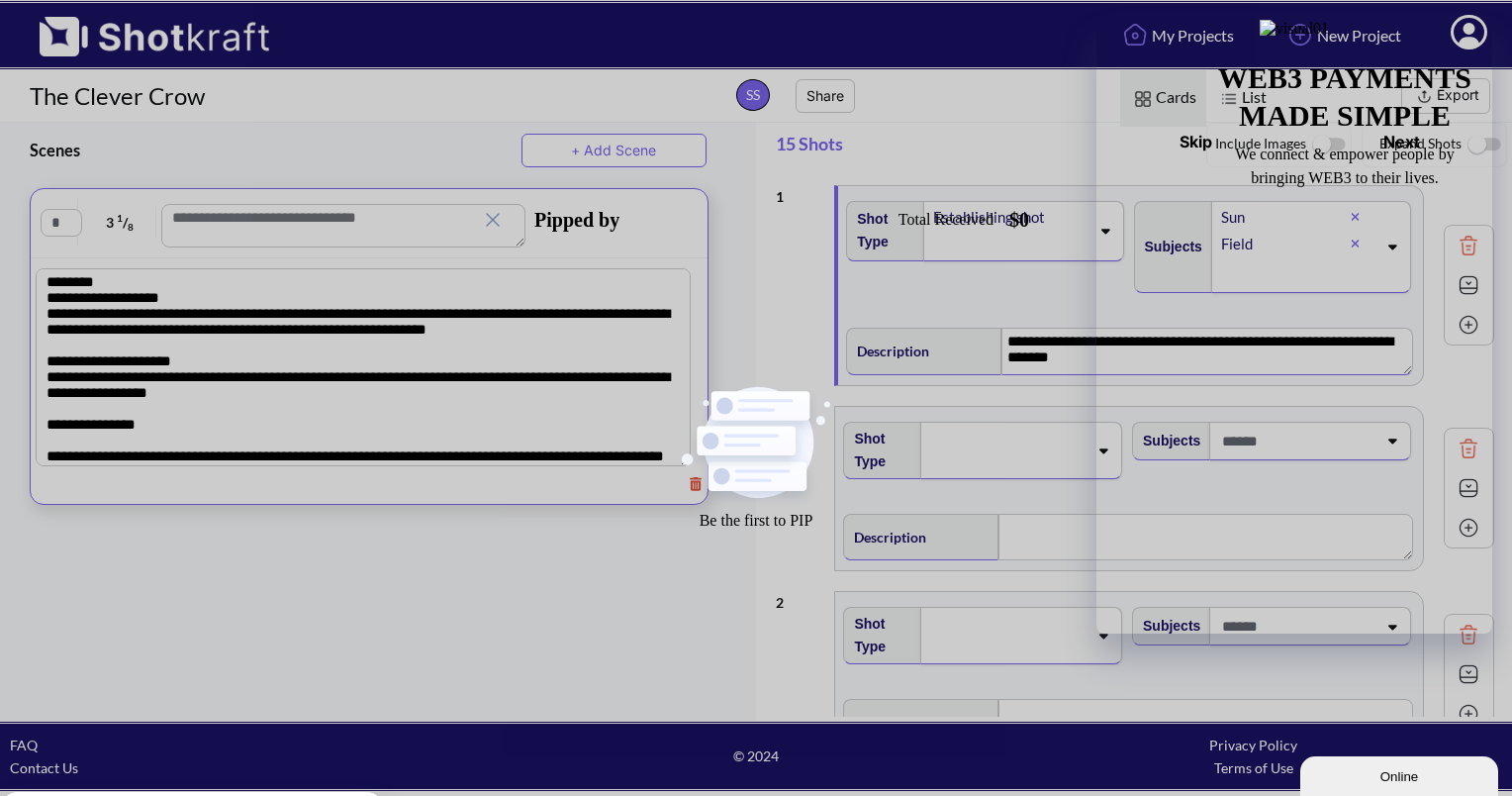 type 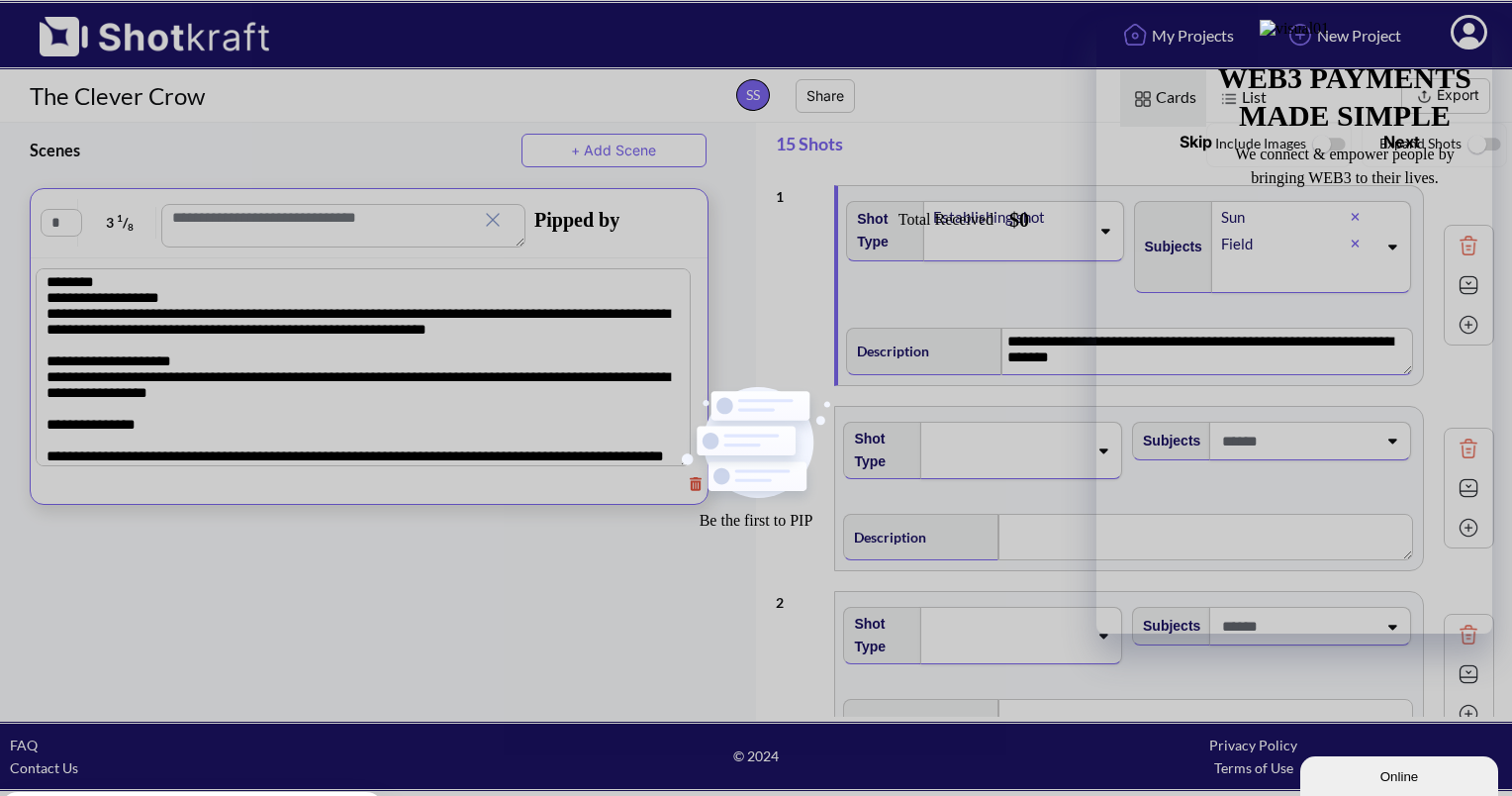 type on "**********" 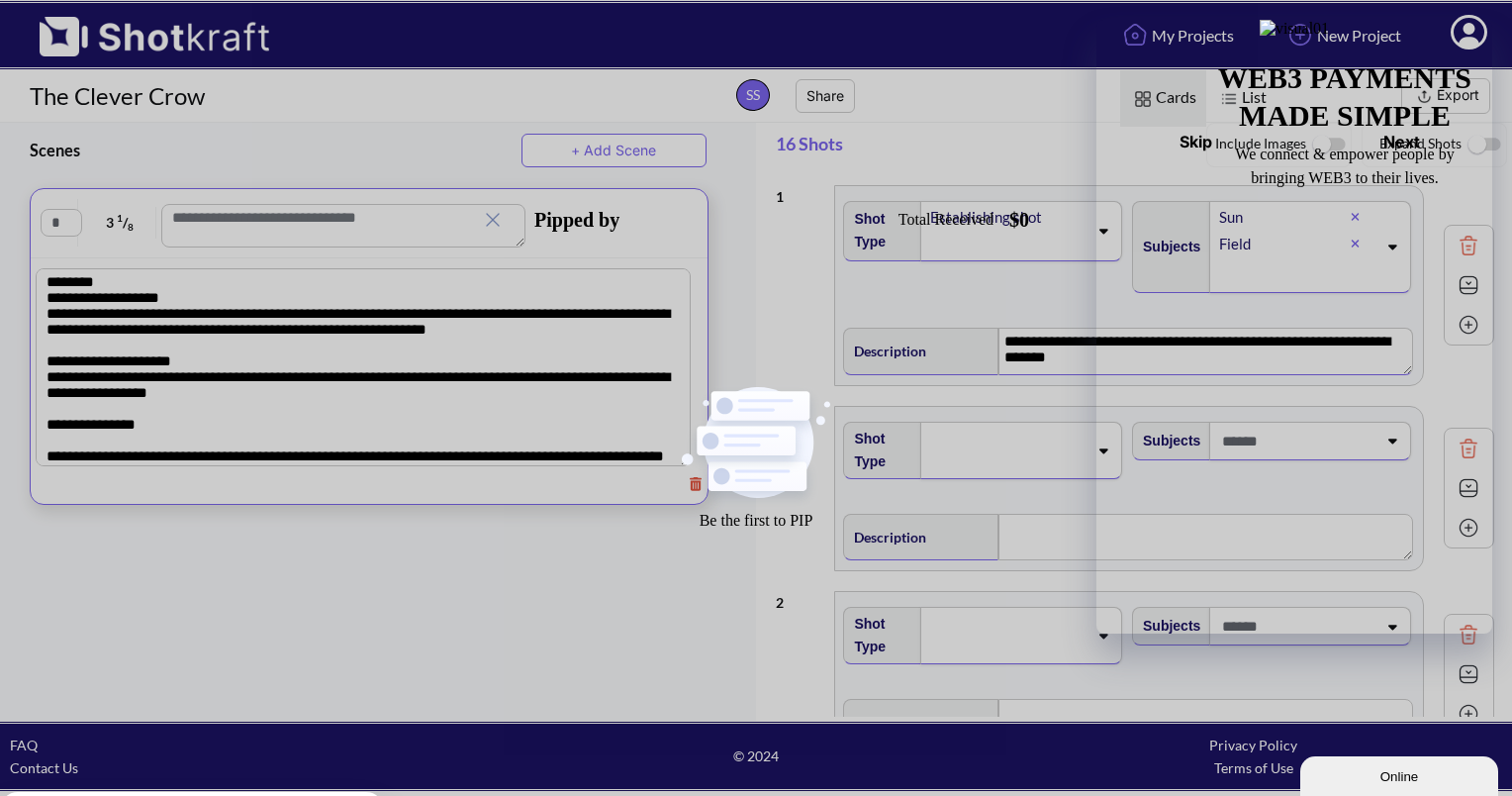 type on "**********" 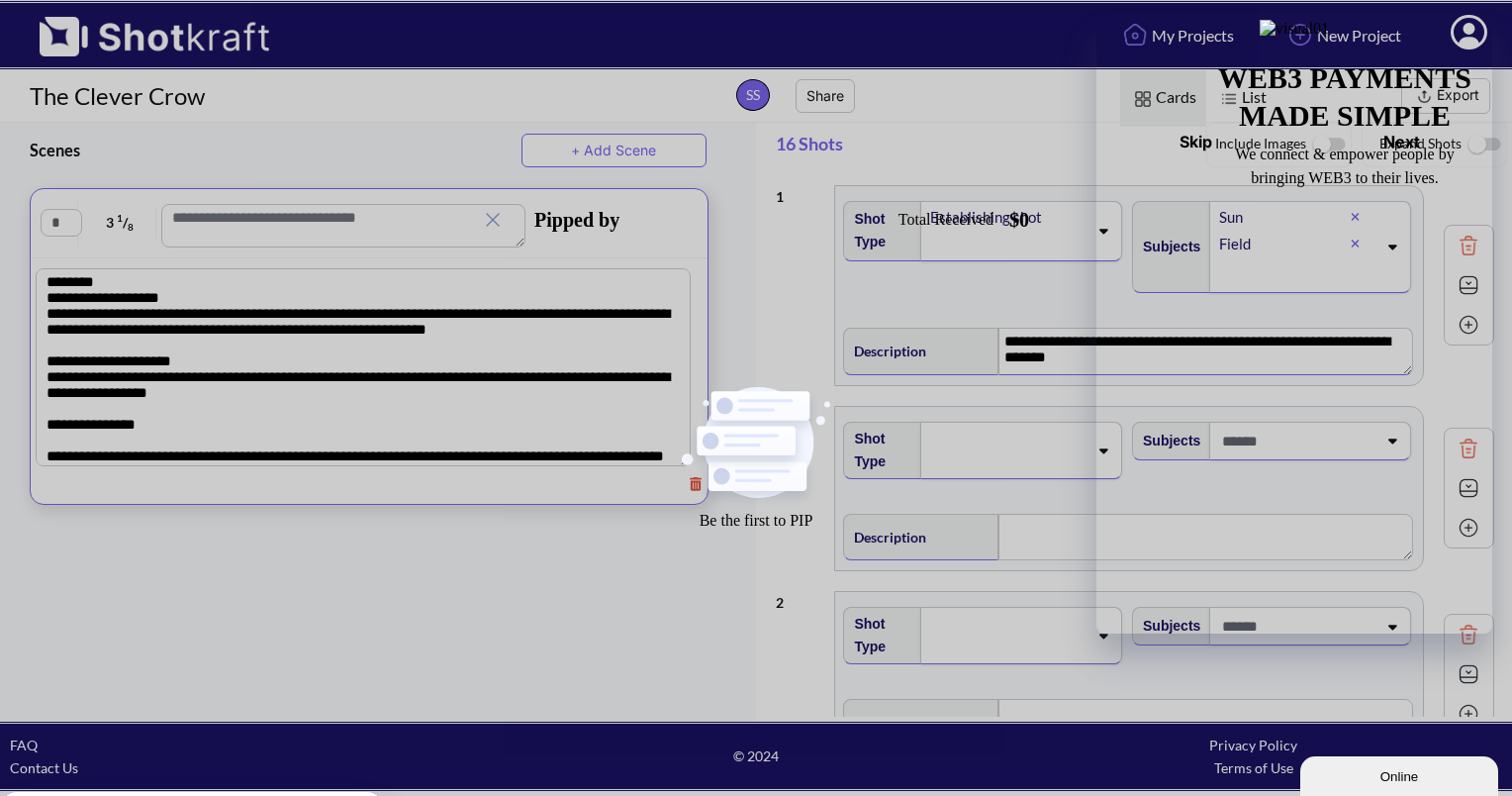 type on "**********" 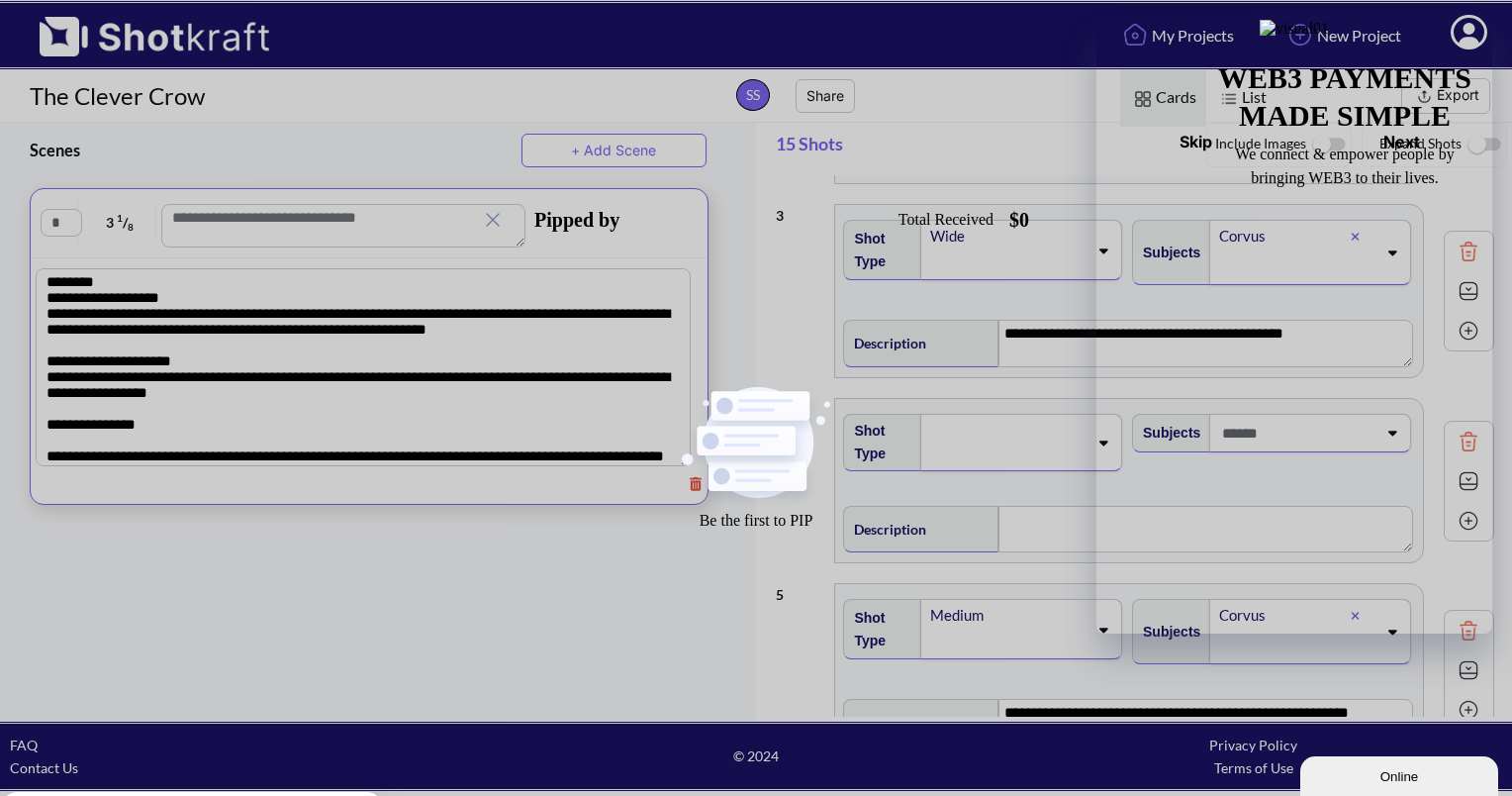 type 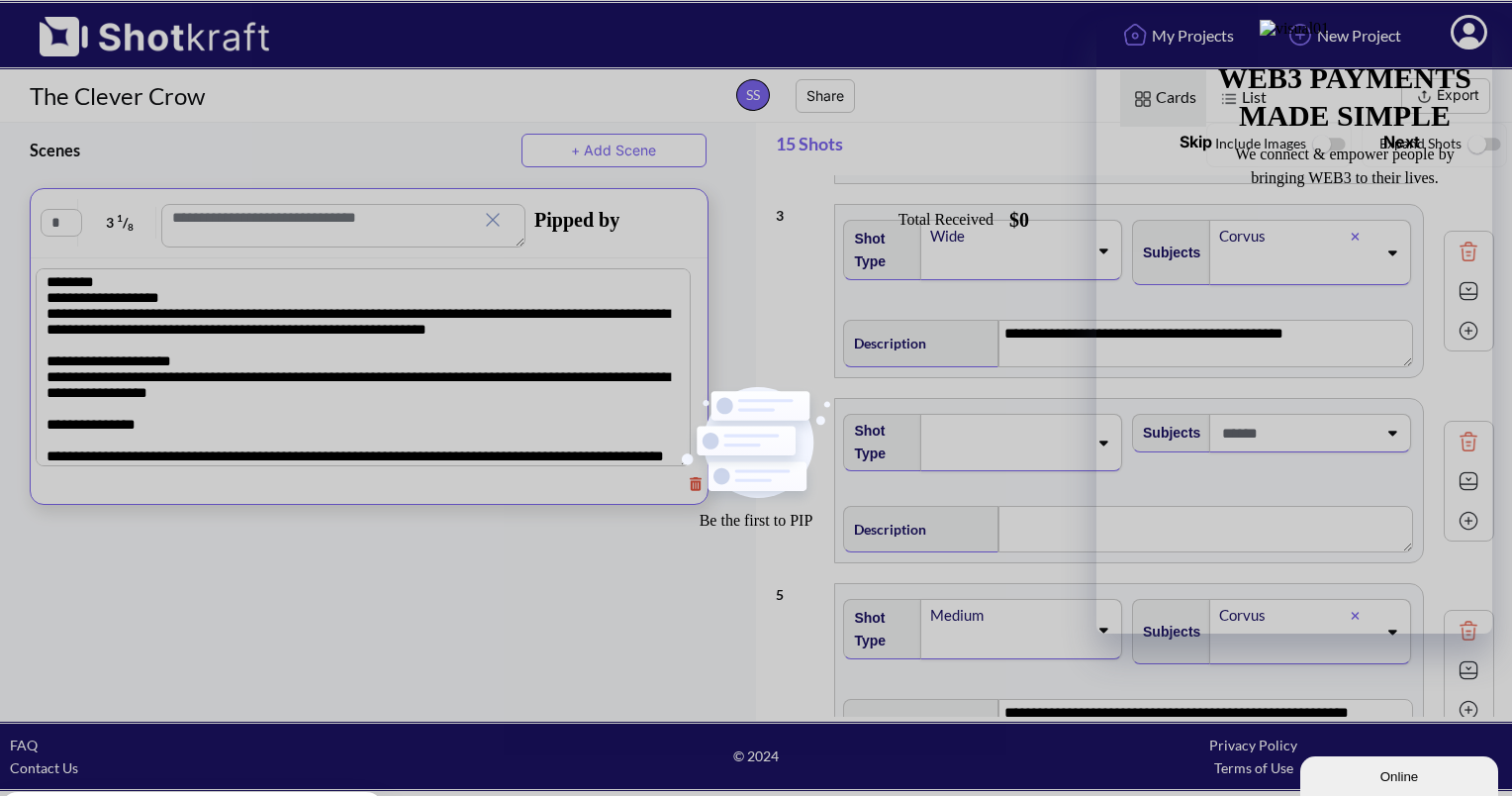 type on "**********" 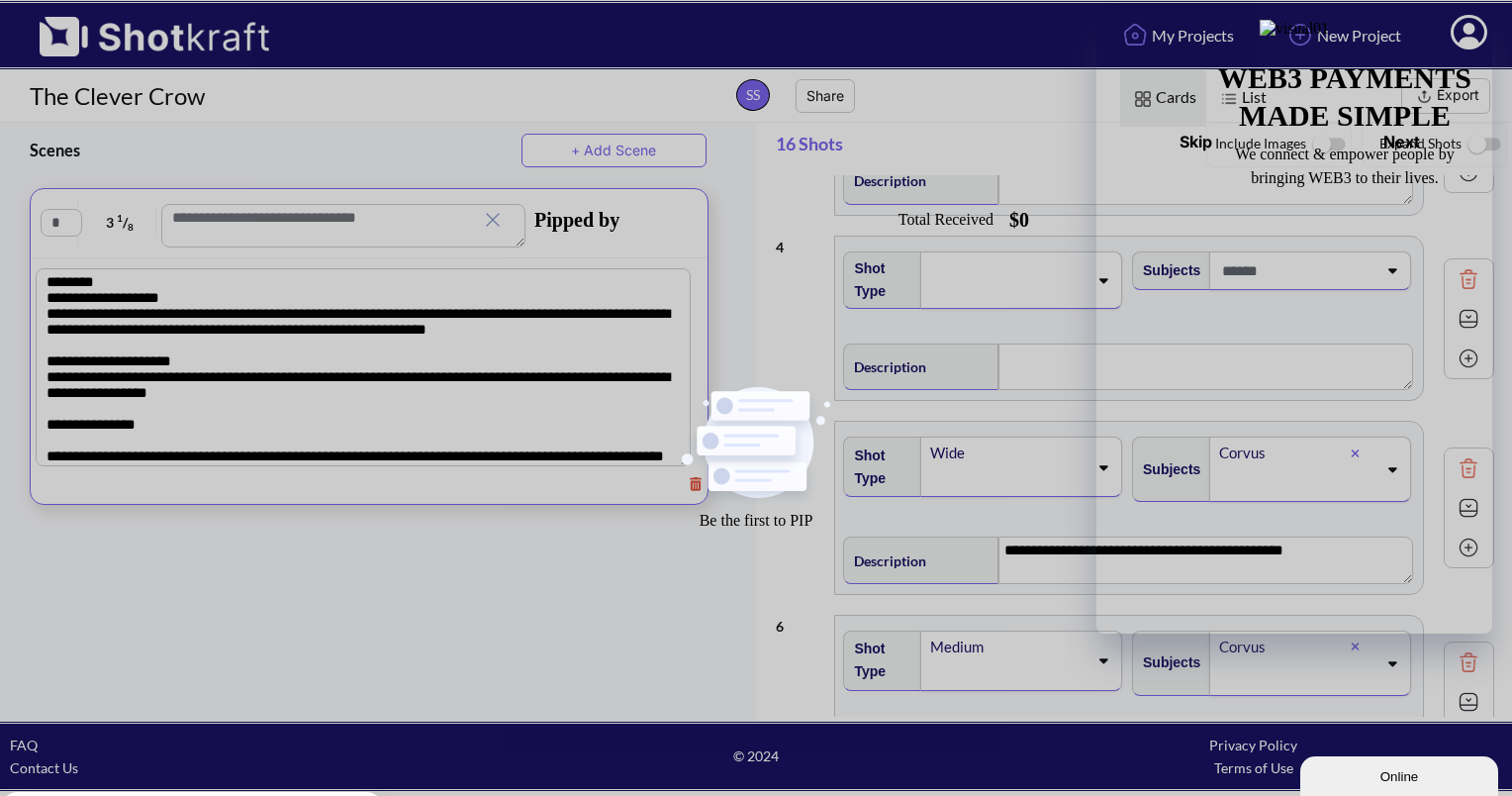 scroll, scrollTop: 543, scrollLeft: 0, axis: vertical 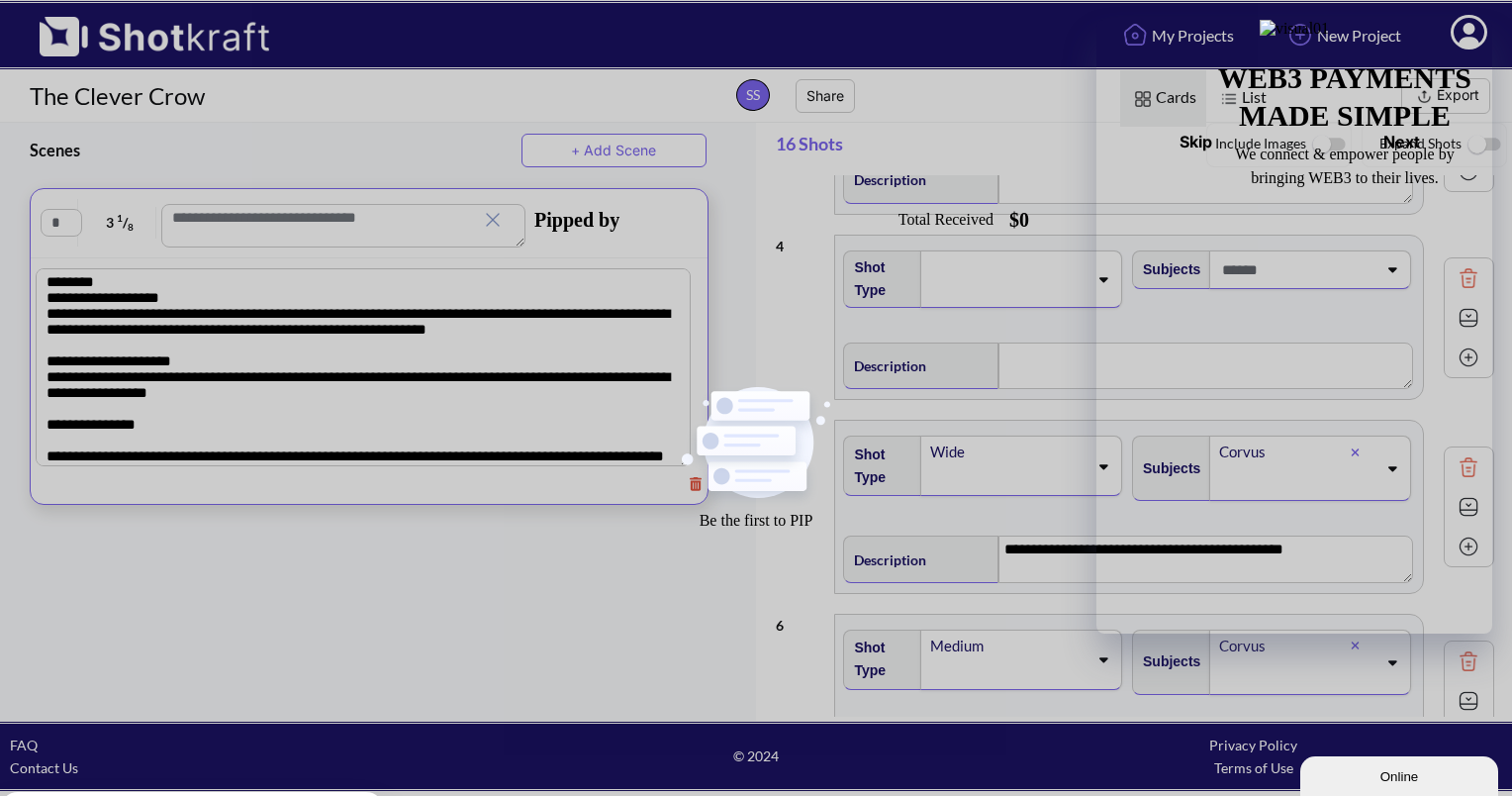 click on "Subjects" at bounding box center (1274, 286) 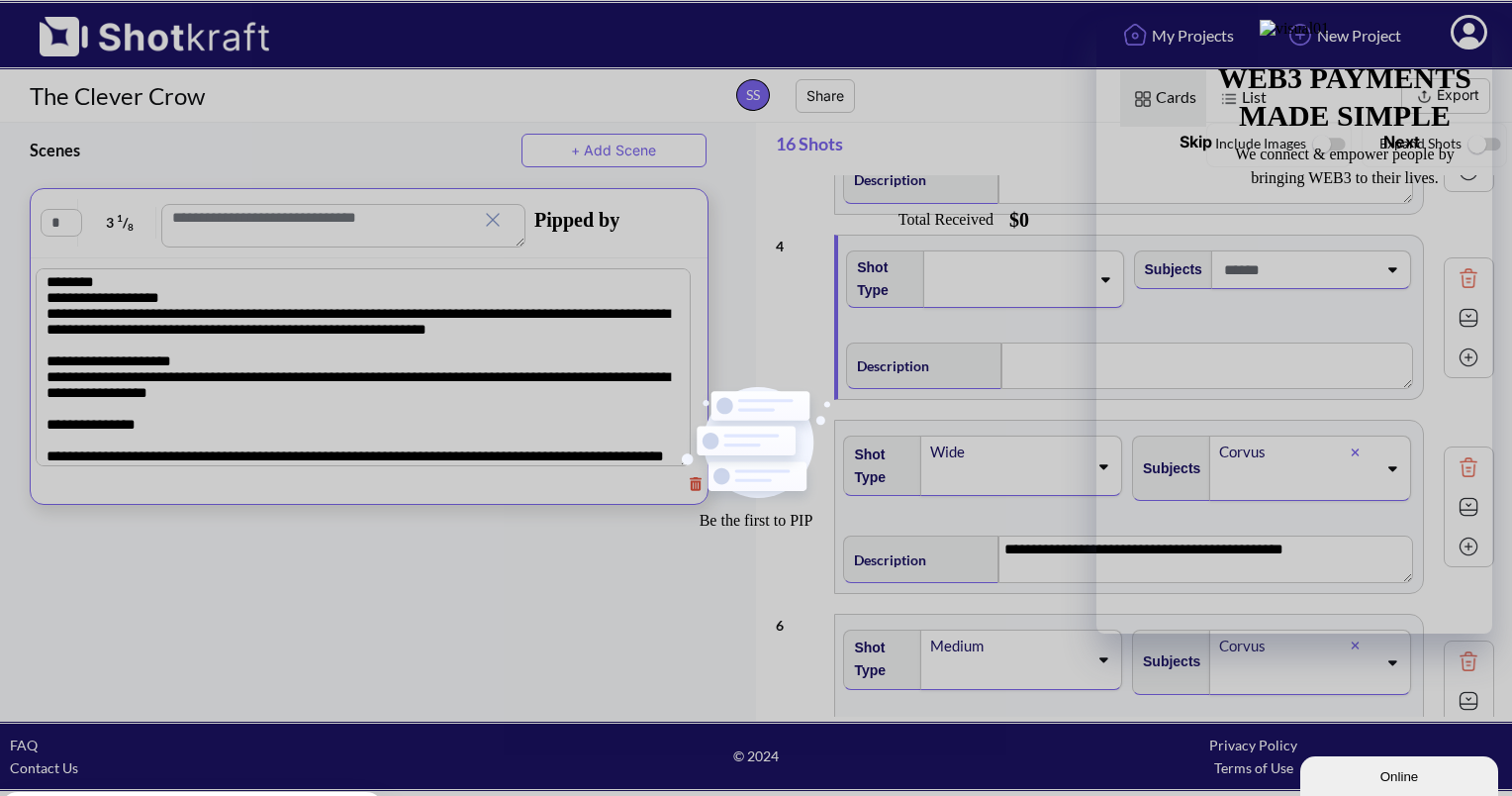 click at bounding box center [1468, 278] 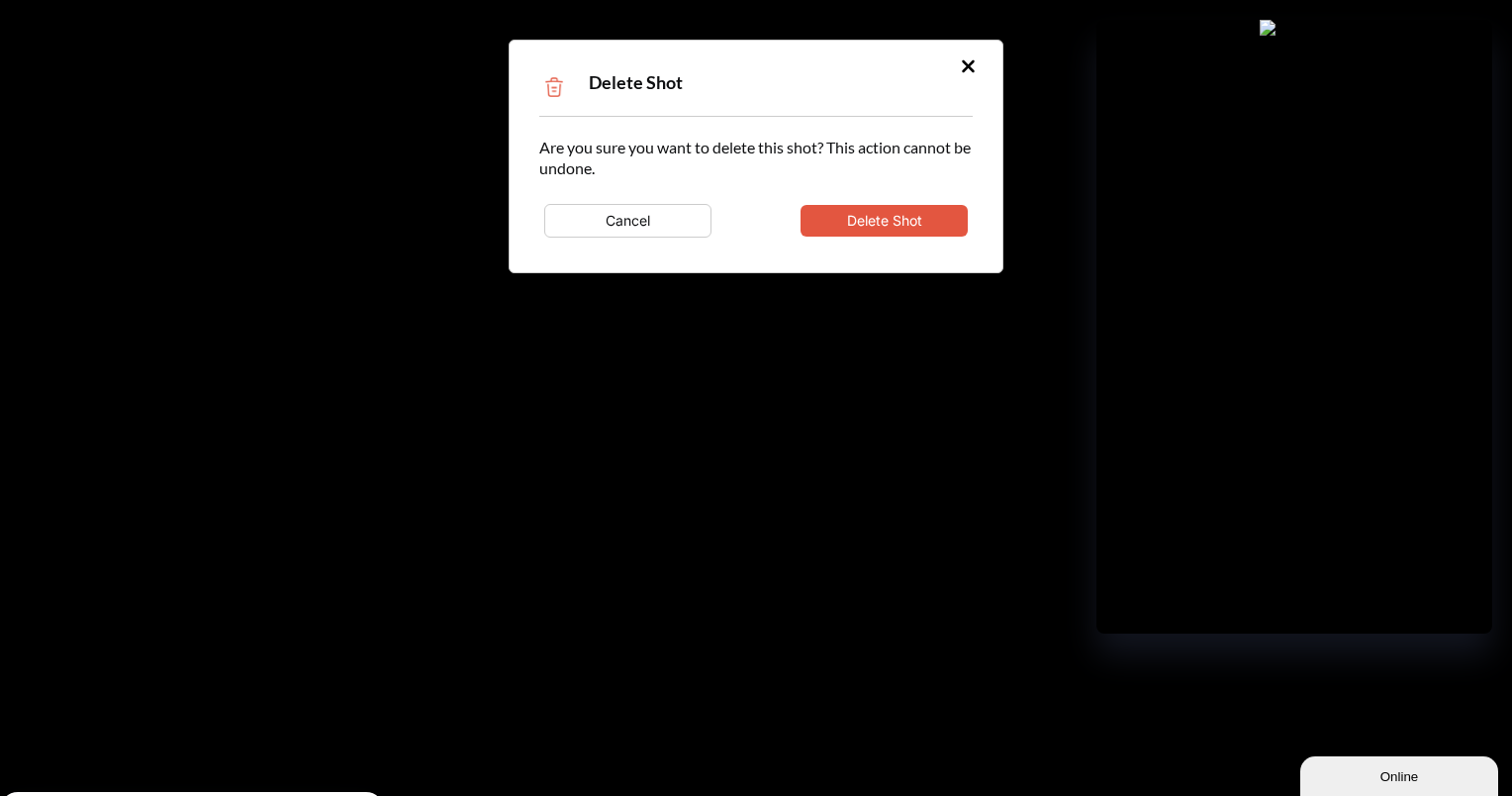 click on "Delete Shot" at bounding box center [884, 221] 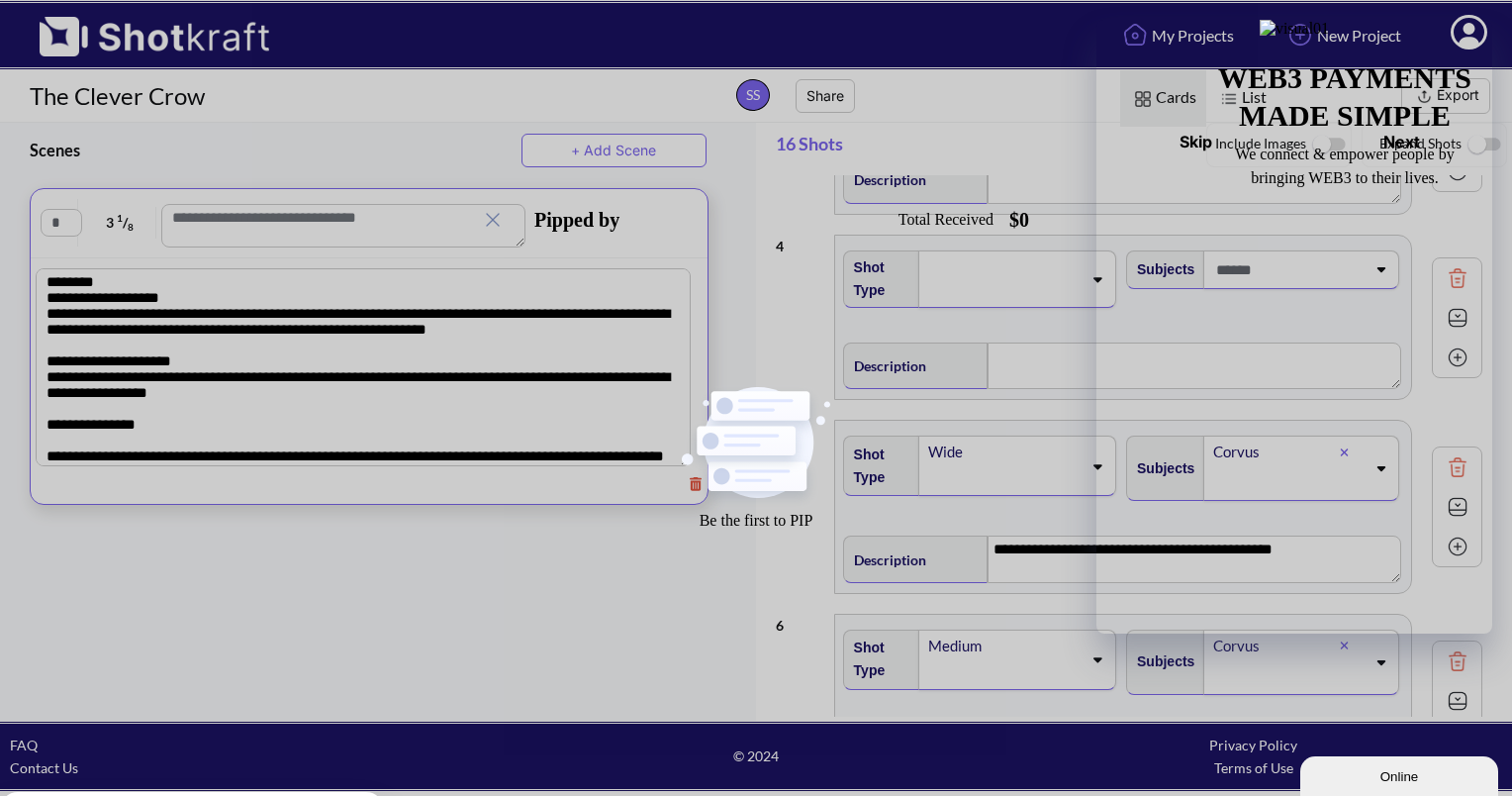 scroll, scrollTop: 0, scrollLeft: 0, axis: both 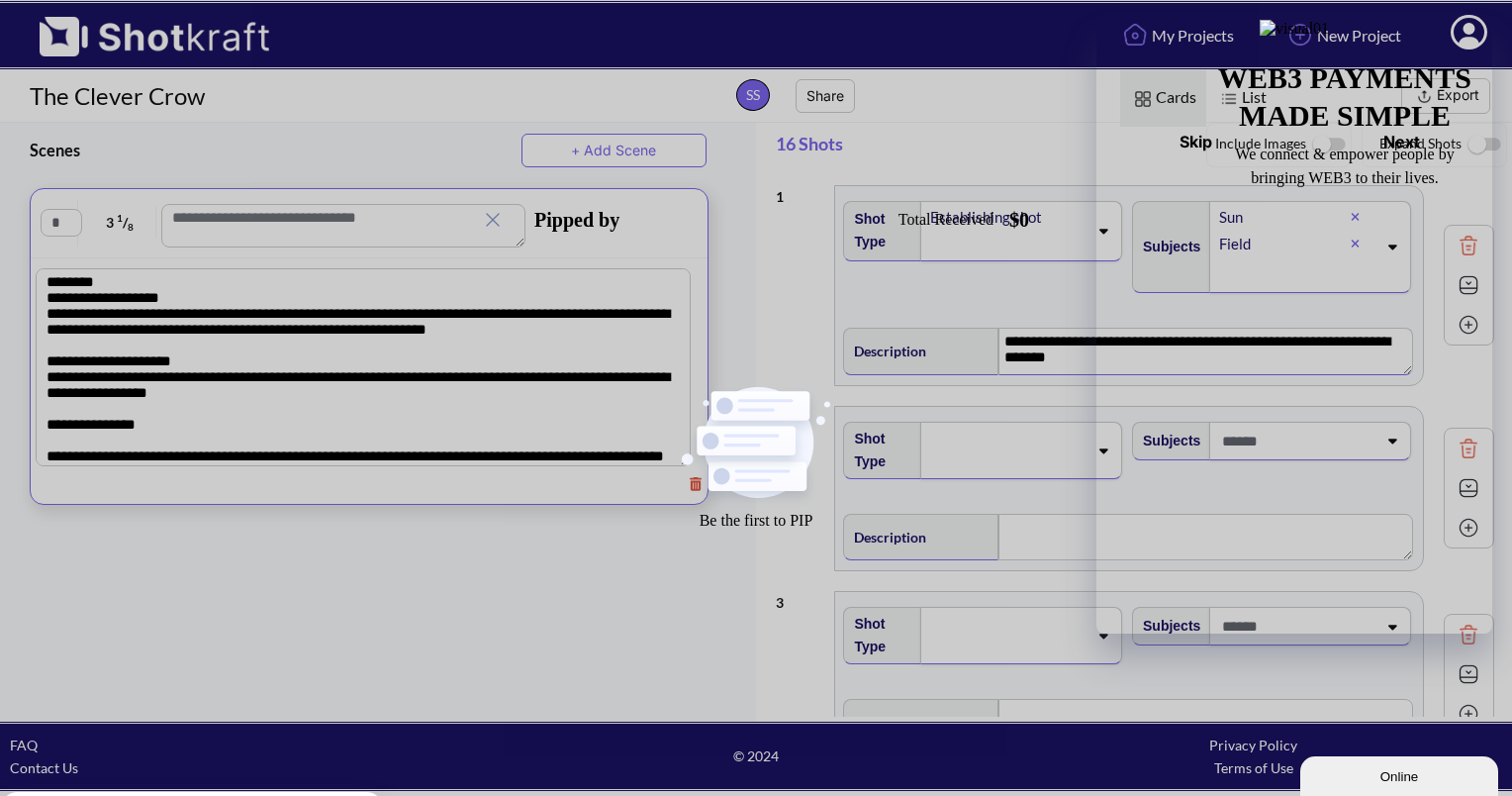type on "**********" 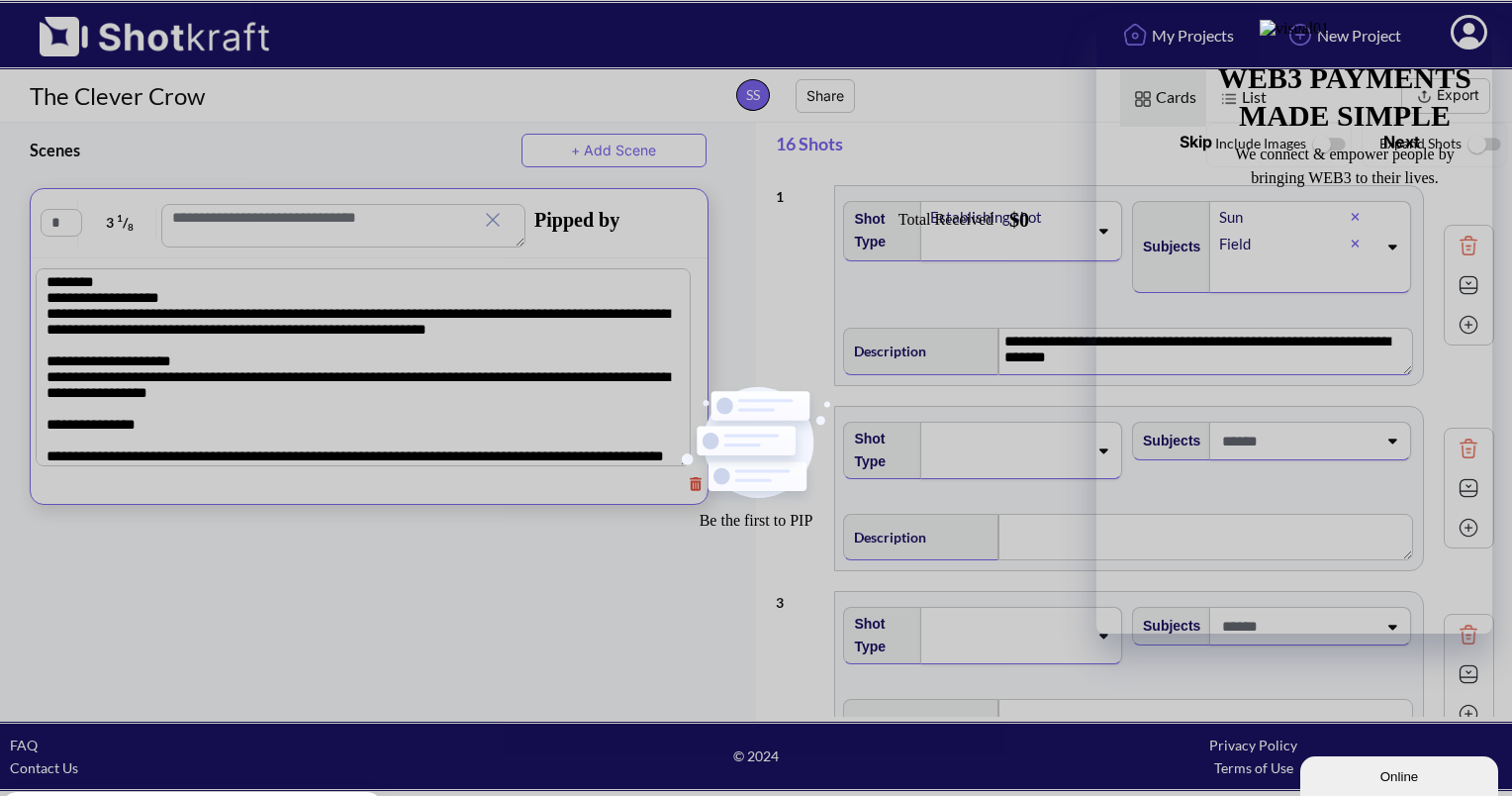 type on "**********" 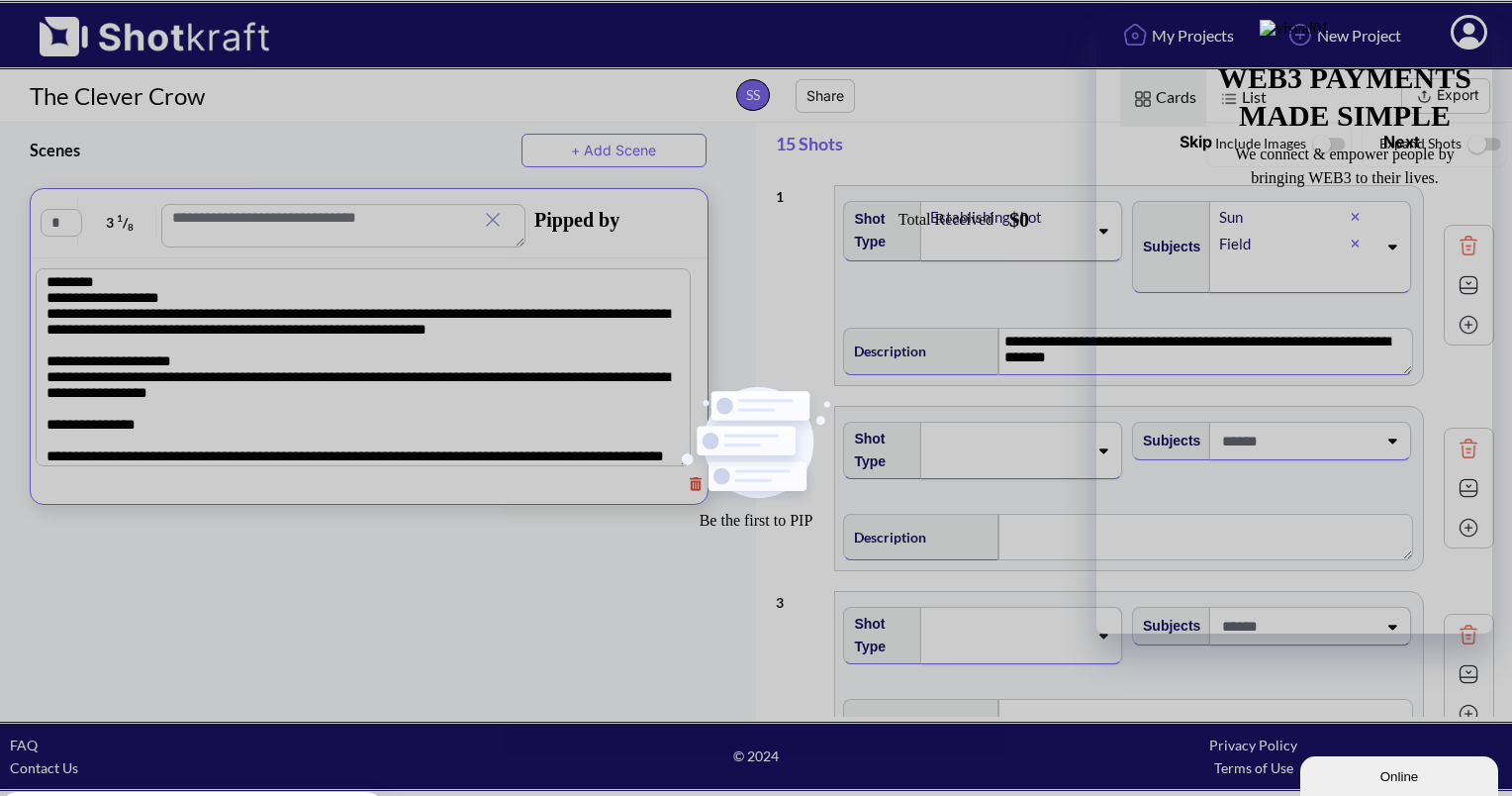 click on "Subjects" at bounding box center [1274, 457] 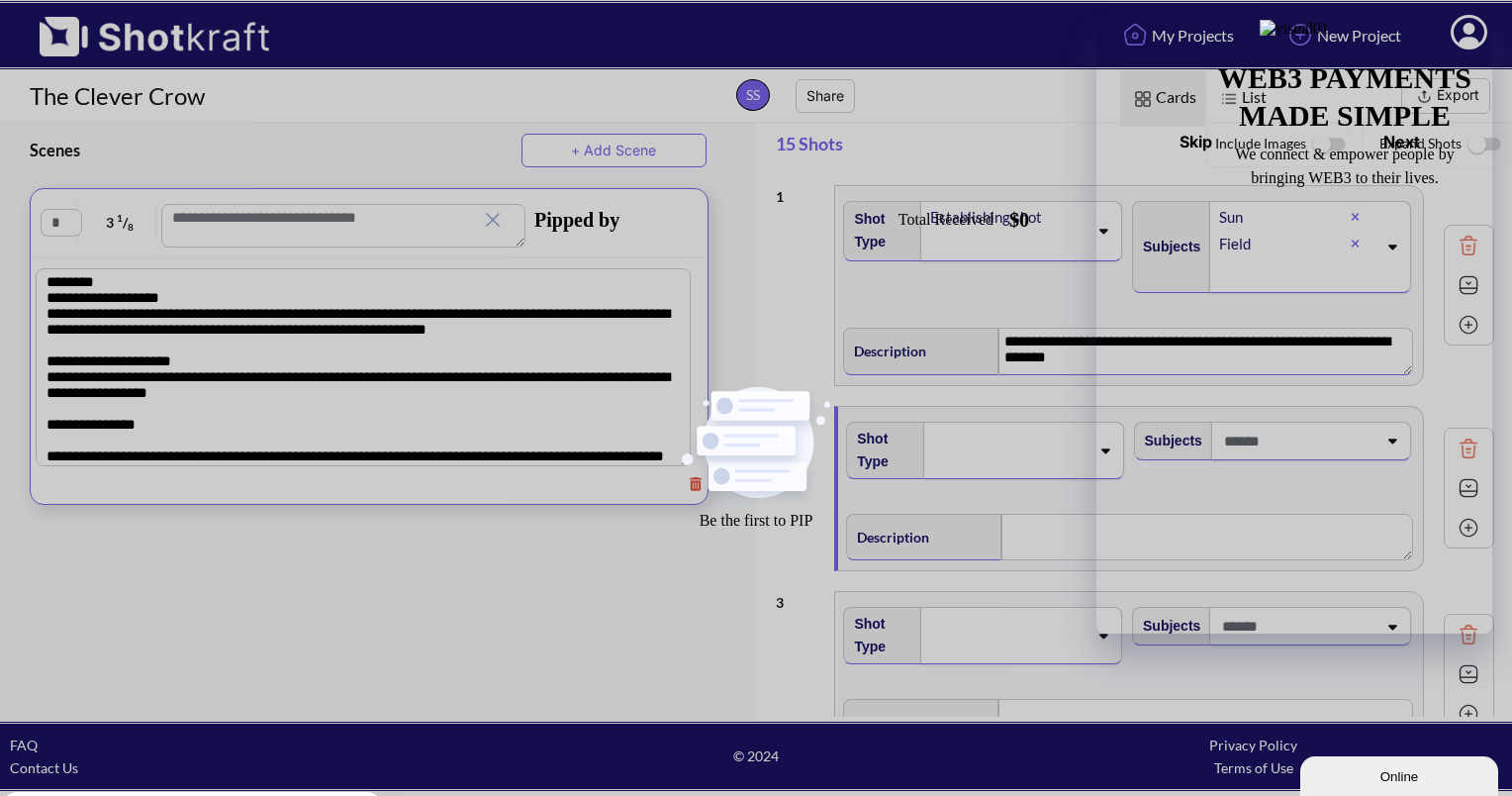 click at bounding box center (1468, 448) 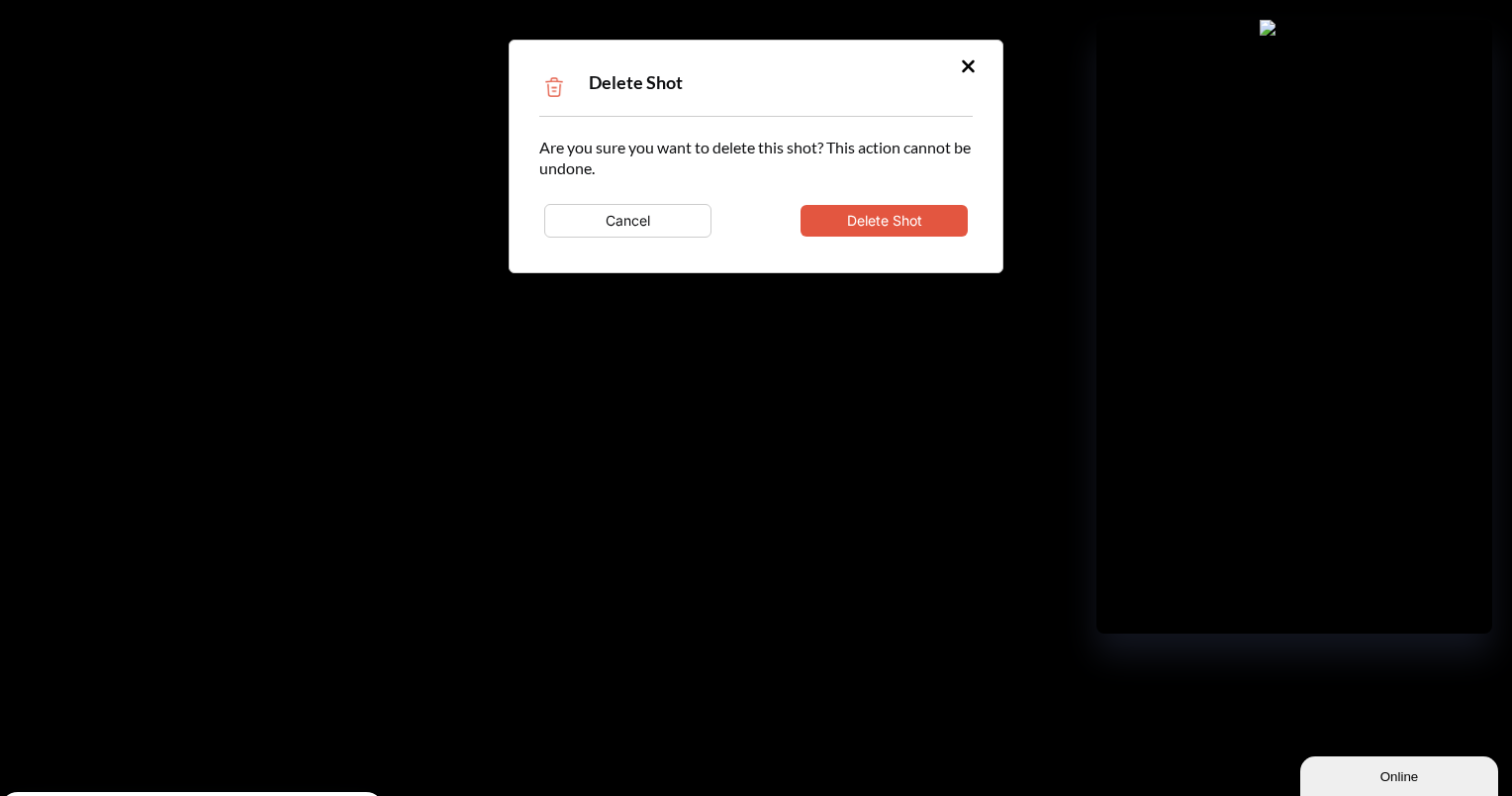 click on "Delete Shot" at bounding box center [884, 221] 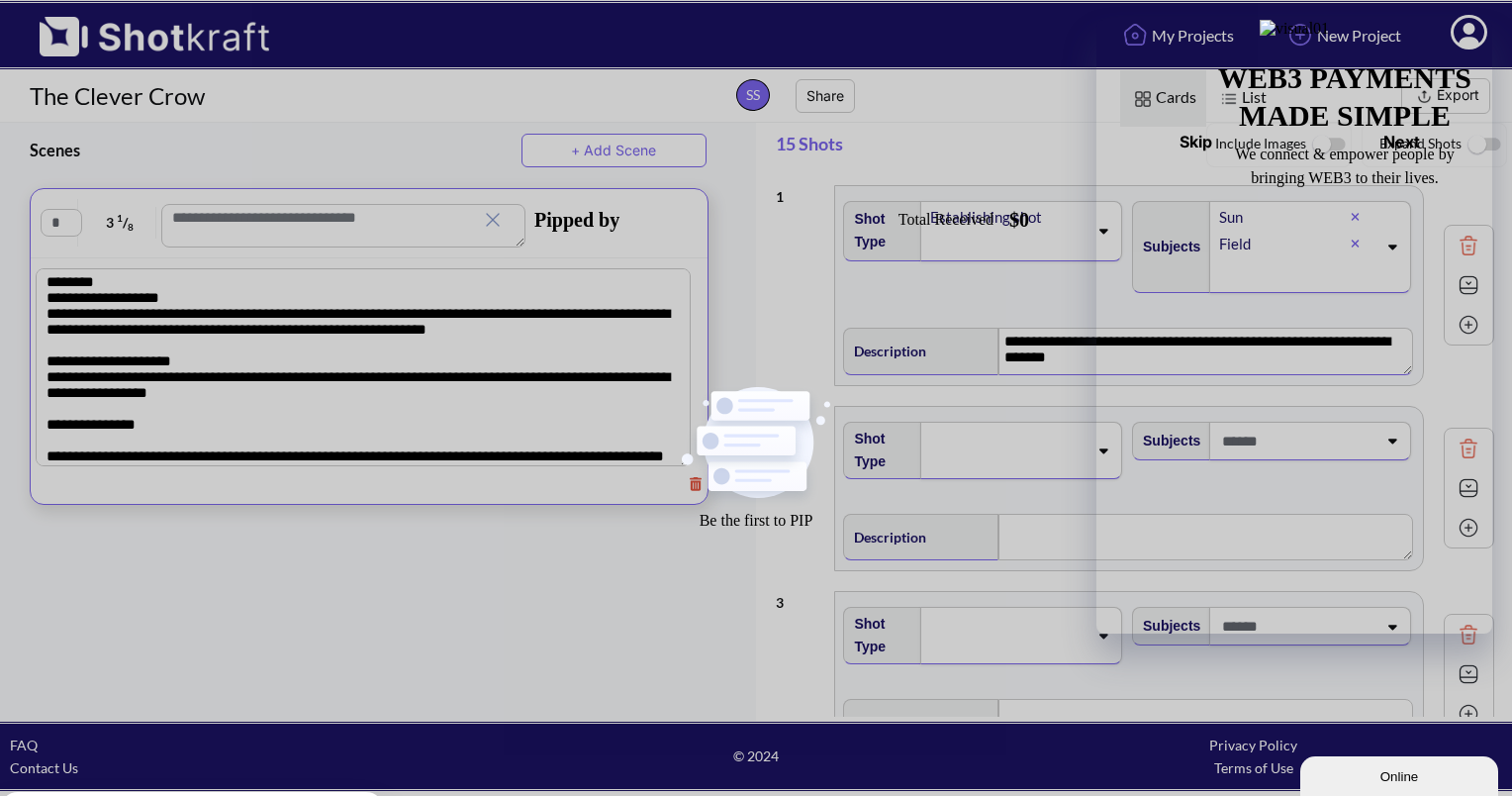 type on "**********" 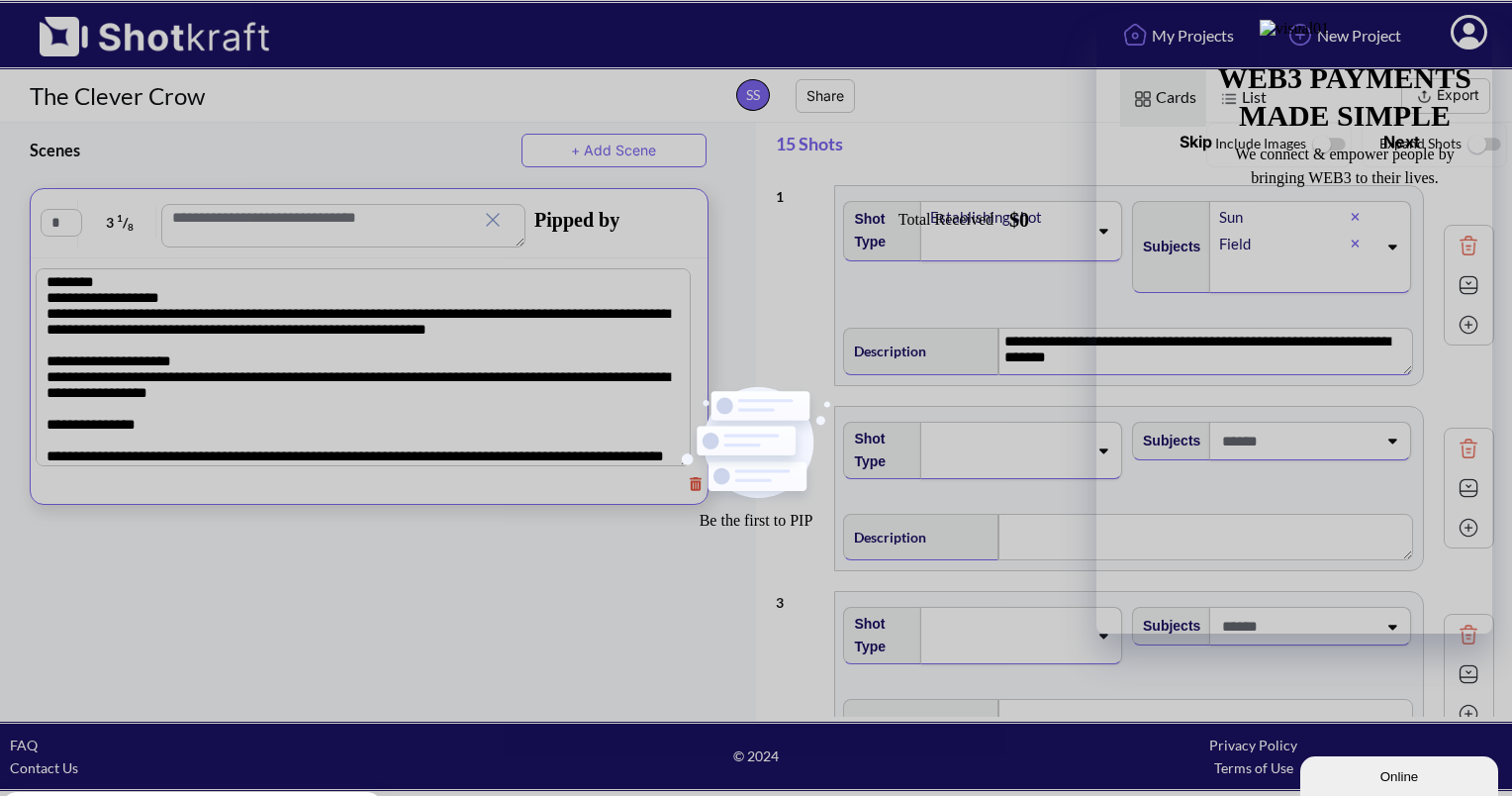 type on "**********" 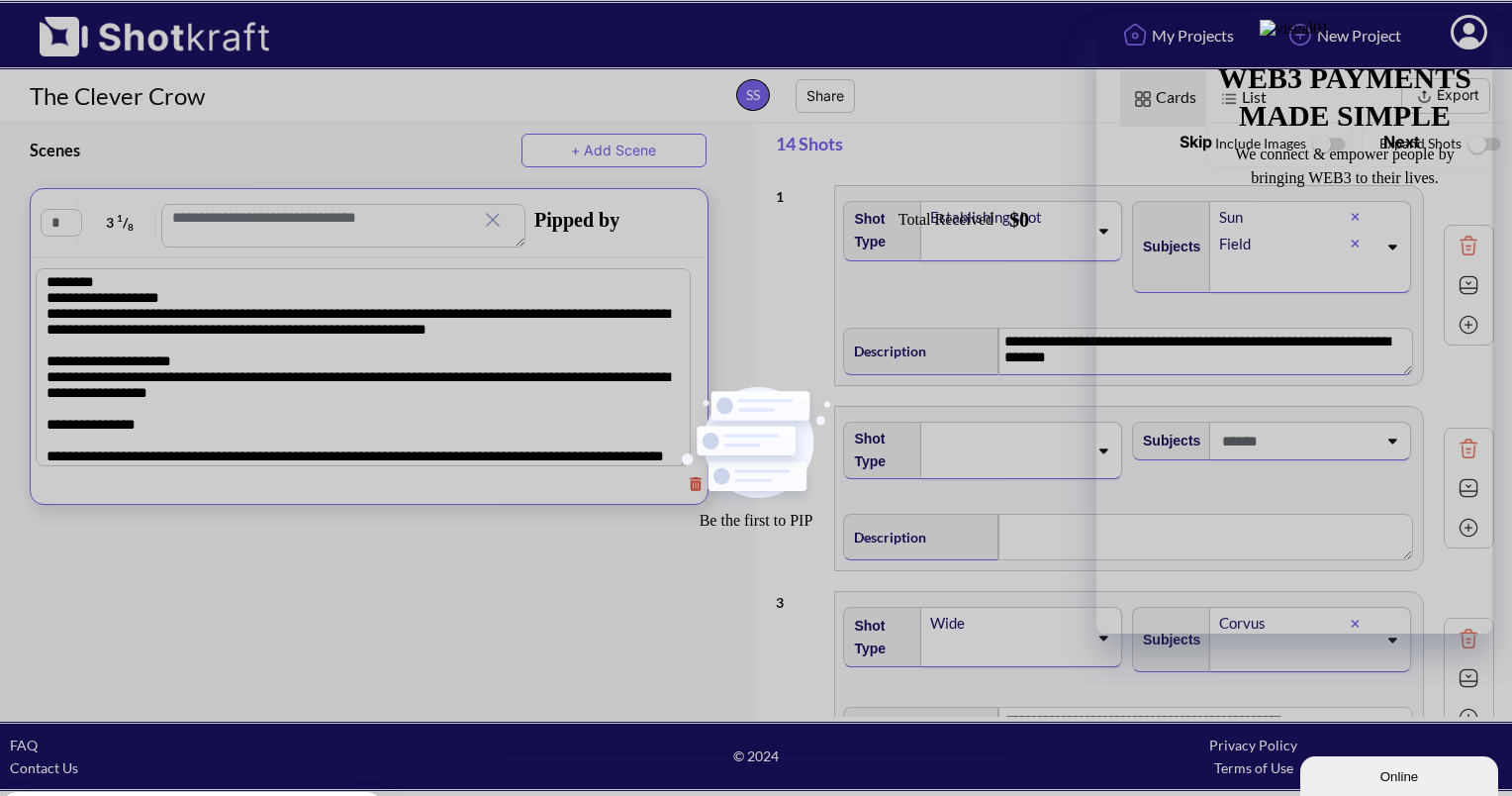click on "Subjects" at bounding box center (1274, 457) 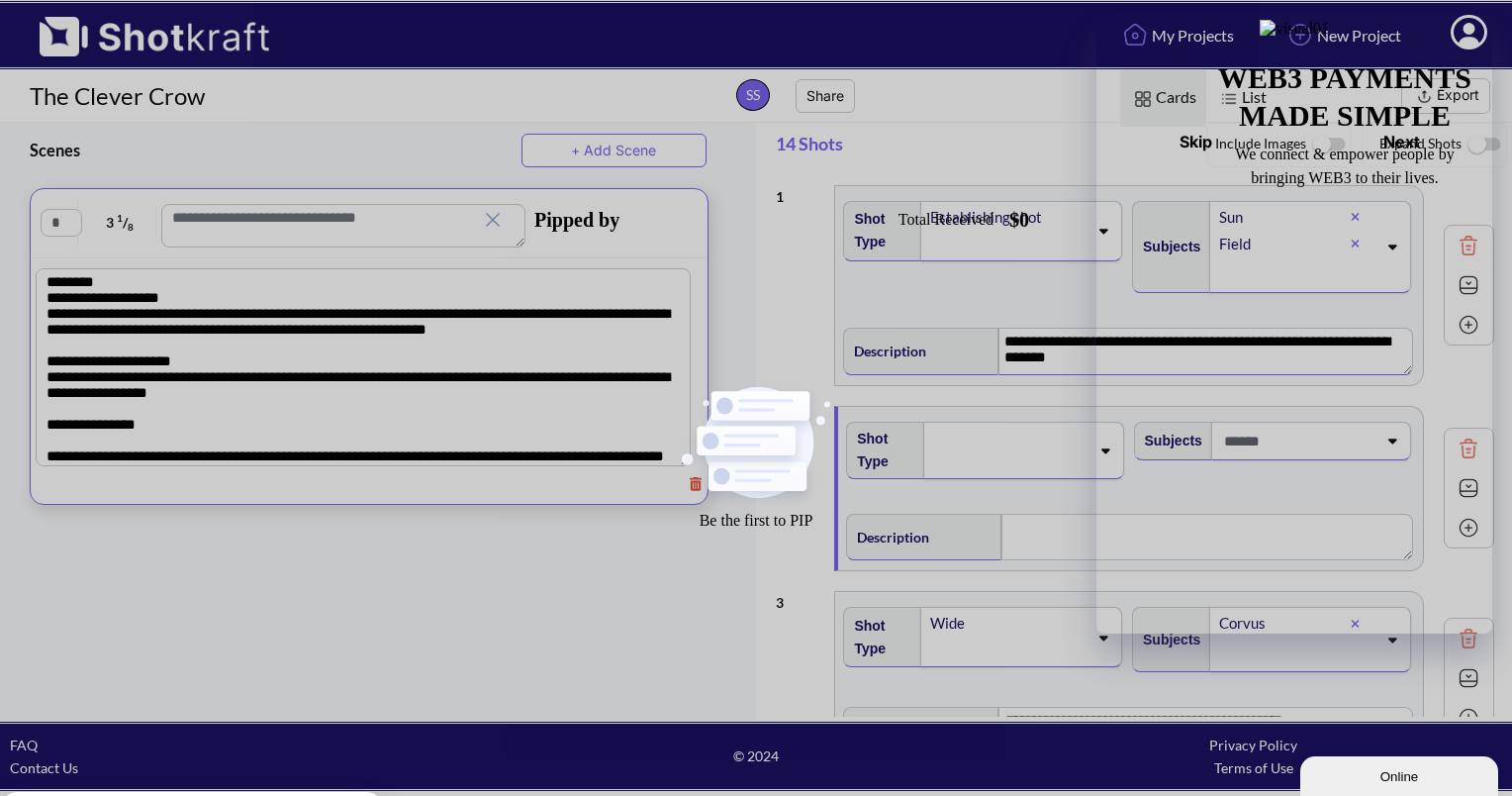 click at bounding box center [1468, 448] 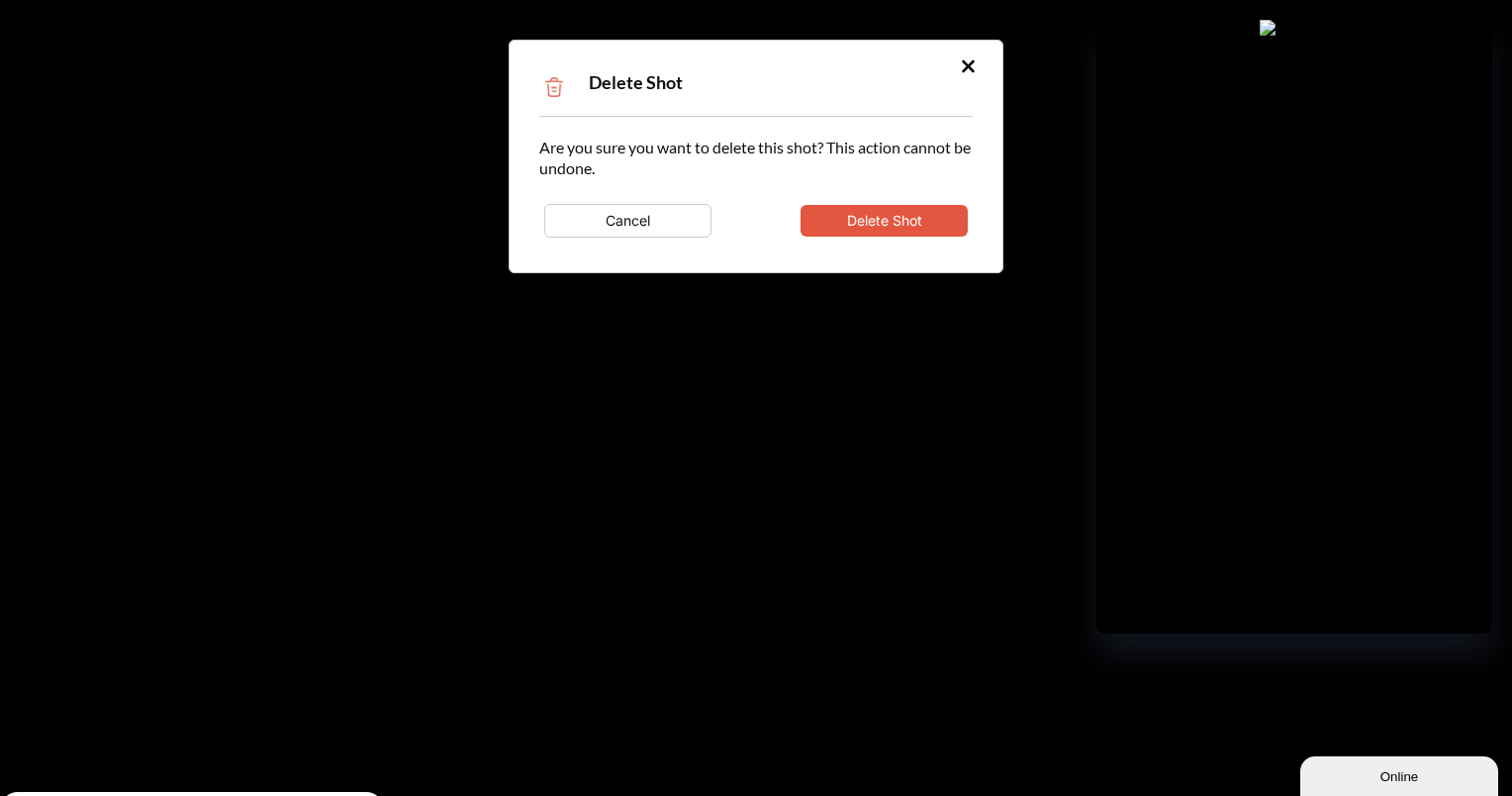 click on "Delete Shot" at bounding box center [884, 221] 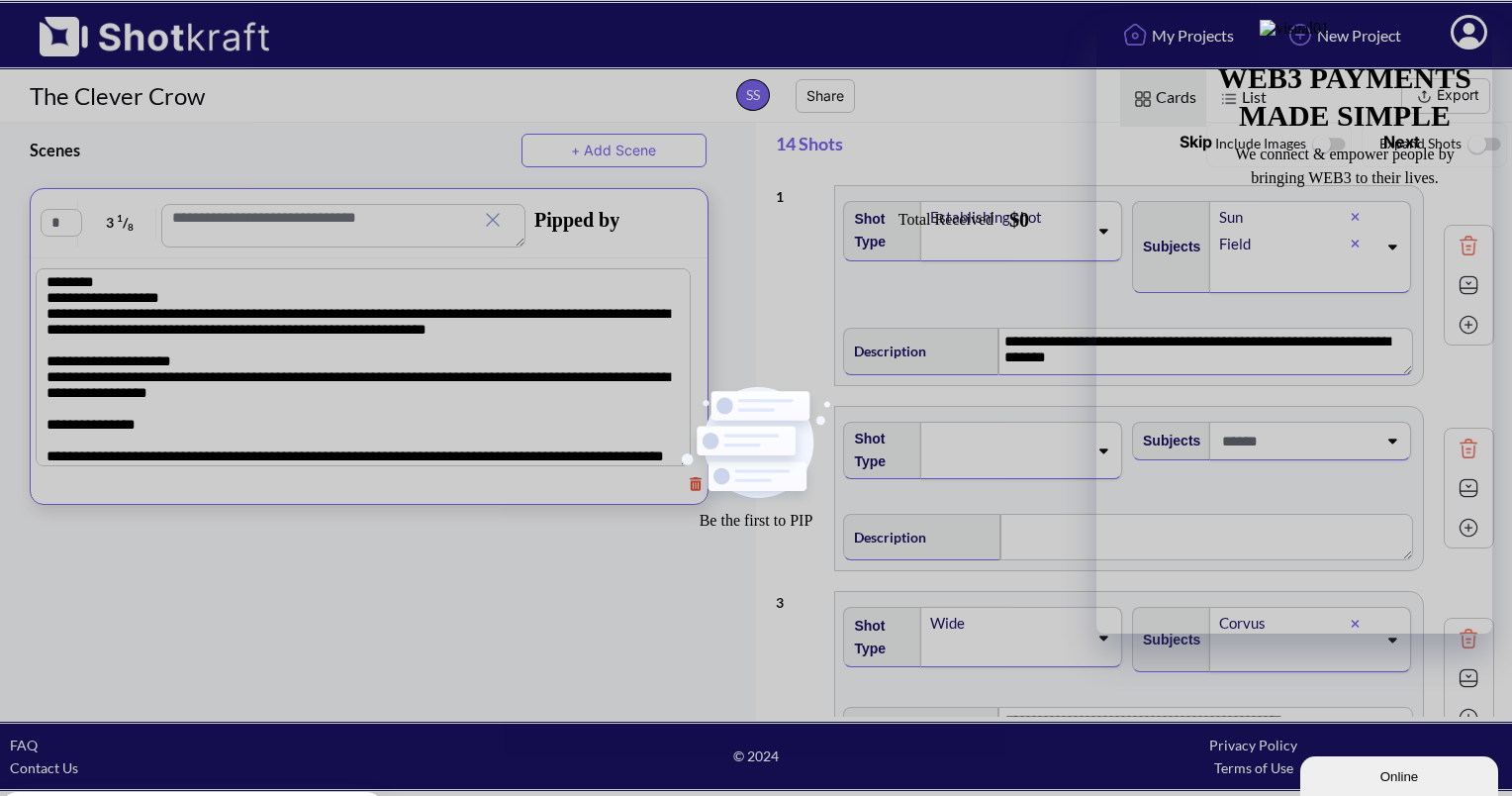 type on "**********" 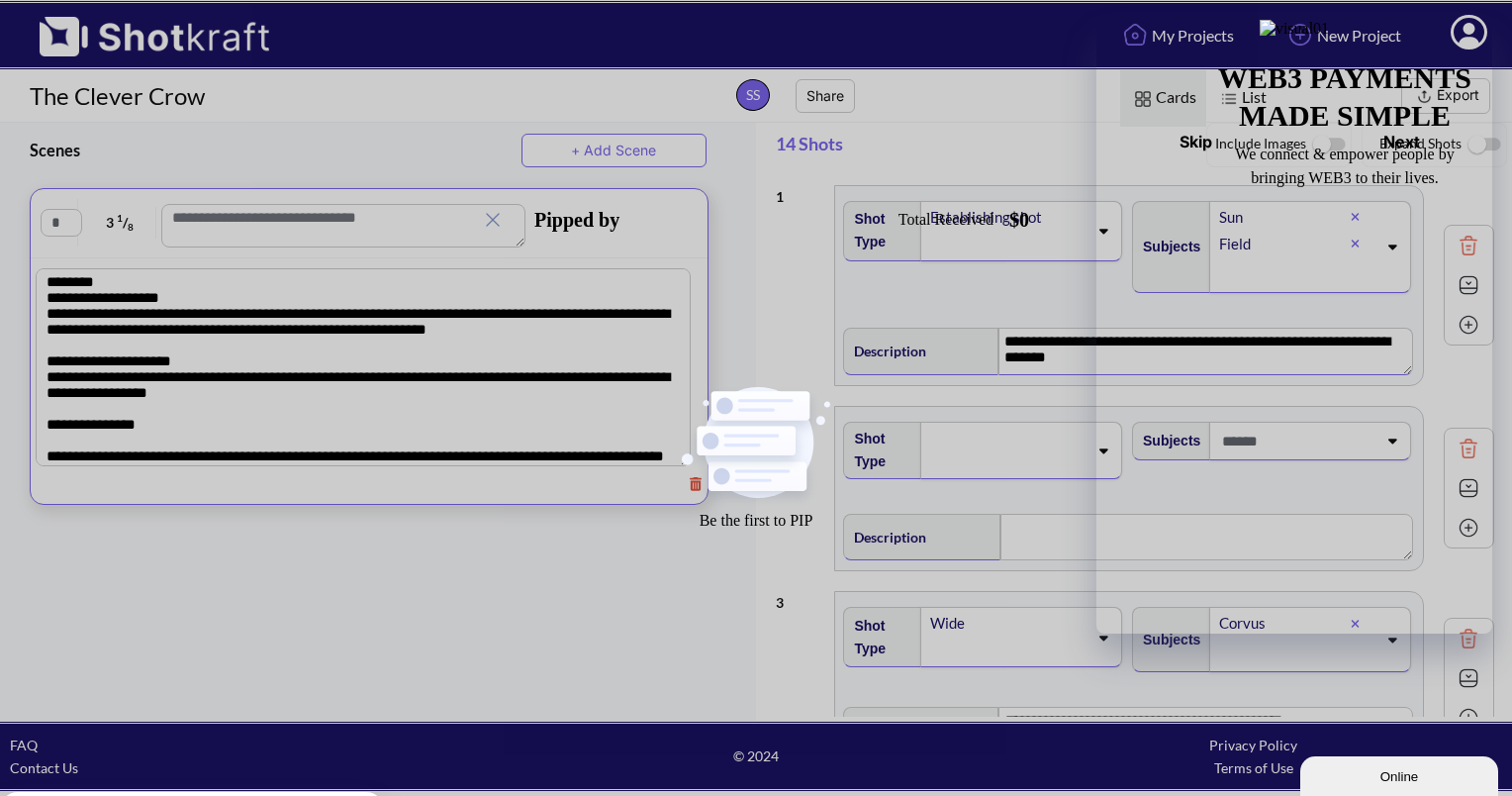 type on "**********" 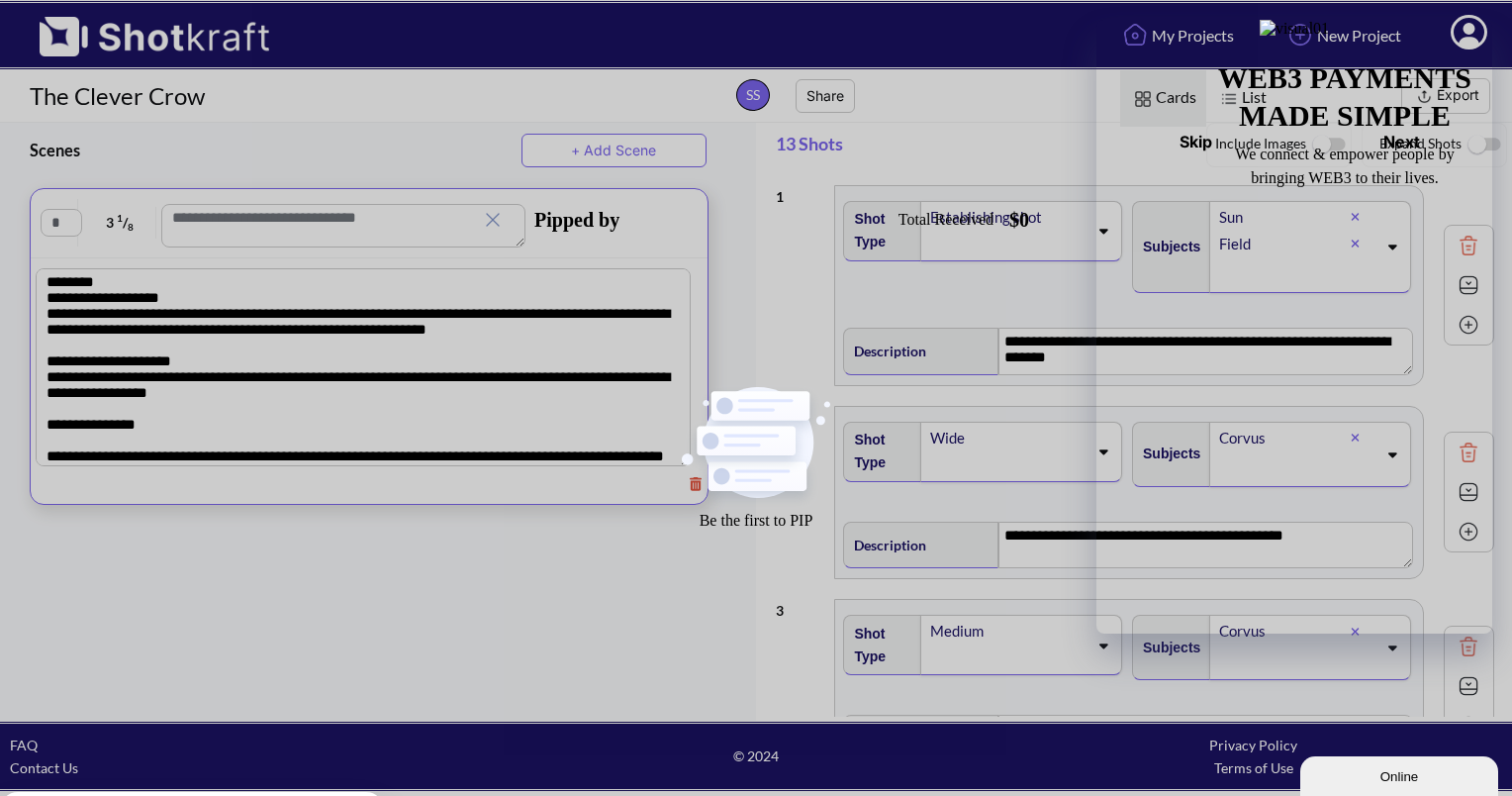 click on "**********" at bounding box center (1144, 446) 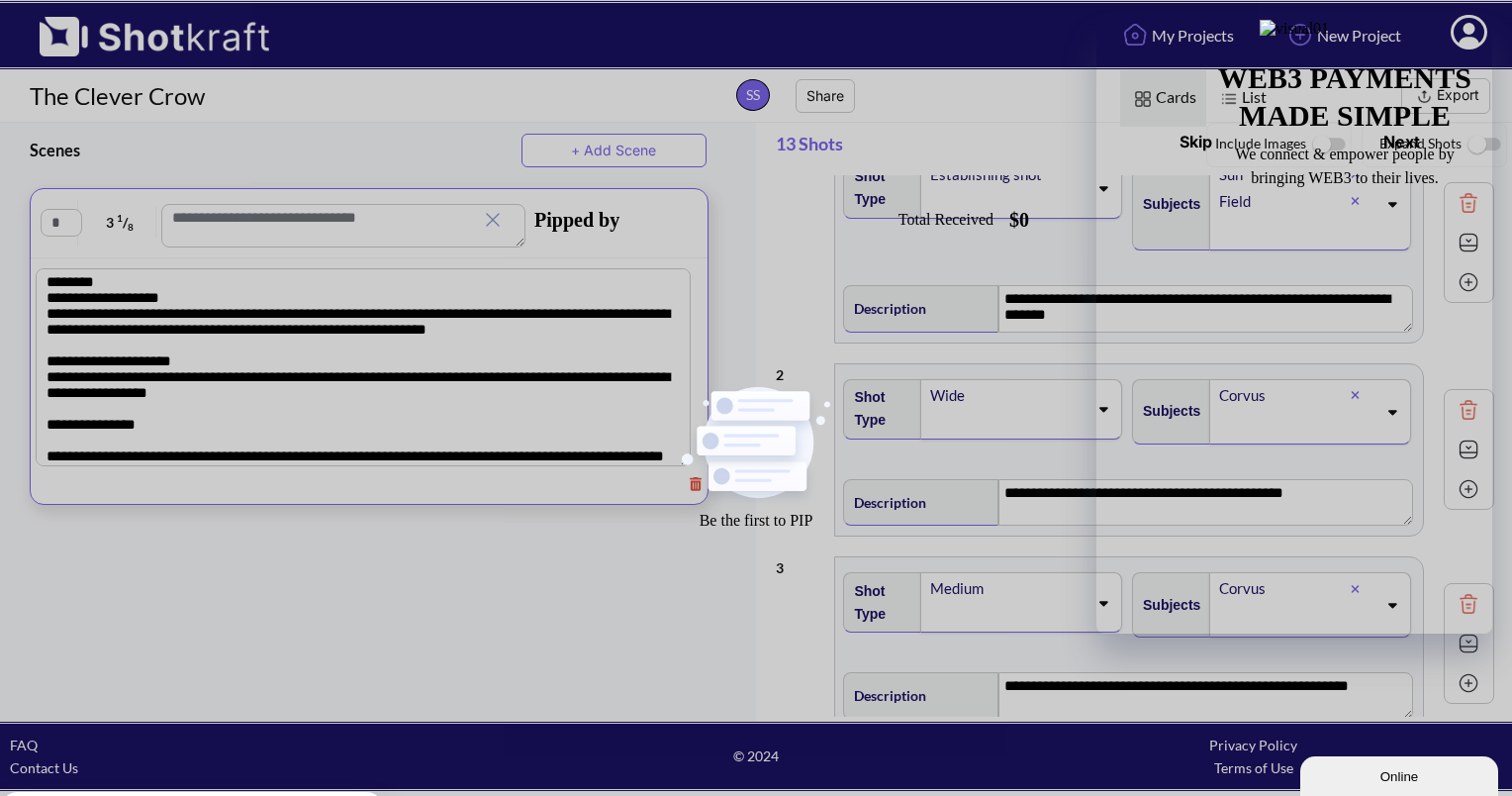 scroll, scrollTop: 0, scrollLeft: 0, axis: both 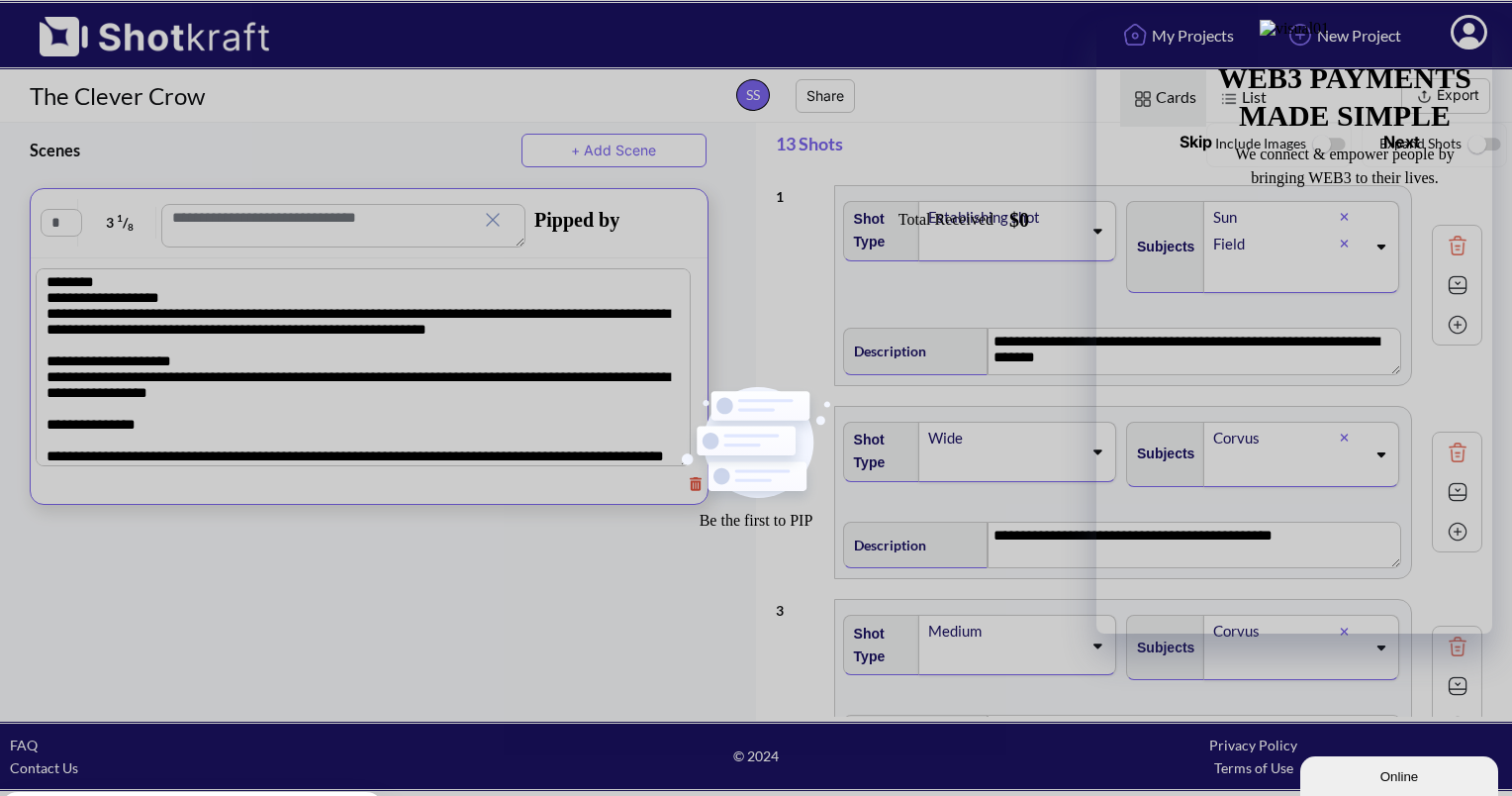 click at bounding box center [1328, 145] 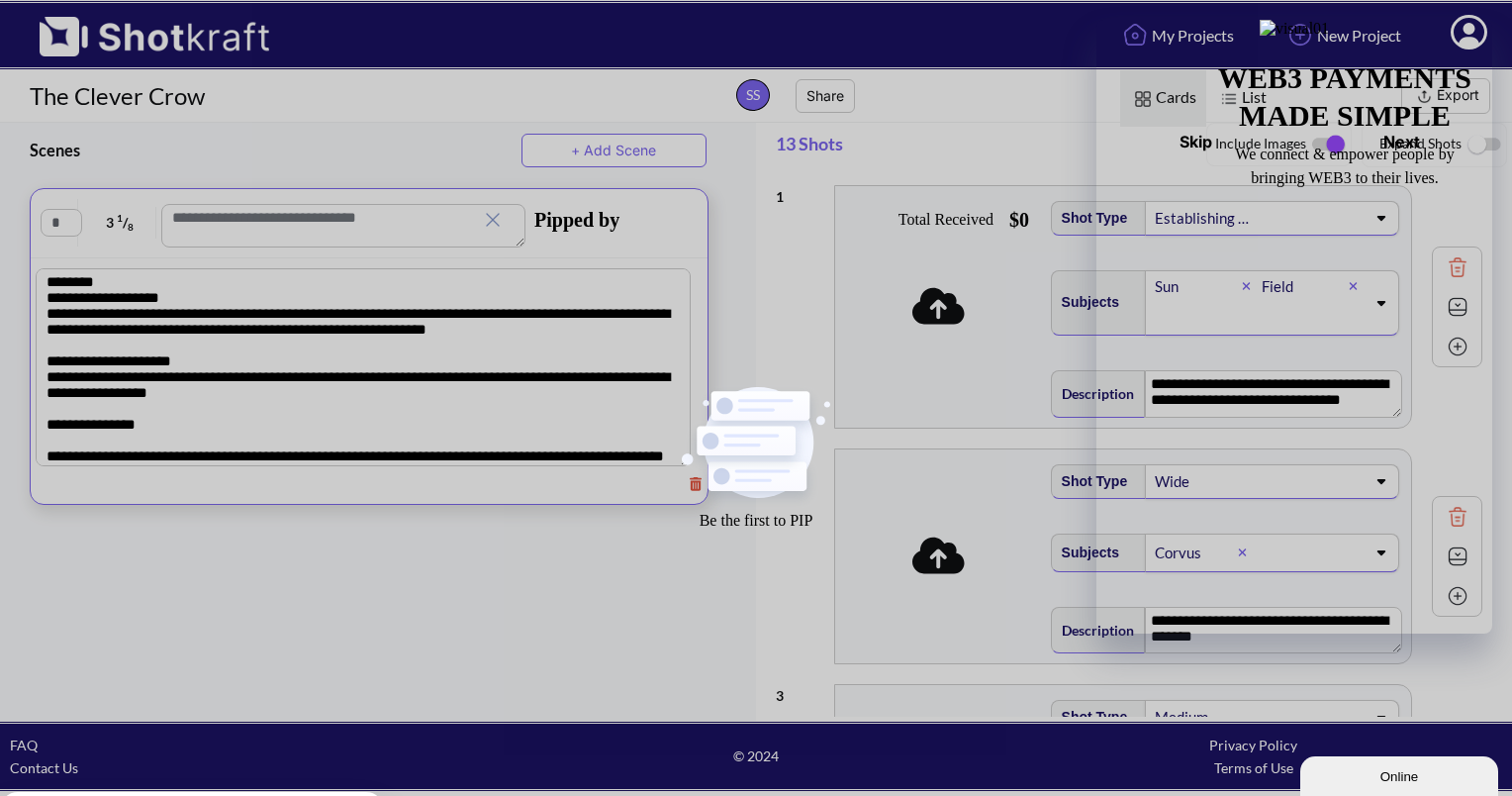 click at bounding box center (1328, 145) 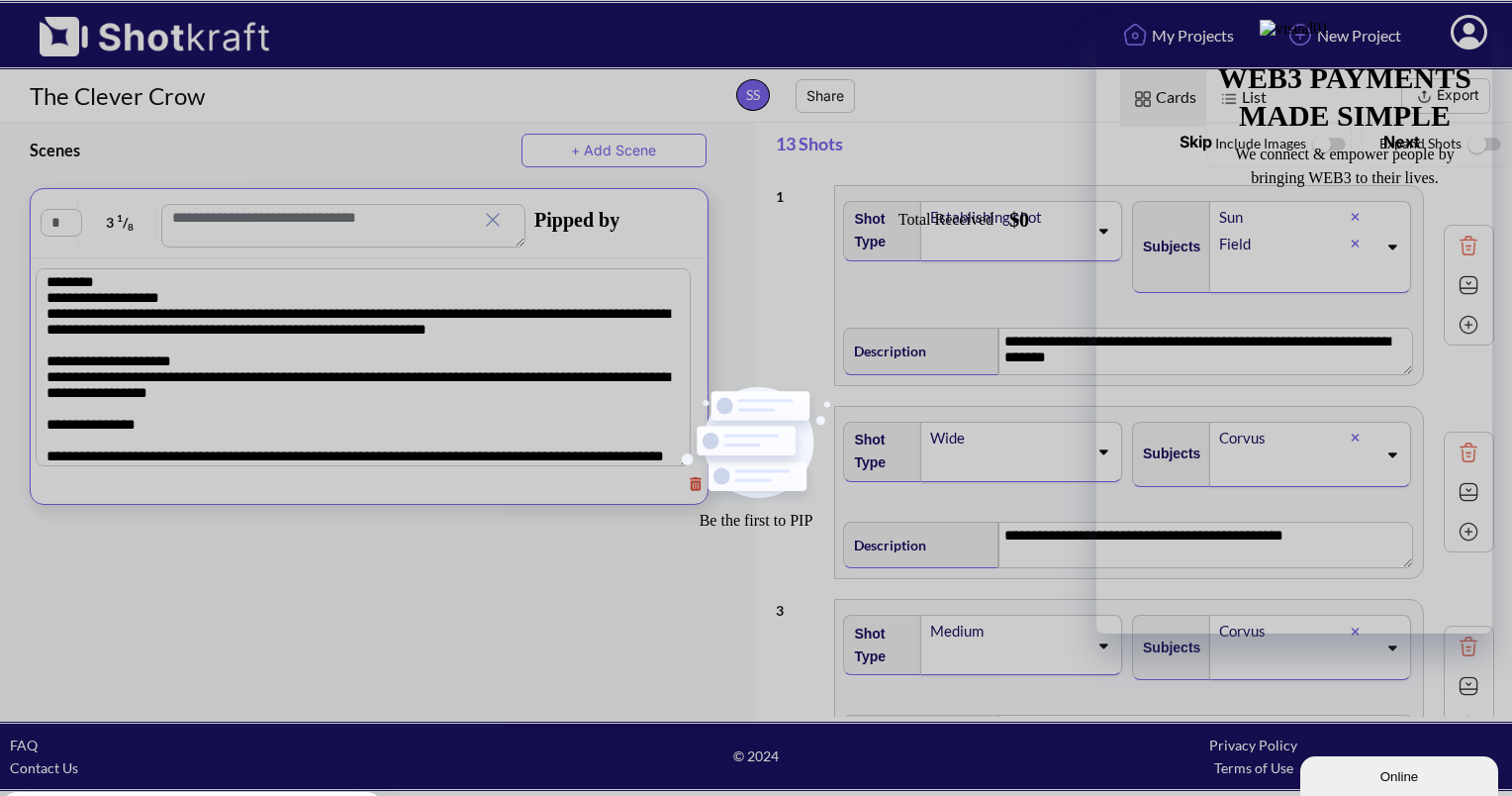 scroll, scrollTop: 1, scrollLeft: 0, axis: vertical 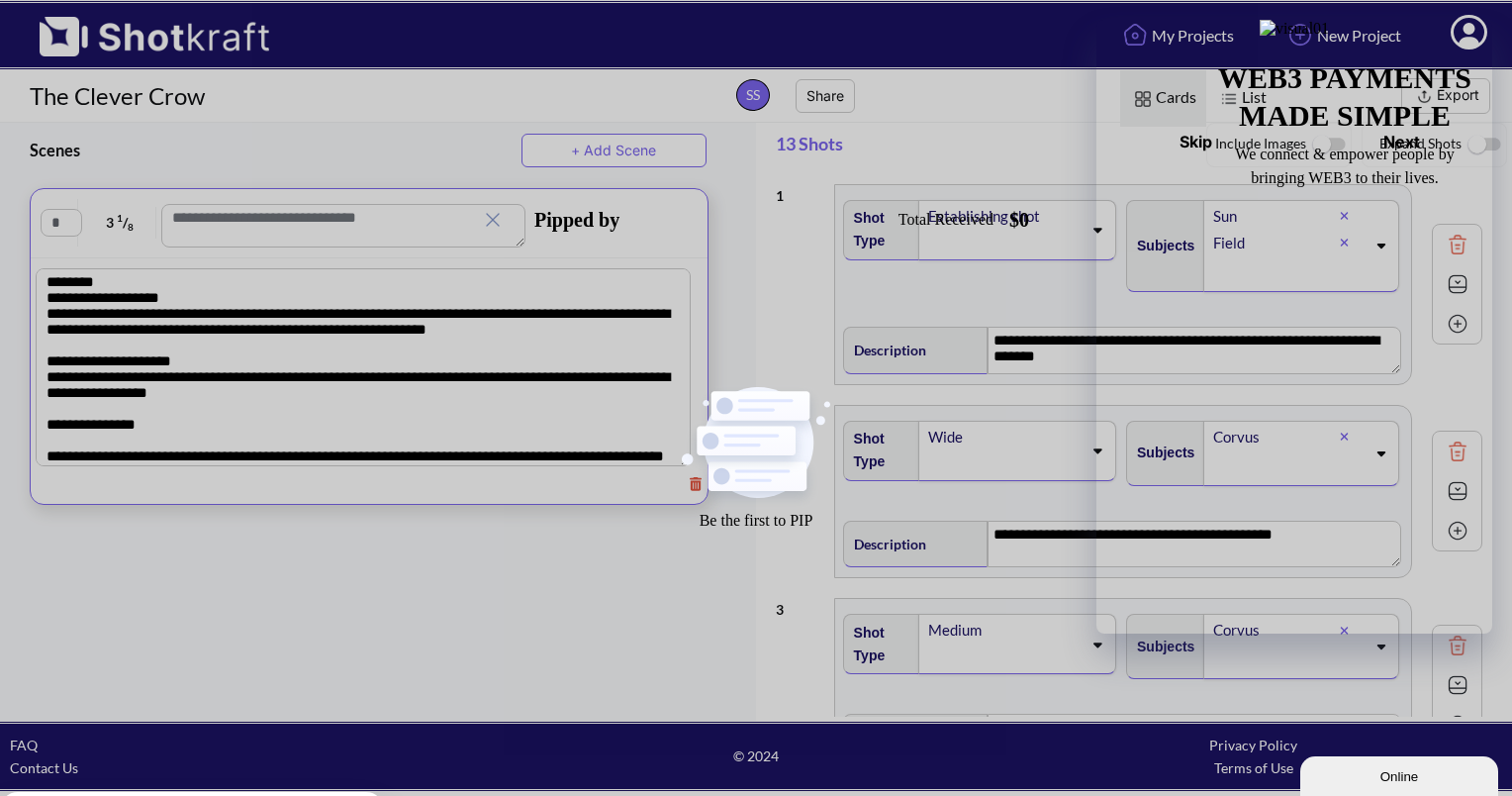 click on "Scenes + Add Scene 3   1 / 8" at bounding box center [378, 422] 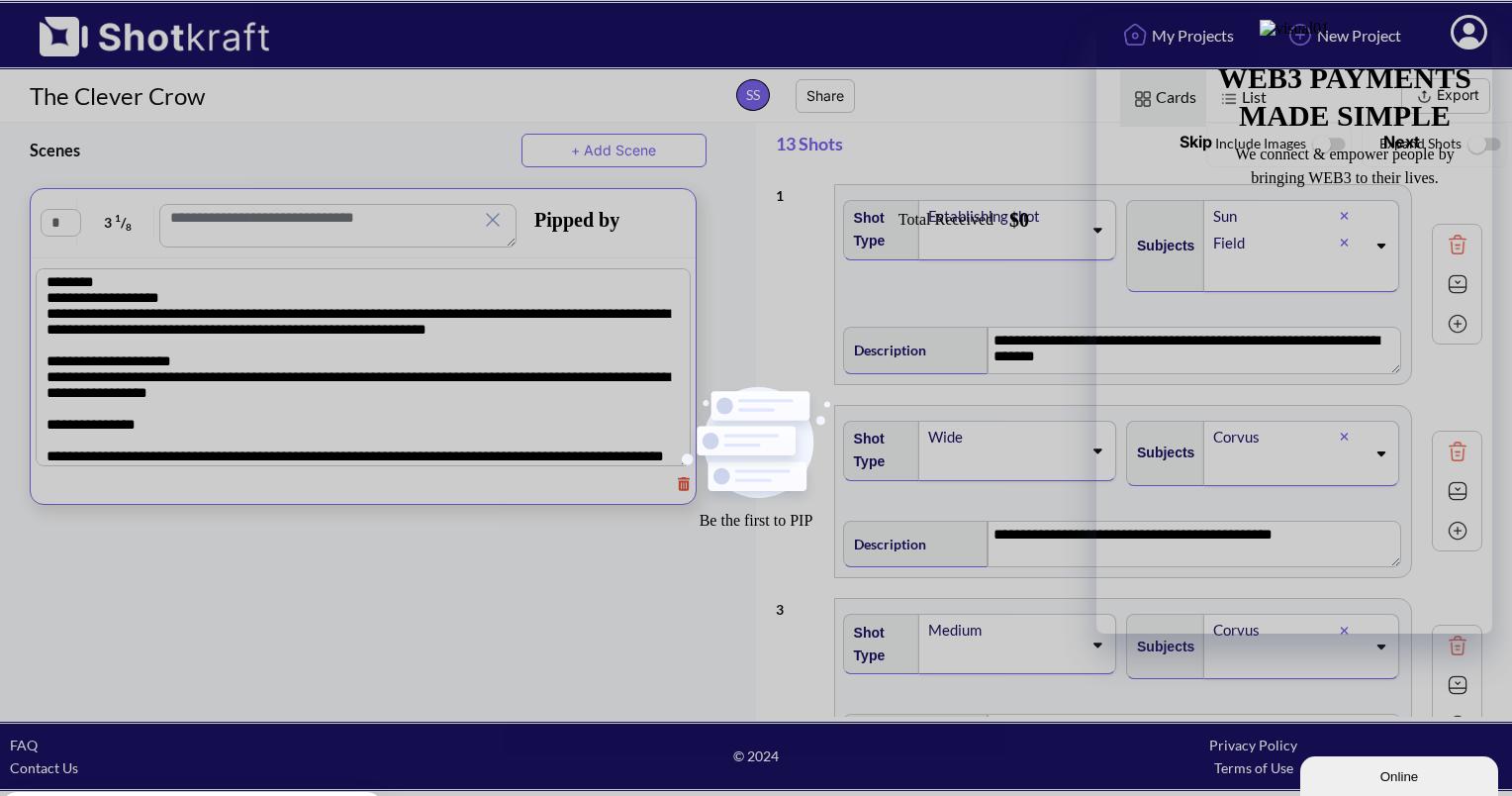click at bounding box center (1229, 99) 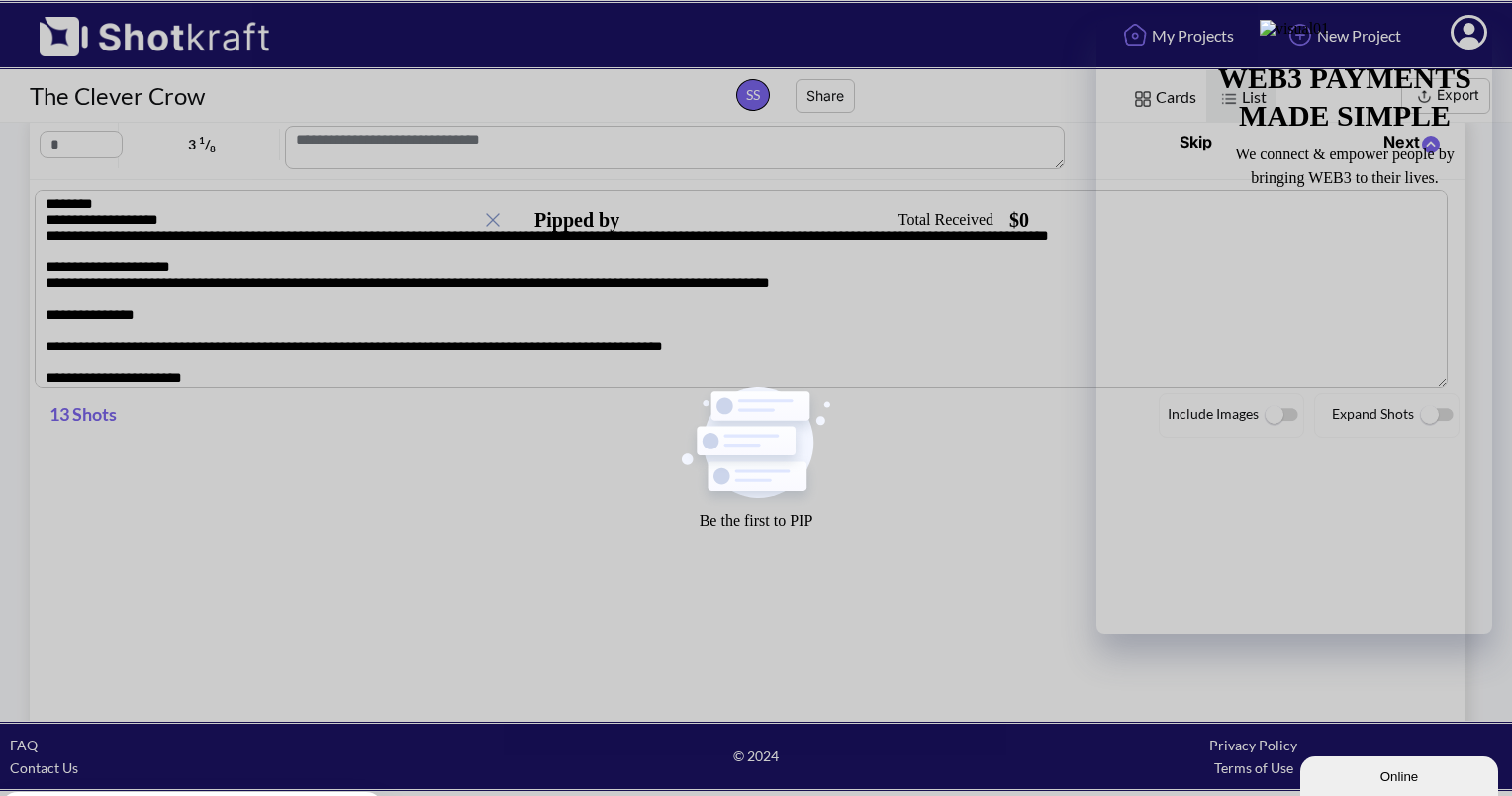 scroll, scrollTop: 0, scrollLeft: 0, axis: both 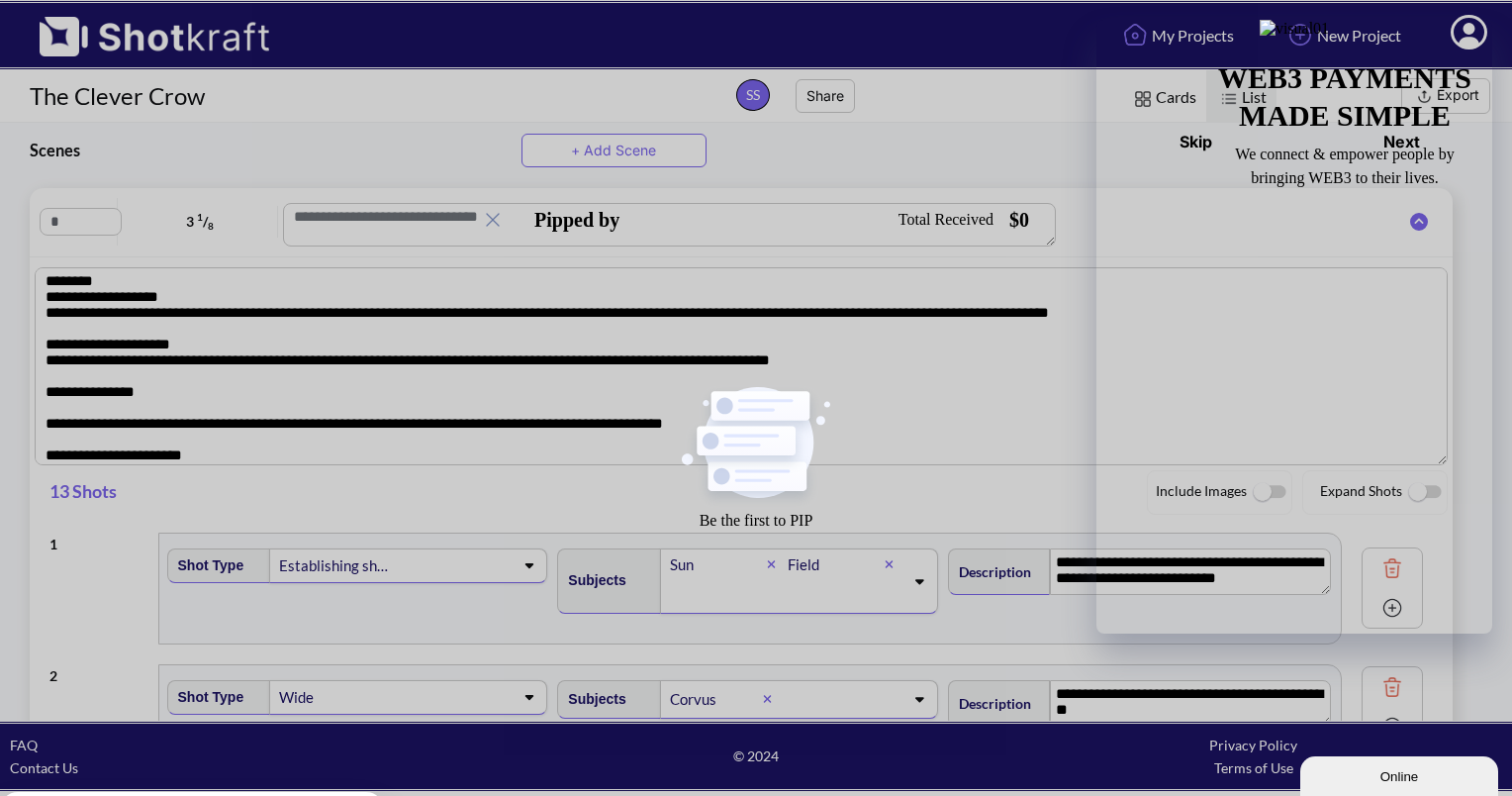 click at bounding box center (1229, 99) 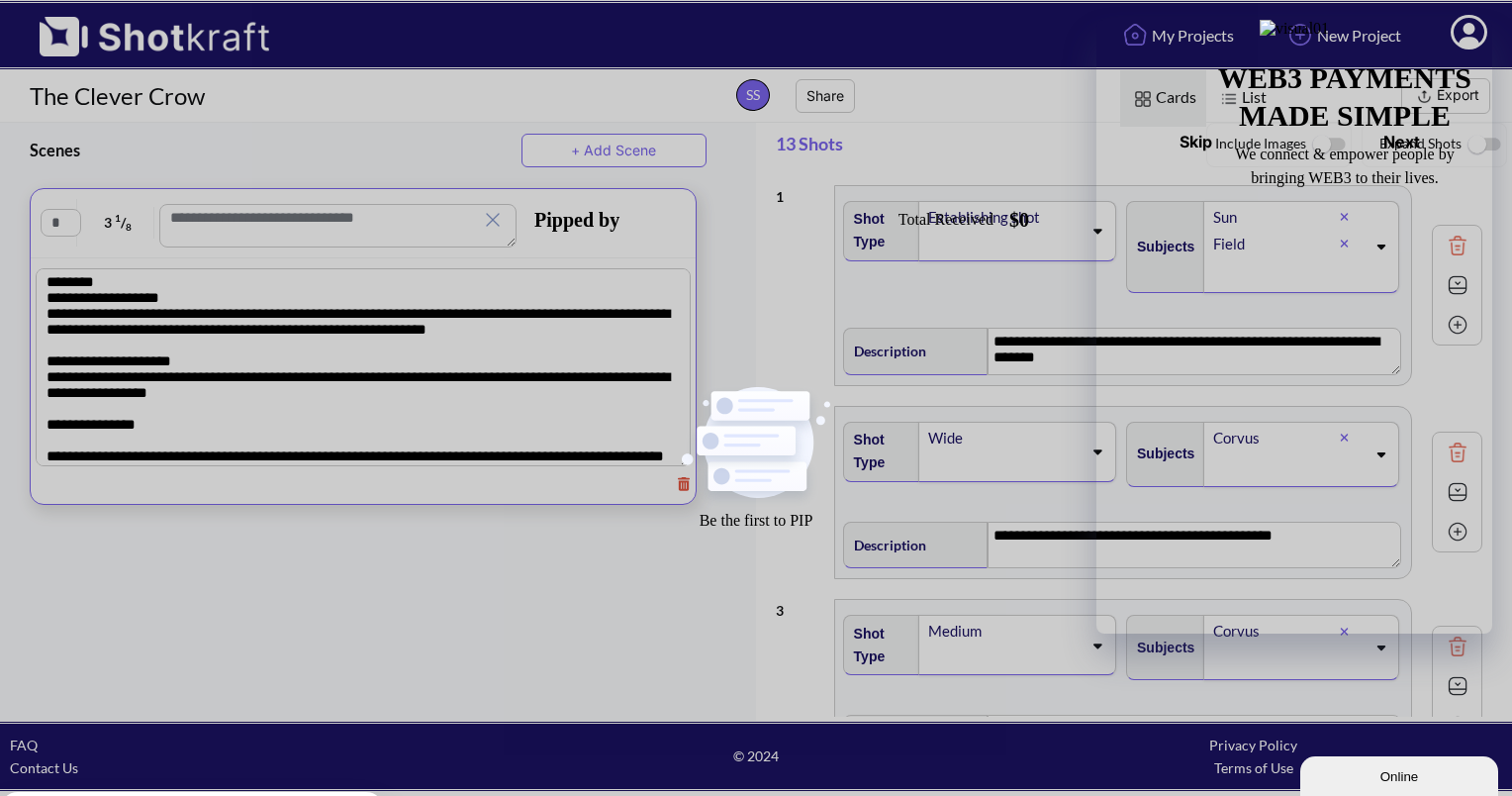 click at bounding box center (1483, 145) 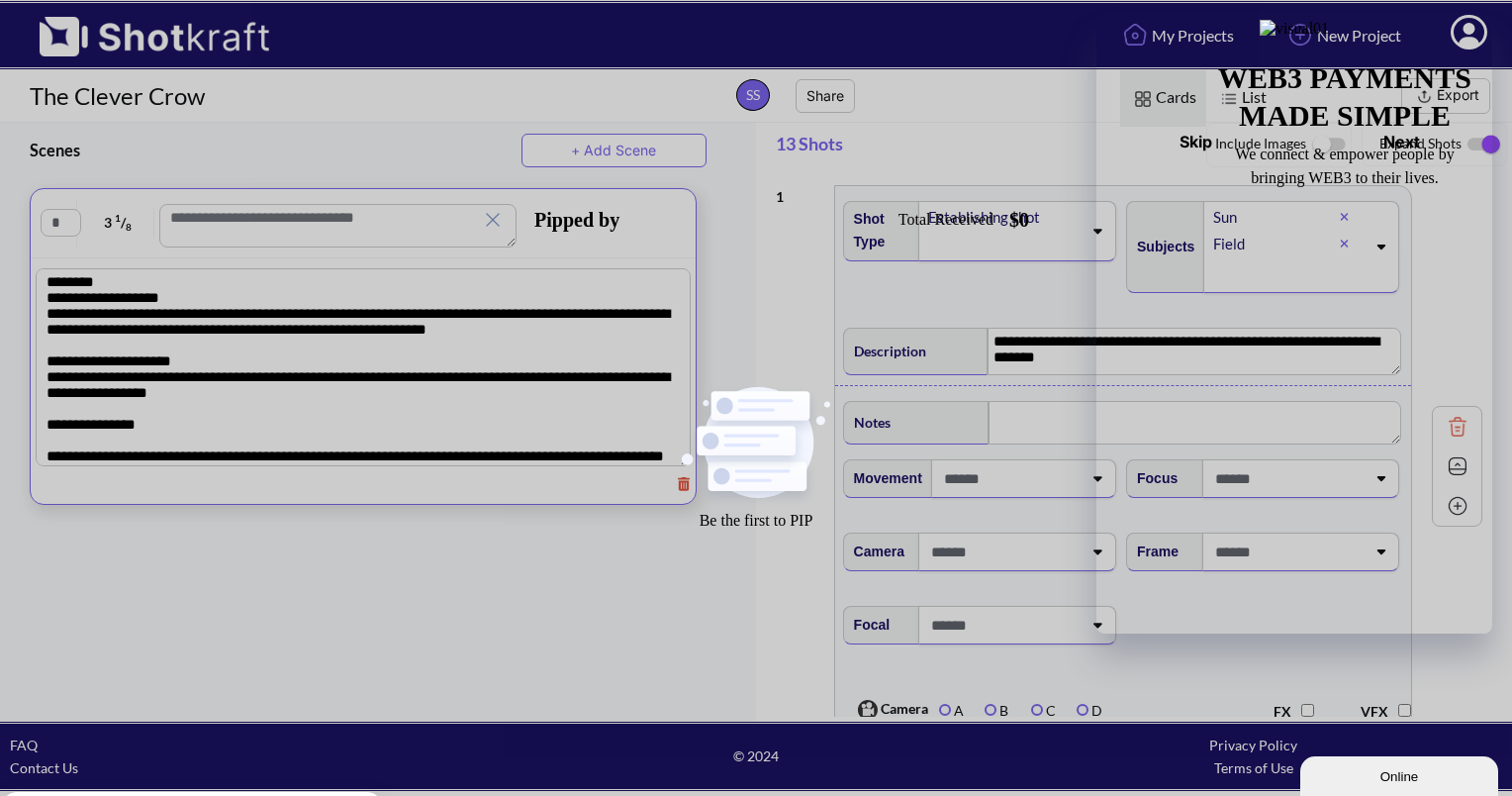 click at bounding box center (1483, 145) 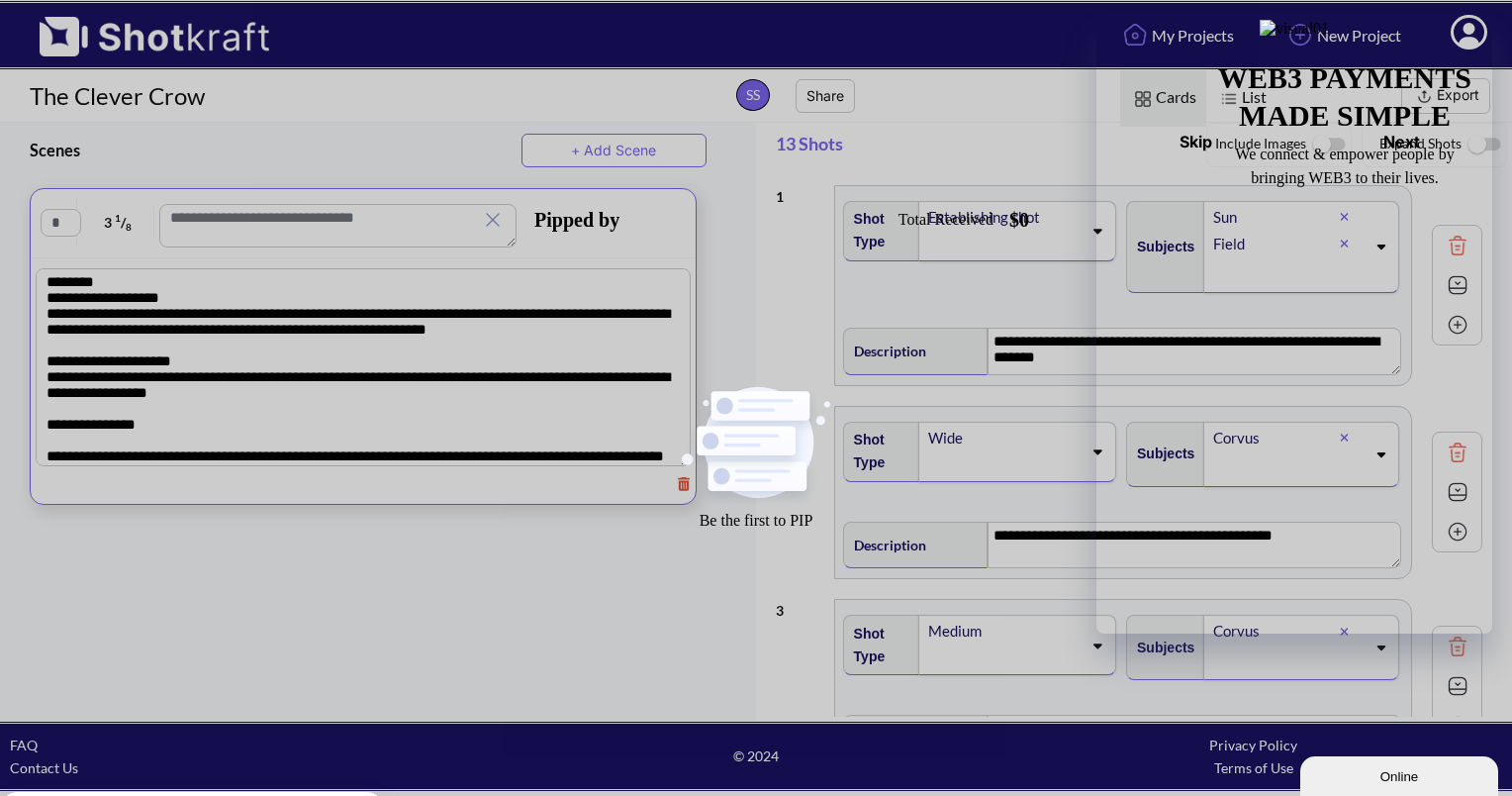 click at bounding box center (1483, 145) 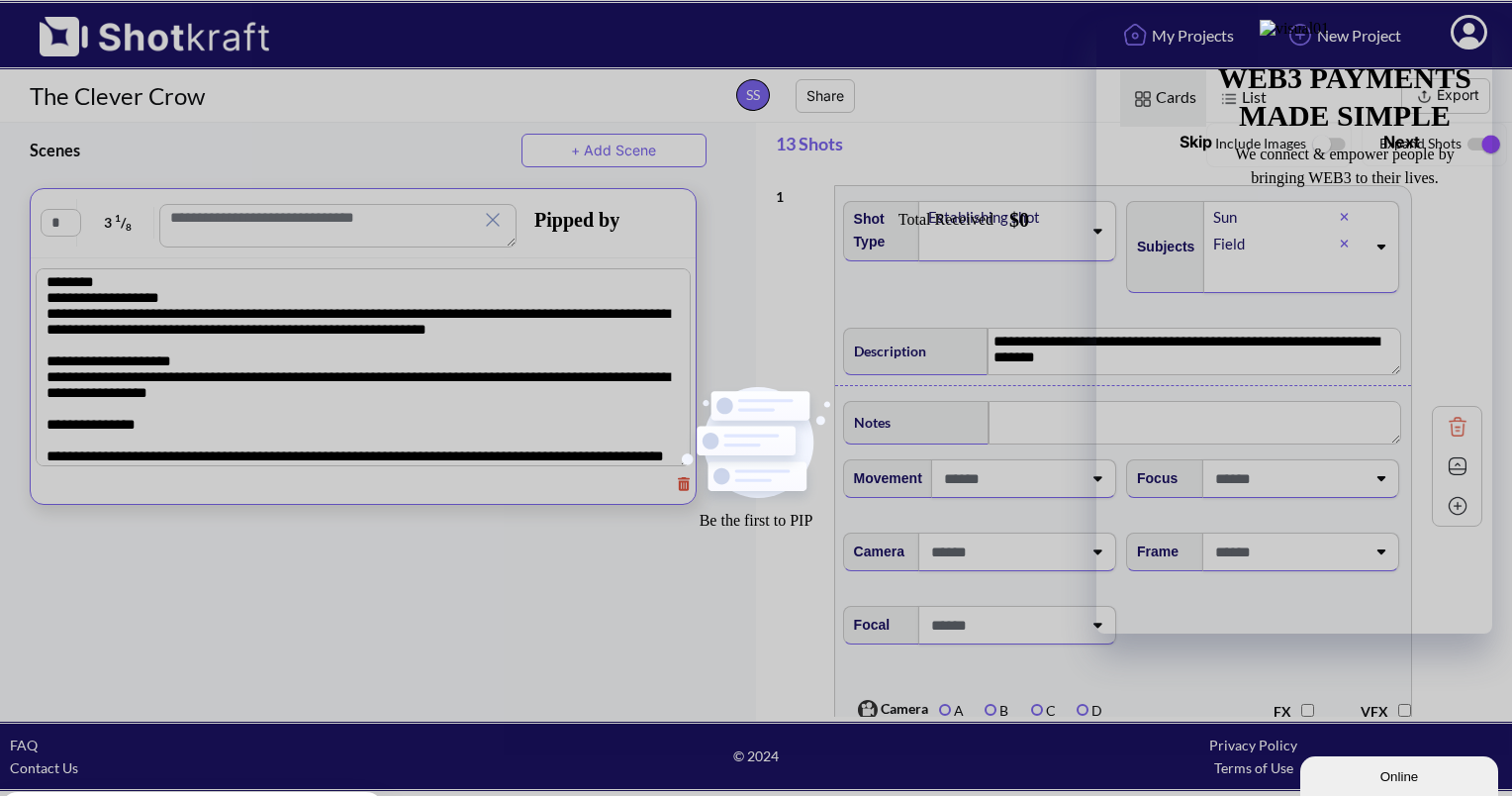 click at bounding box center (1483, 145) 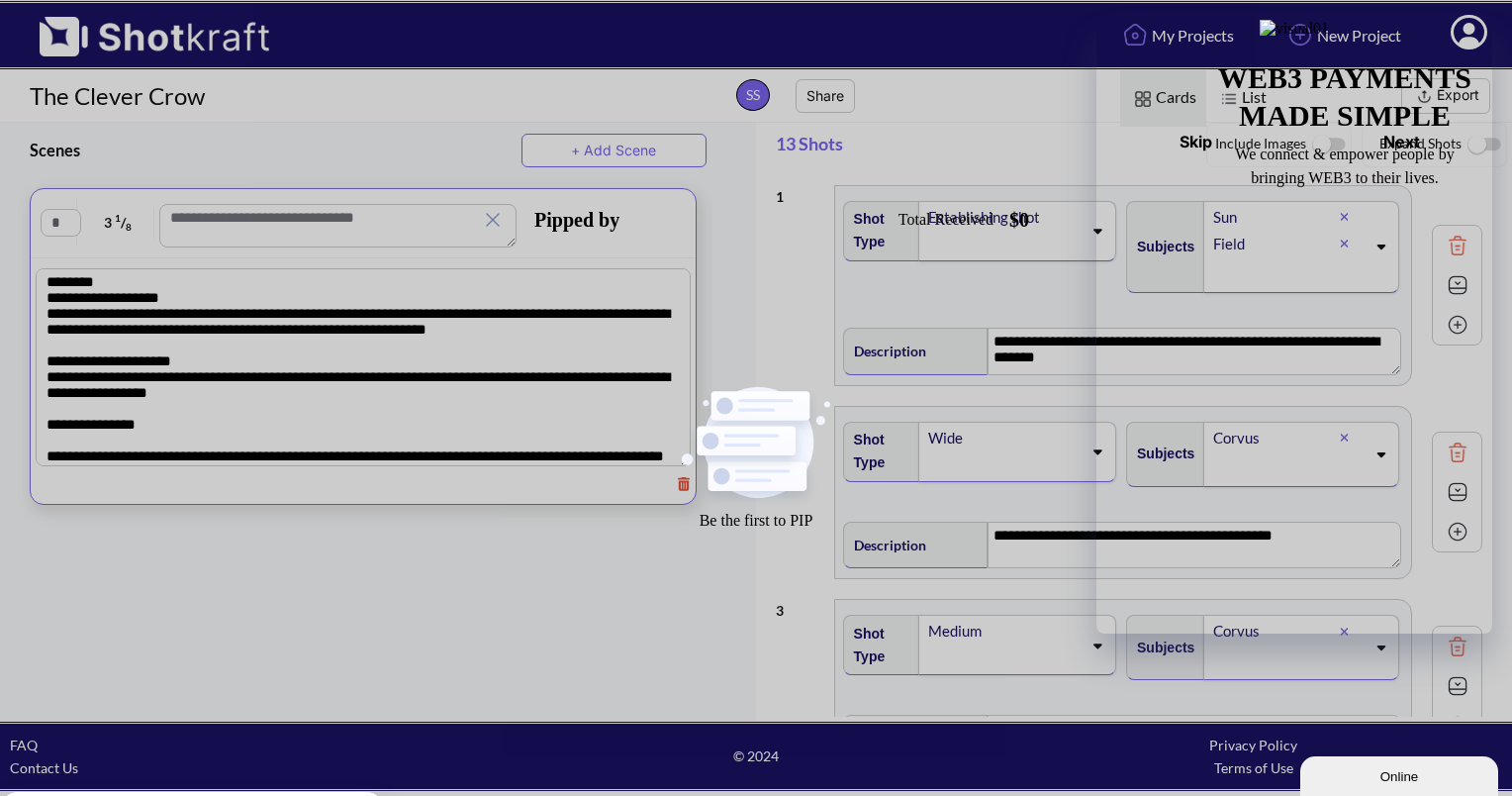 click at bounding box center (1483, 145) 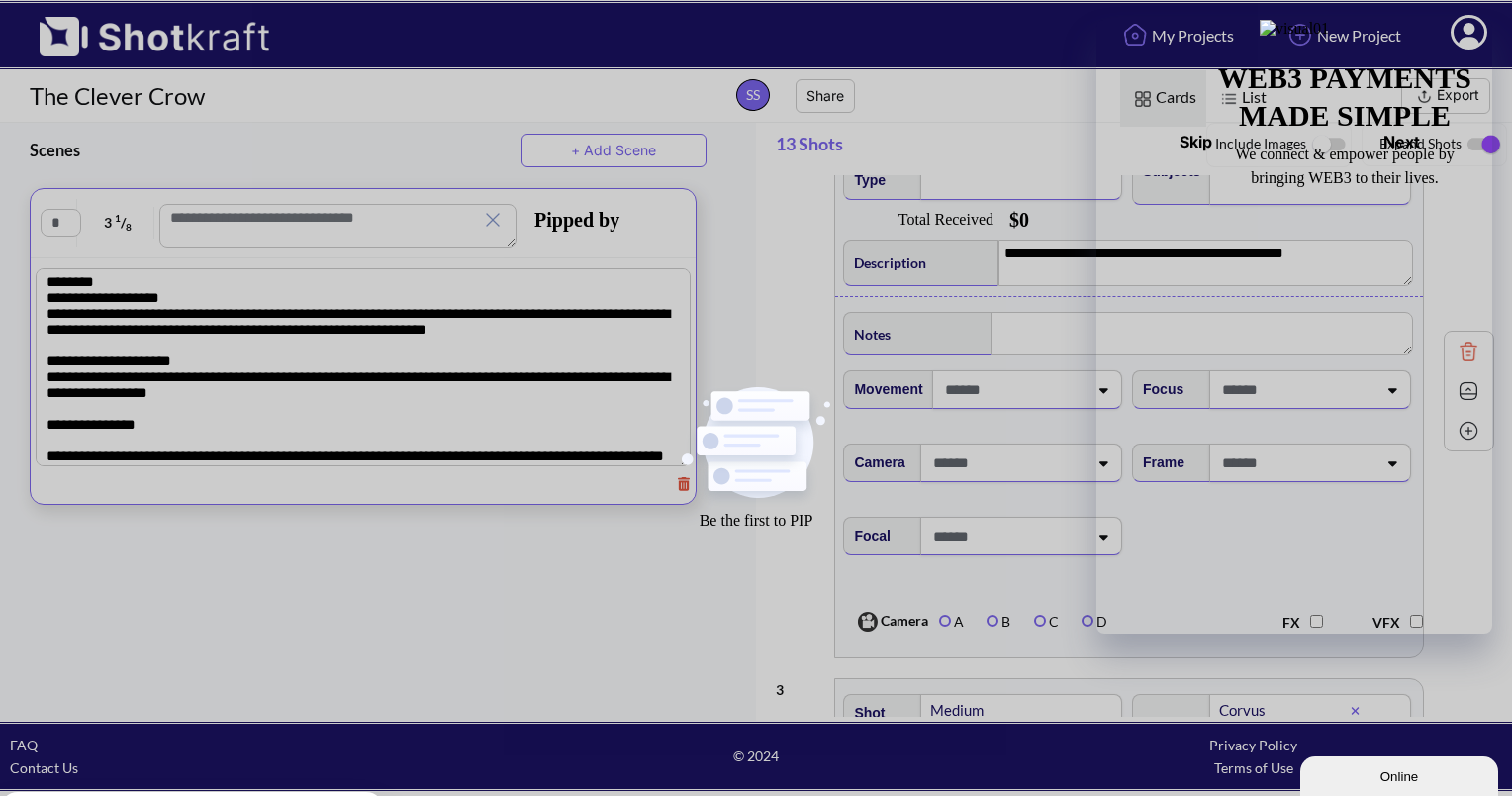 scroll, scrollTop: 0, scrollLeft: 0, axis: both 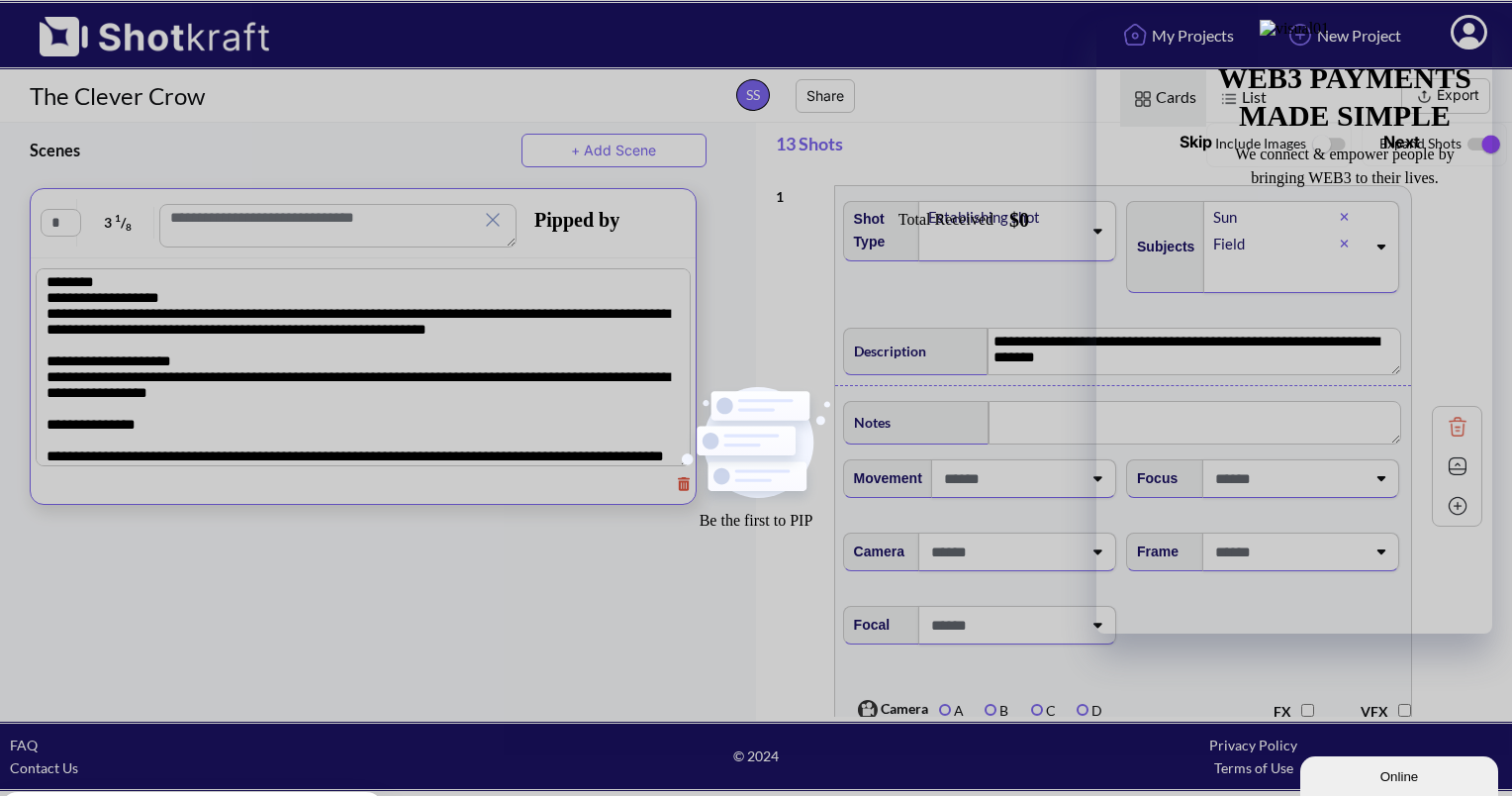 click on "Export" at bounding box center (1446, 96) 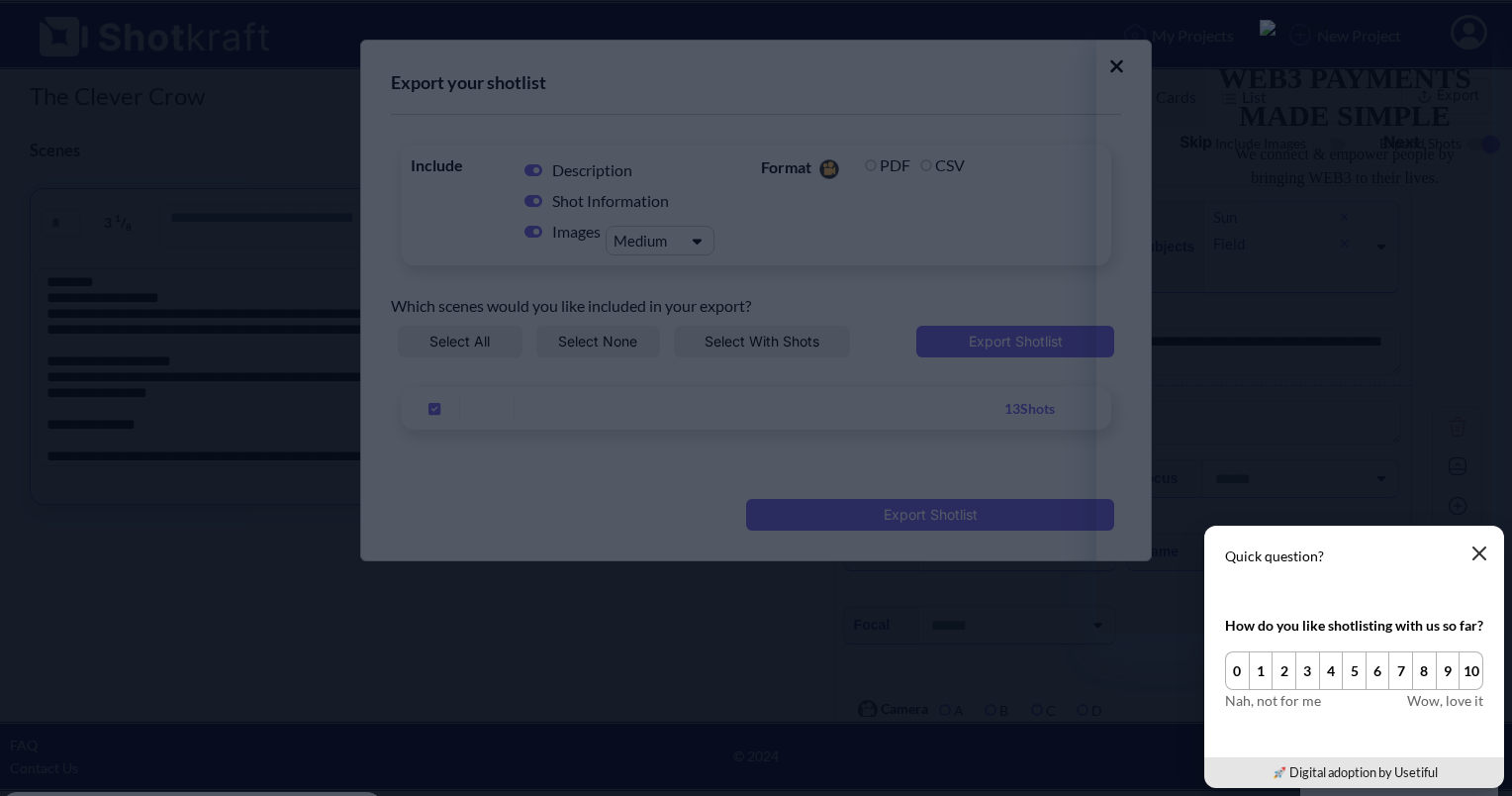 click at bounding box center [1479, 553] 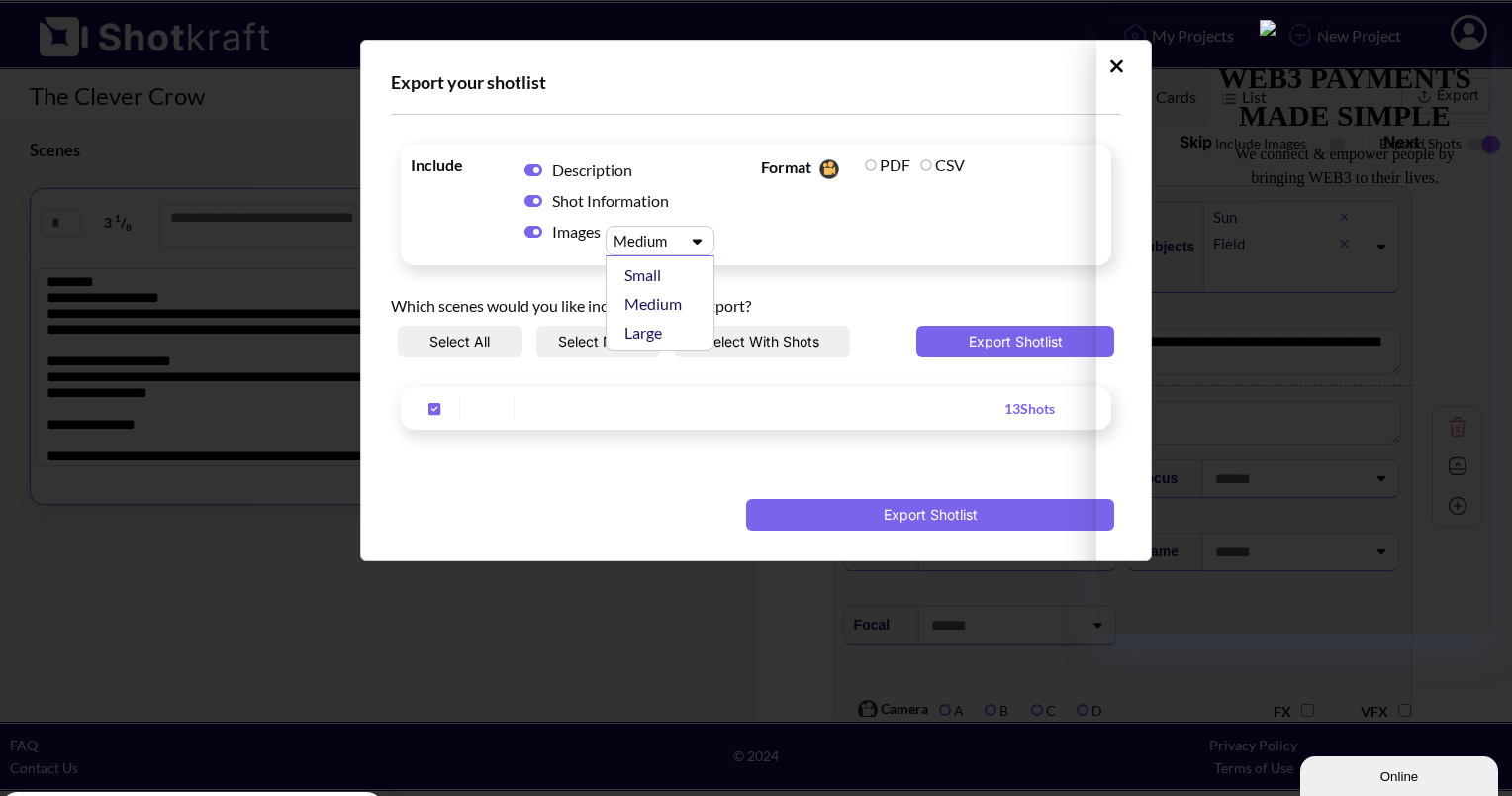 click at bounding box center [643, 241] 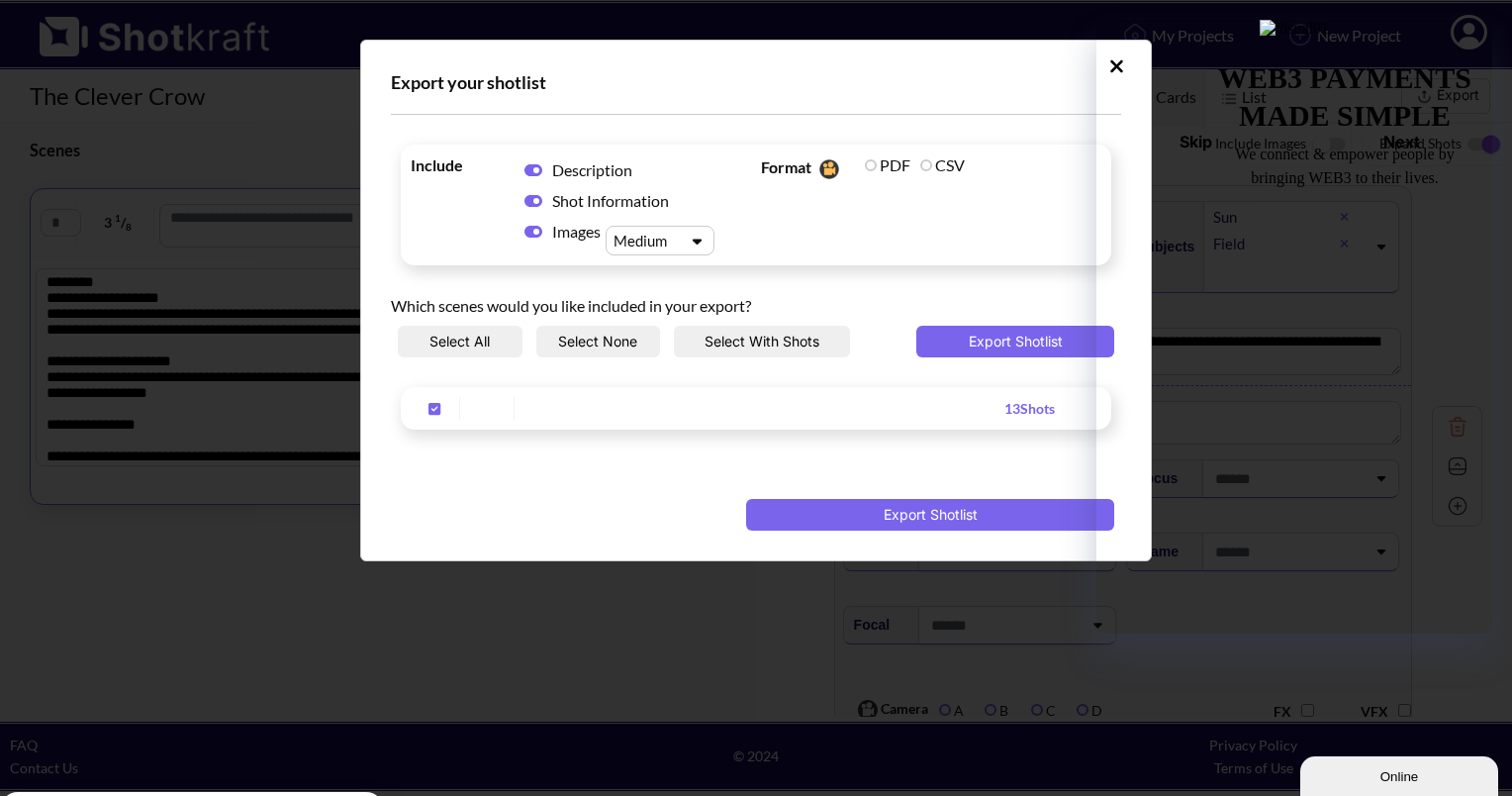 click at bounding box center (643, 241) 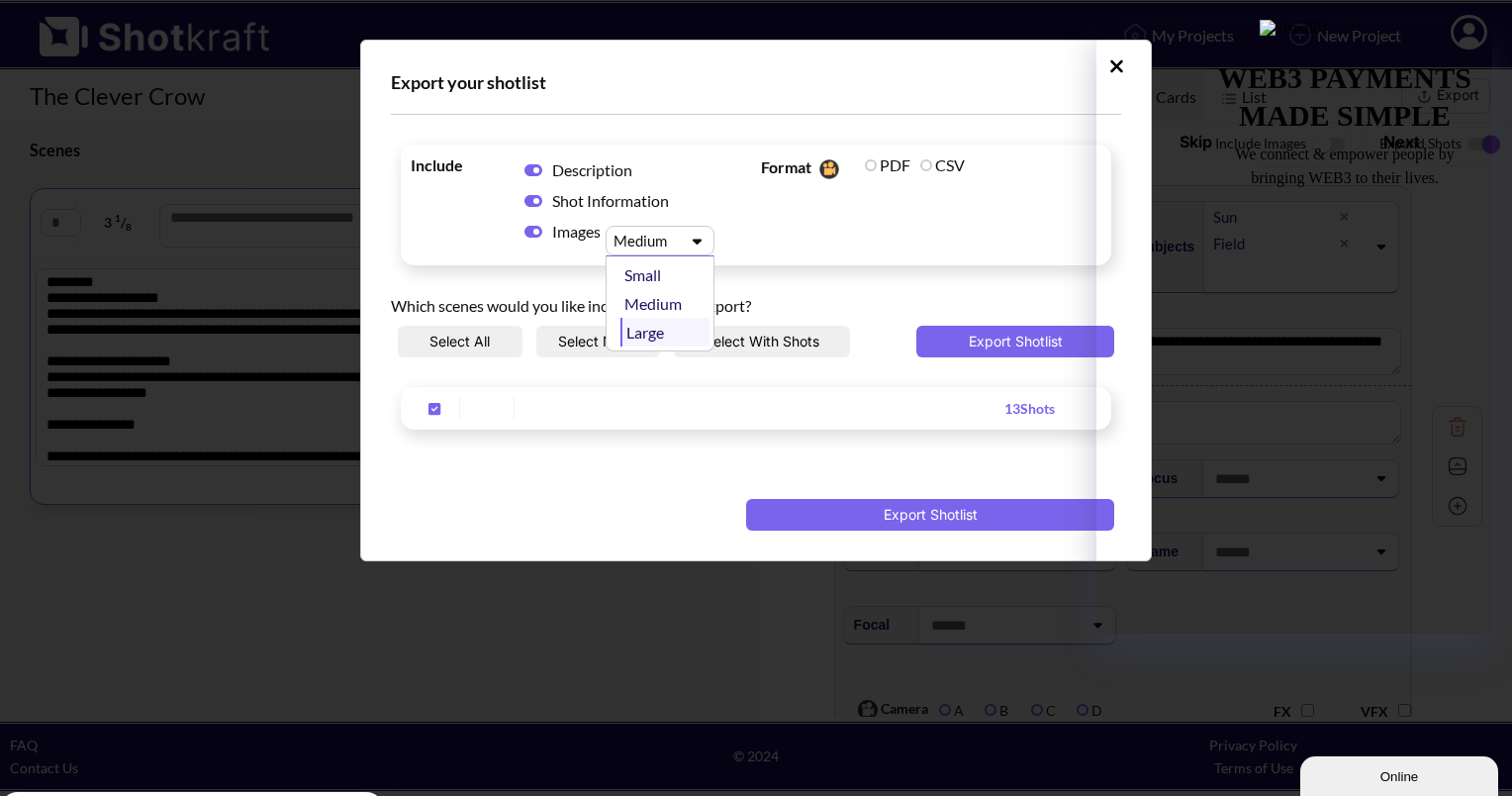 click on "Large" at bounding box center (665, 332) 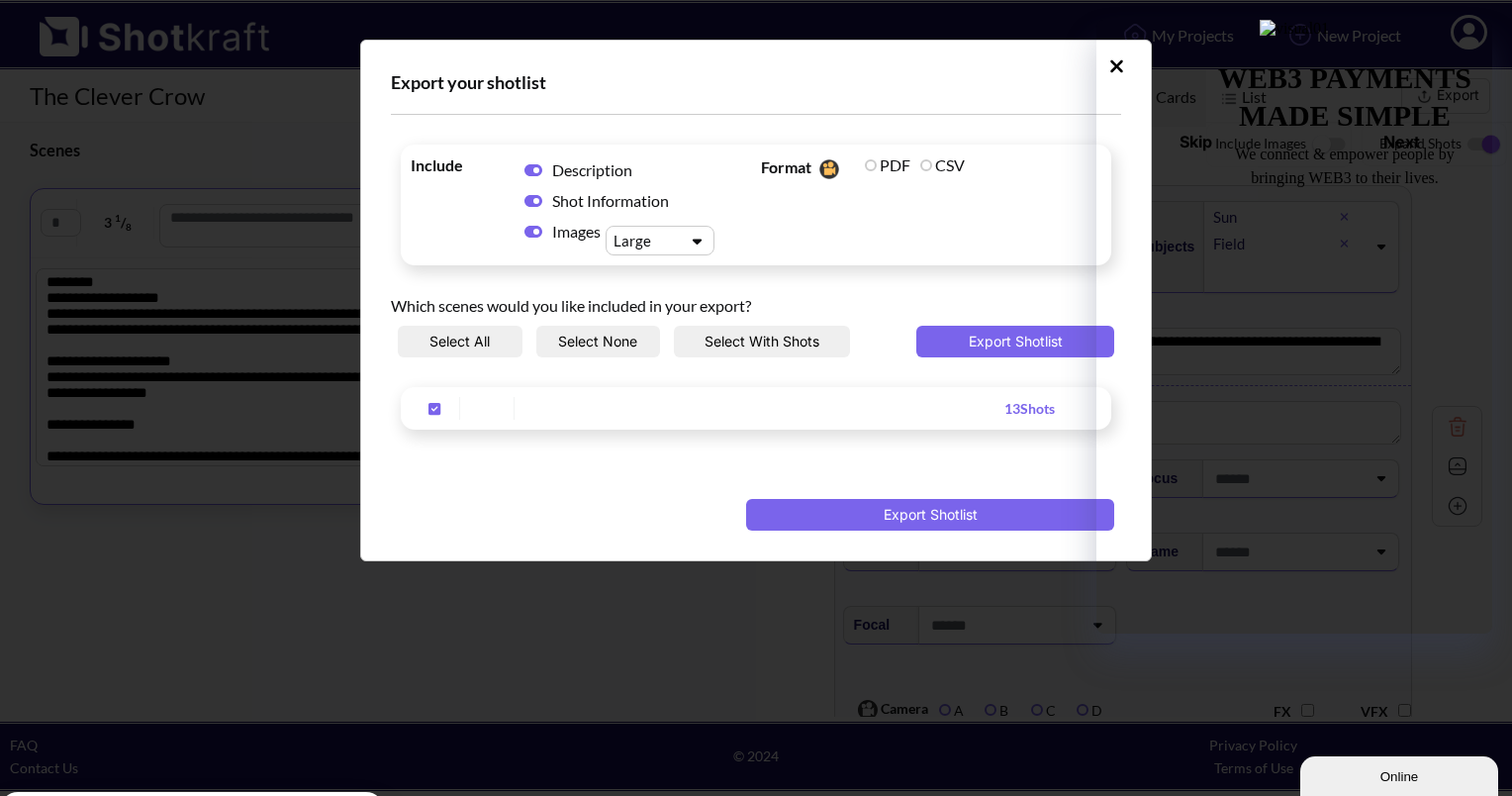 click on "Select All" at bounding box center [460, 342] 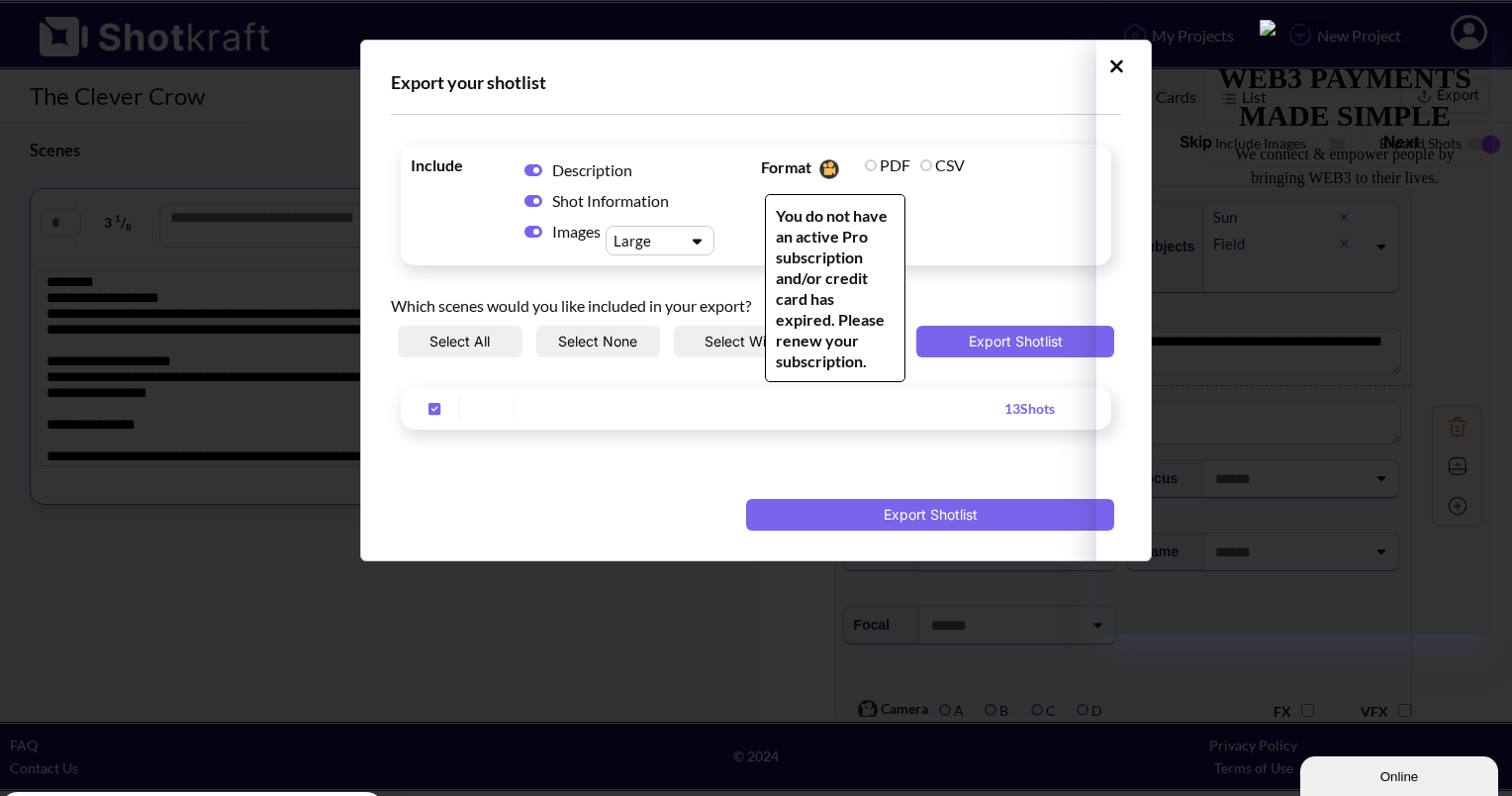 click on "CSV" at bounding box center [942, 164] 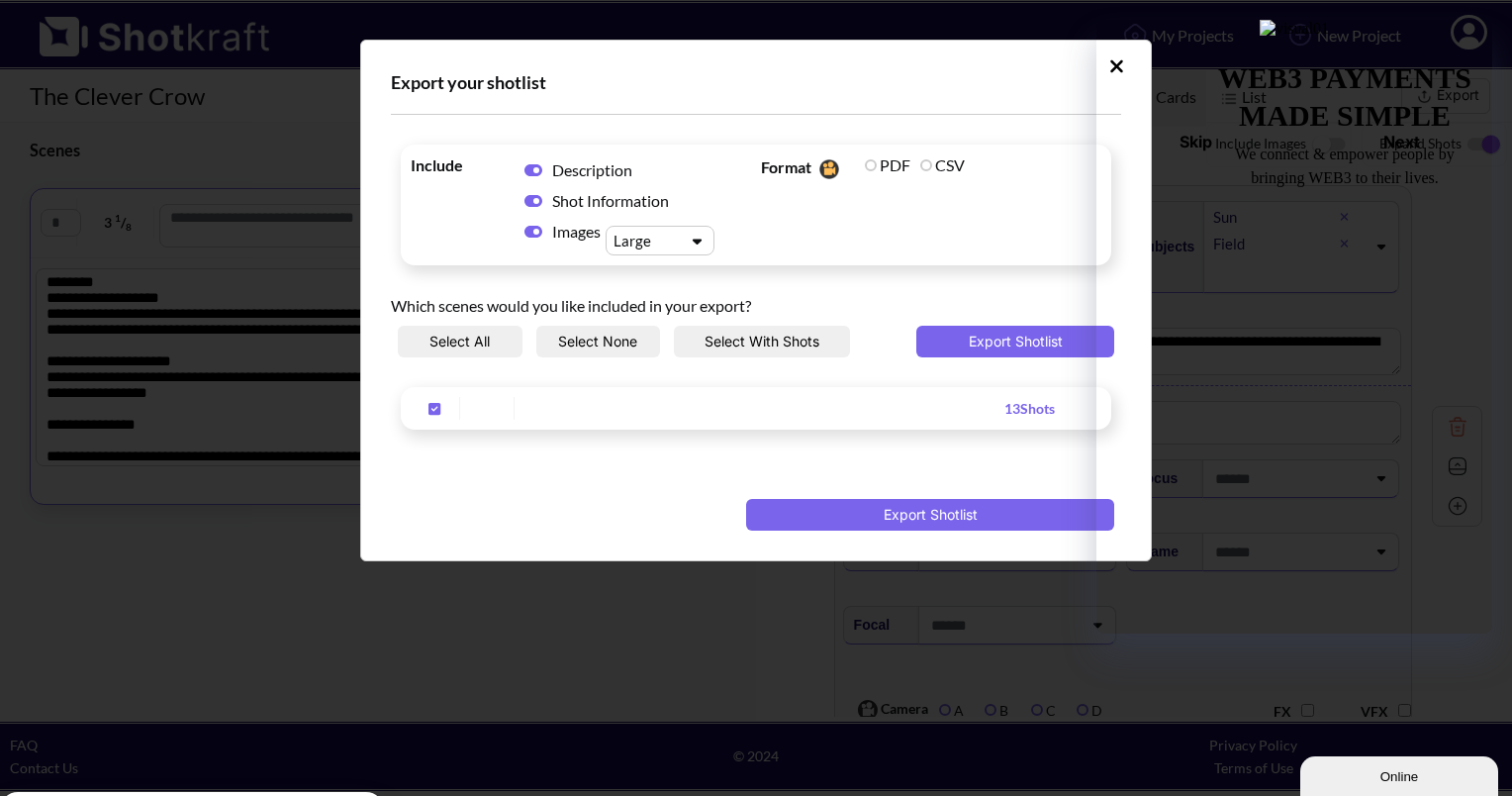 click on "Export your shotlist Include    Description Shot Information Images Large Format   You do not have an active Pro subscription and/or credit card has expired. Please renew your subscription.  PDF  CSV Which scenes would you like included in your export? Select All Select None Select With Shots   Export Shotlist 13  Shots Export Shotlist" at bounding box center (756, 300) 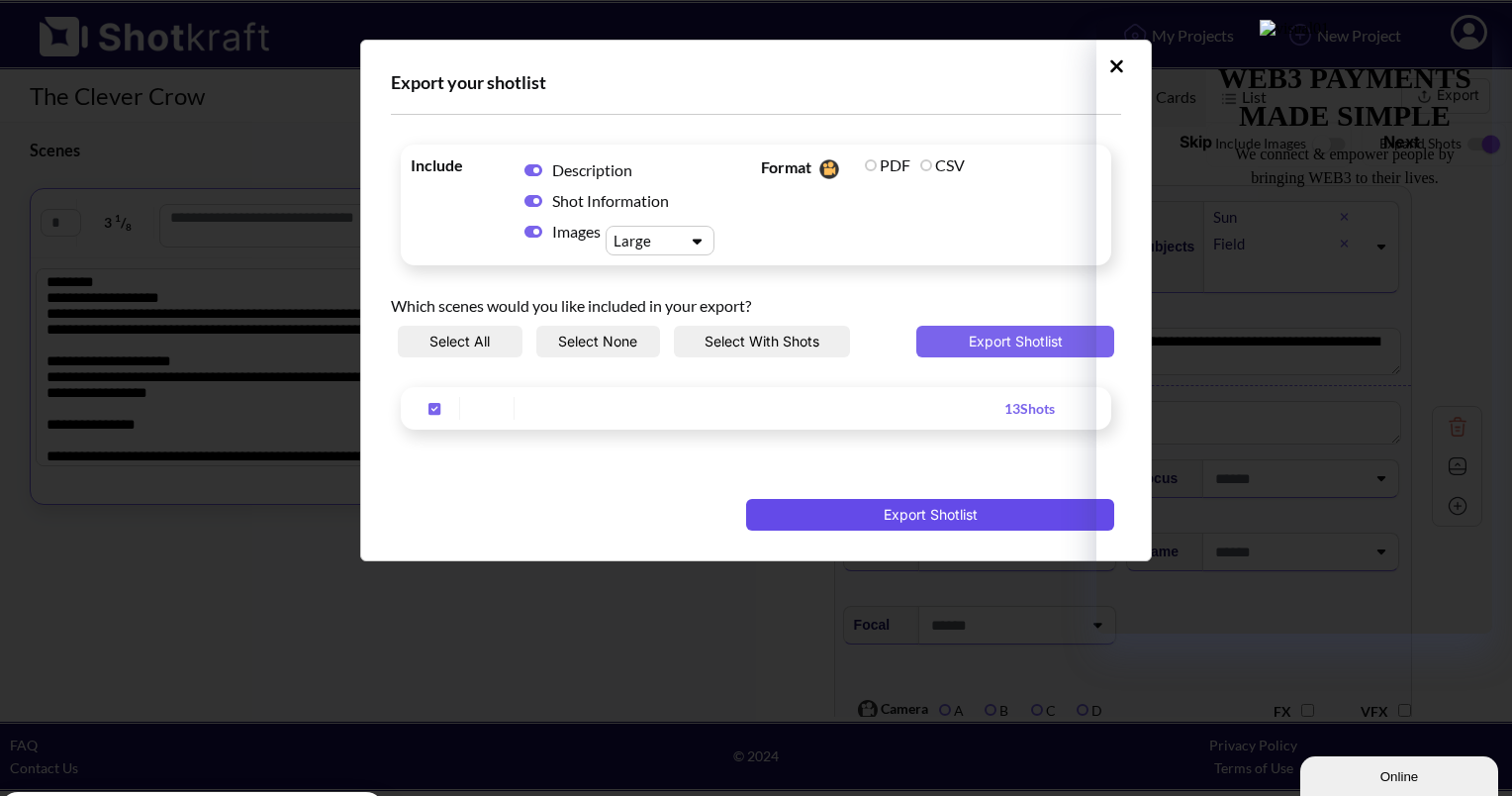 click on "Export Shotlist" at bounding box center [930, 515] 